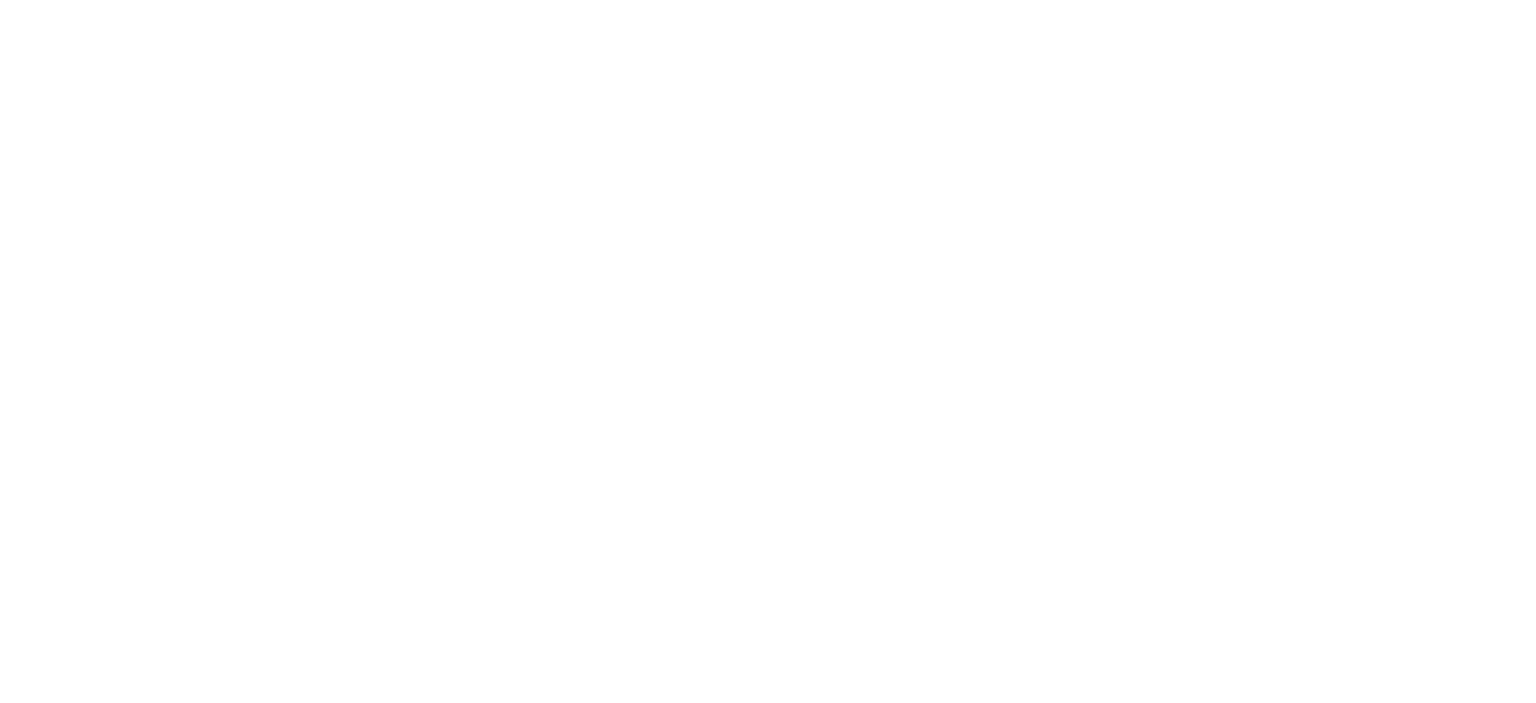 scroll, scrollTop: 0, scrollLeft: 0, axis: both 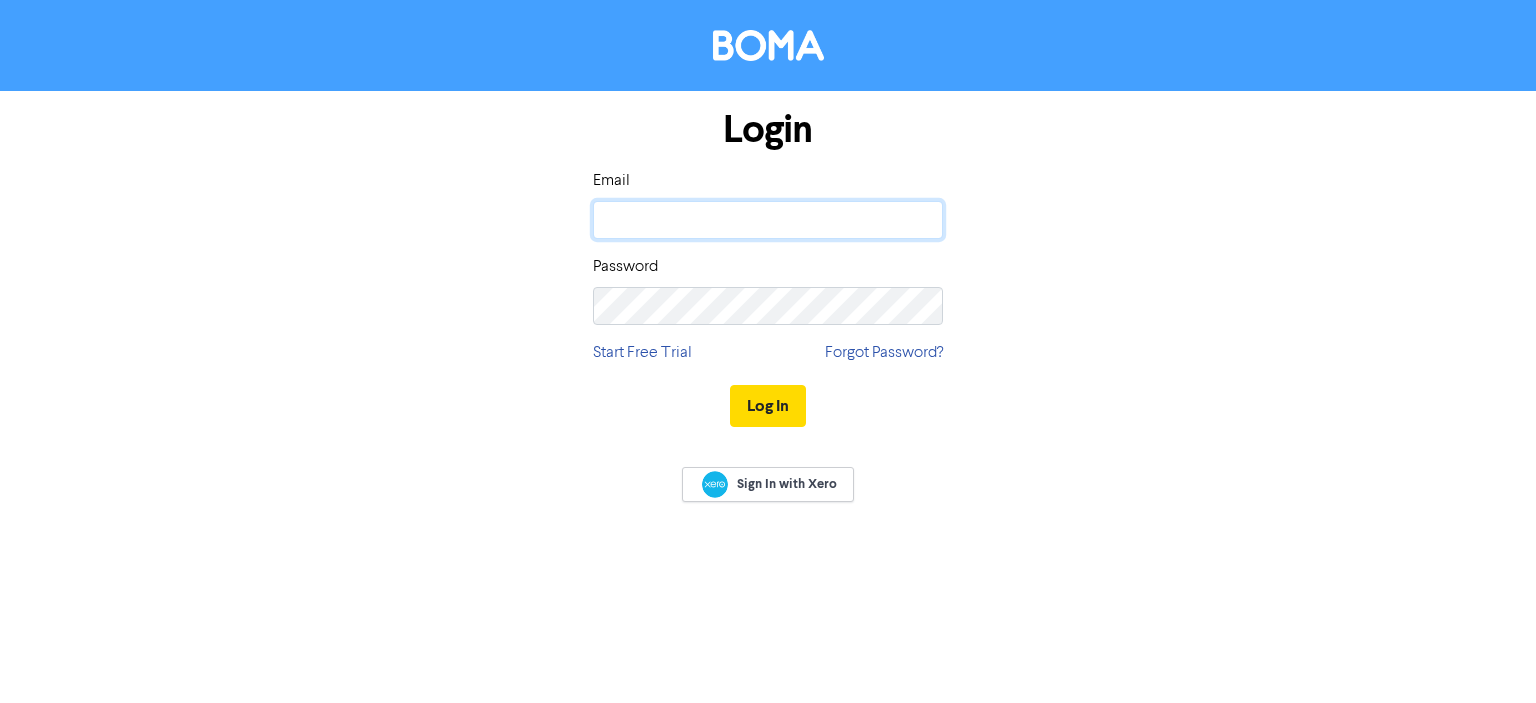 click 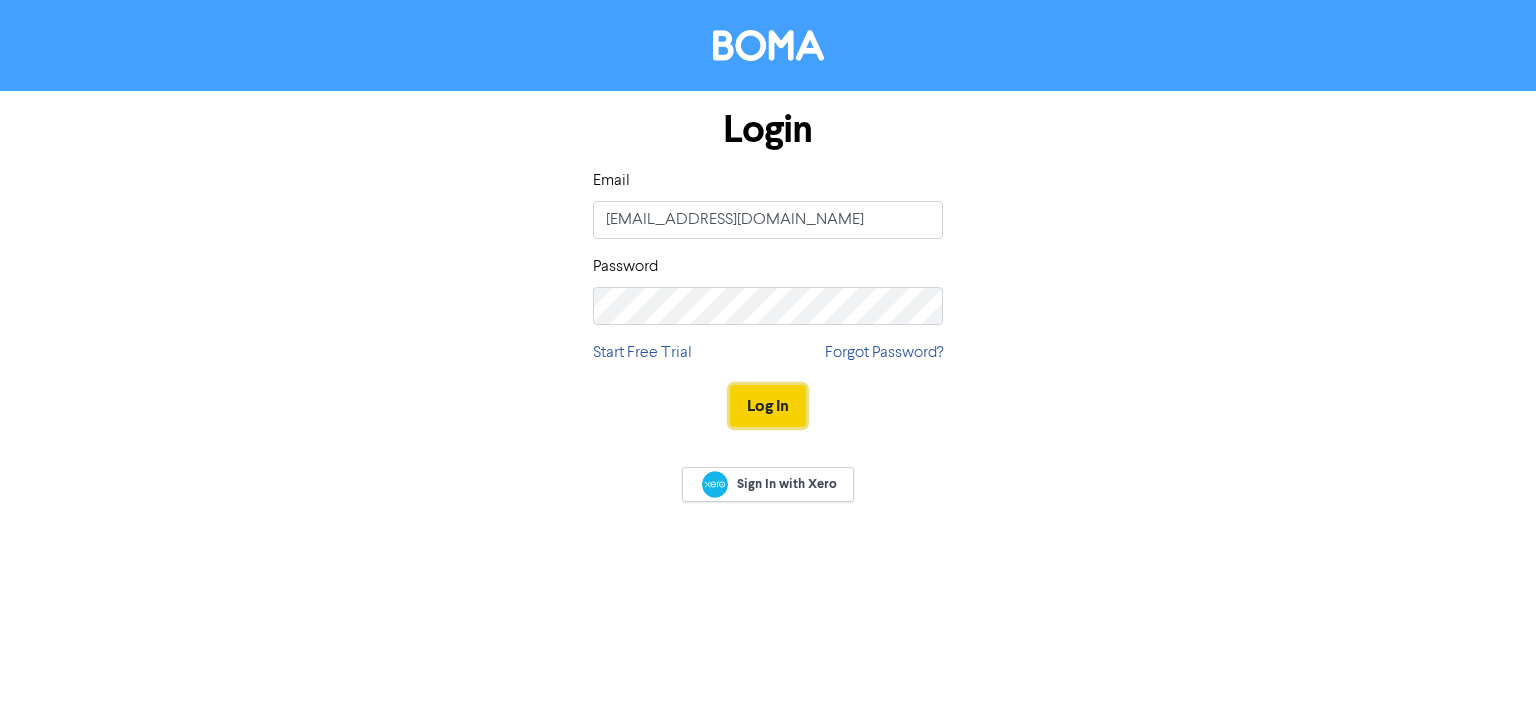 click on "Log In" at bounding box center [768, 406] 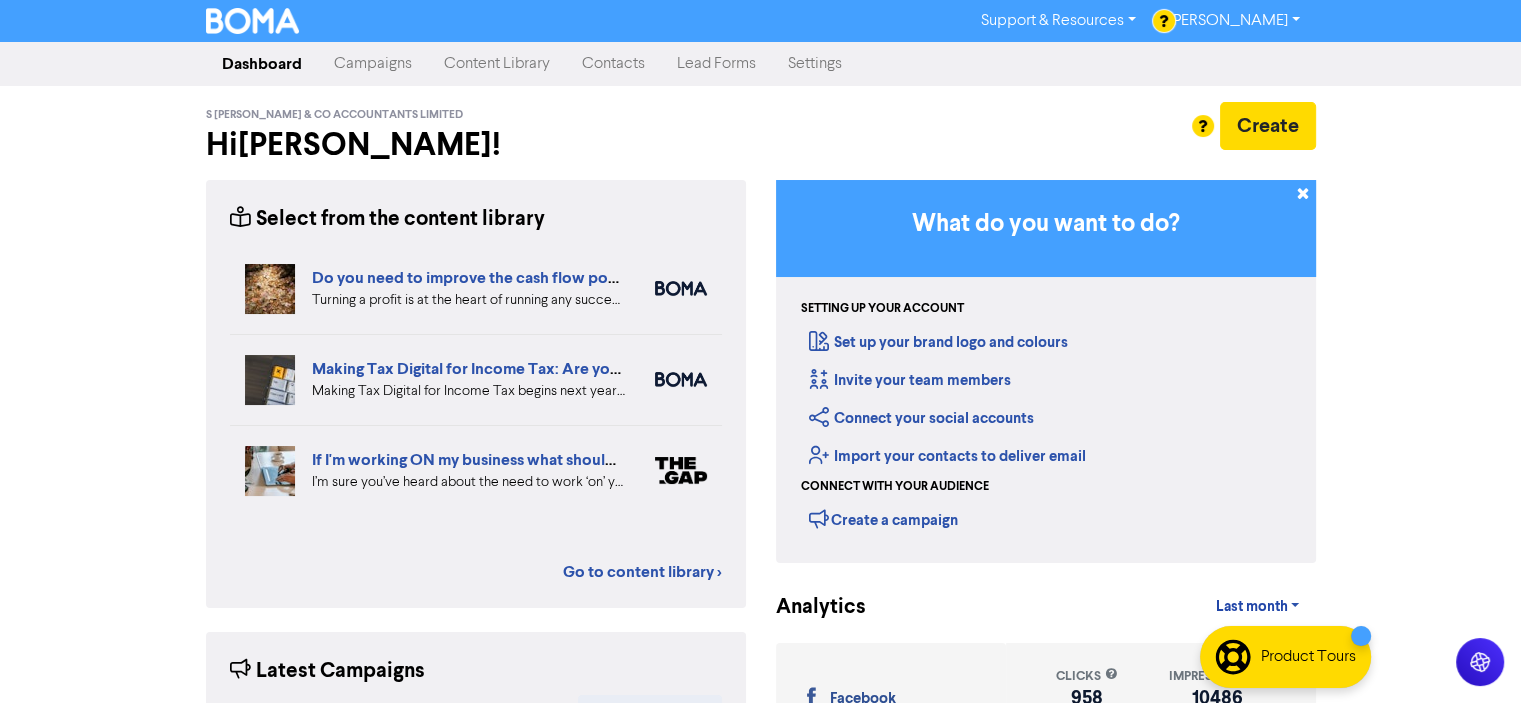 click on "Campaigns" at bounding box center (373, 64) 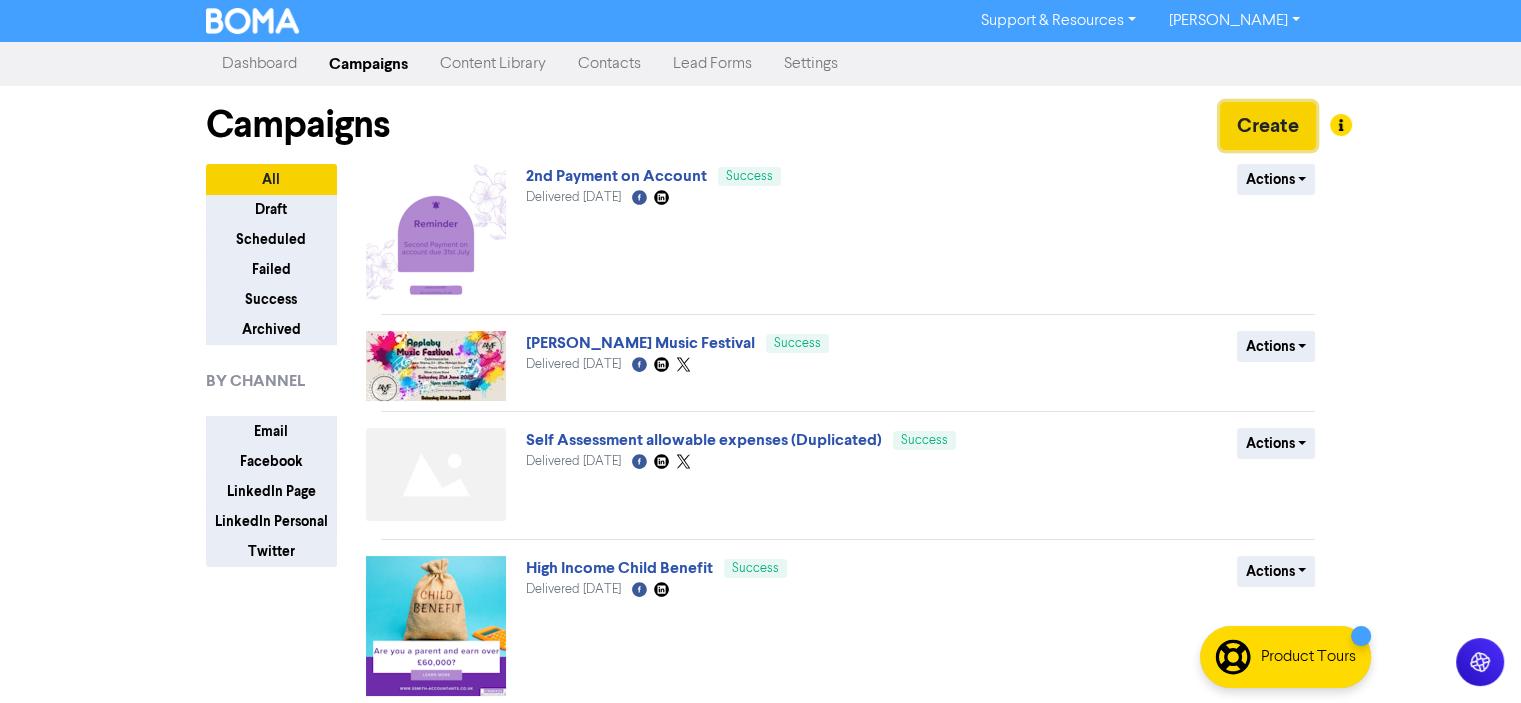 click on "Create" at bounding box center (1268, 126) 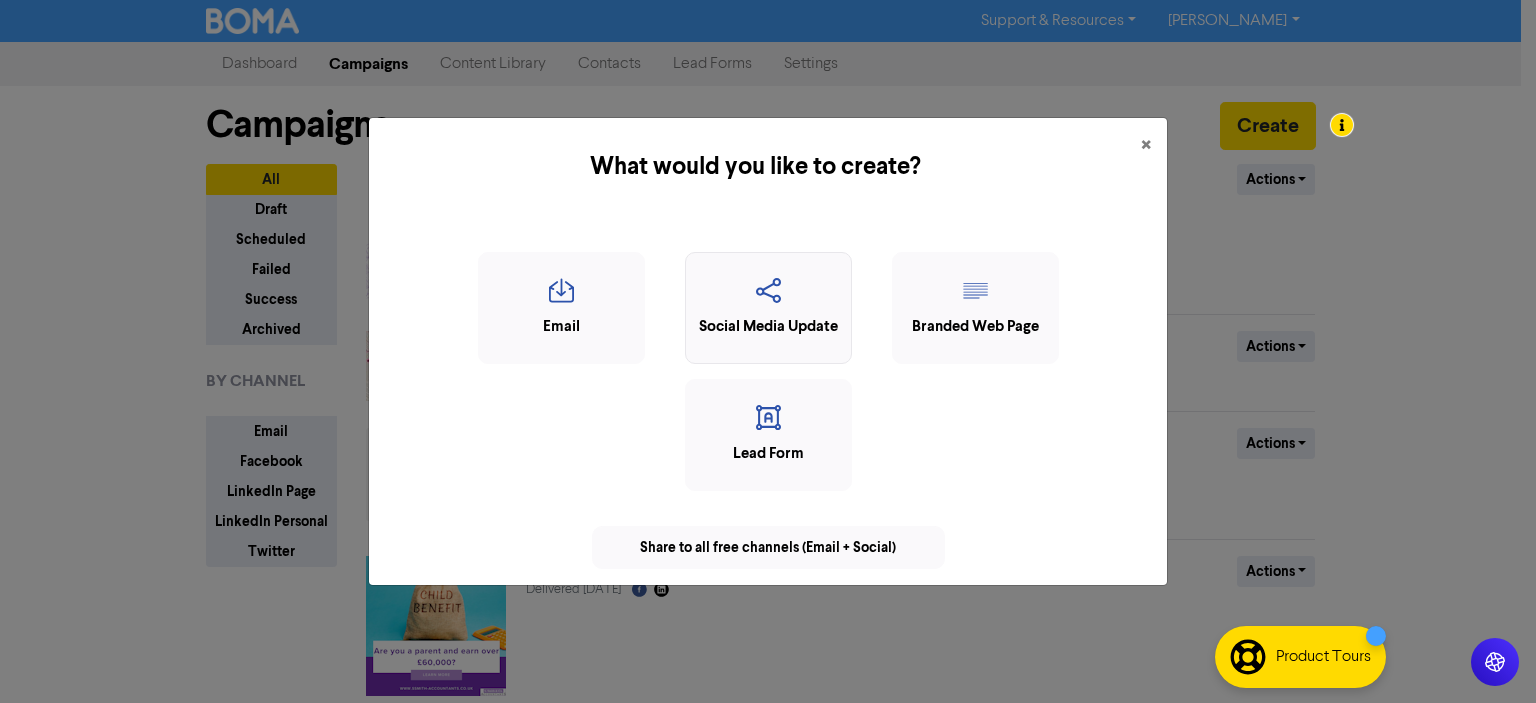 click at bounding box center [768, 297] 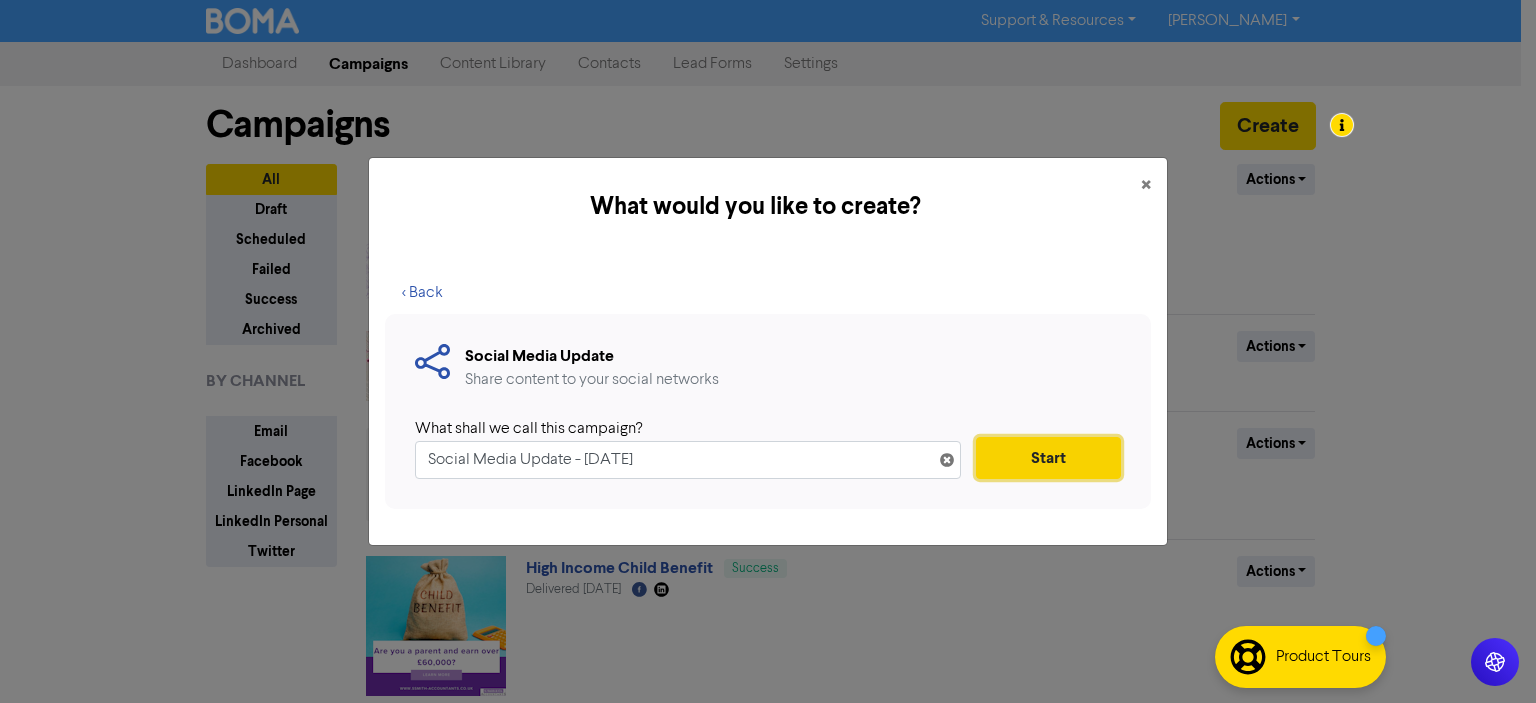 click on "Start" at bounding box center [1048, 458] 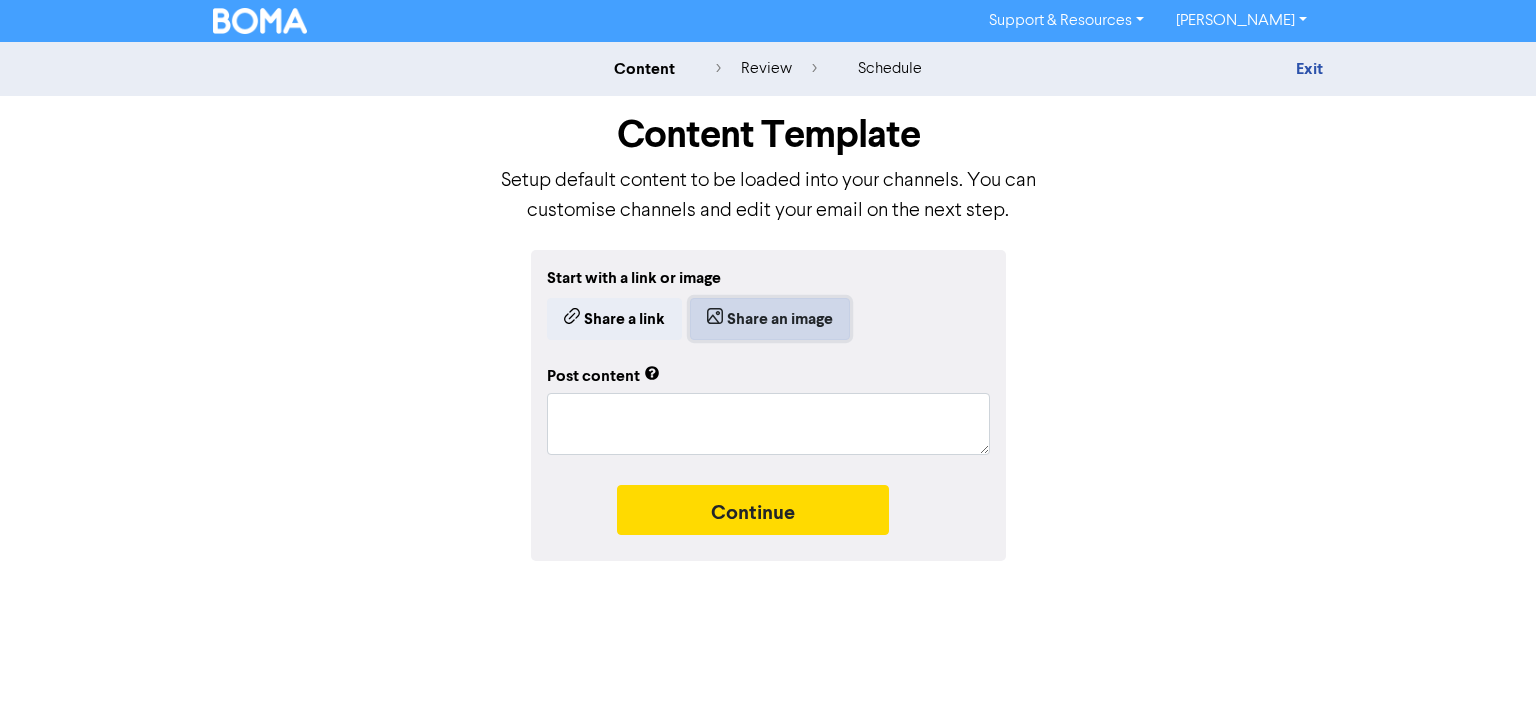 click on "Share an image" at bounding box center [770, 319] 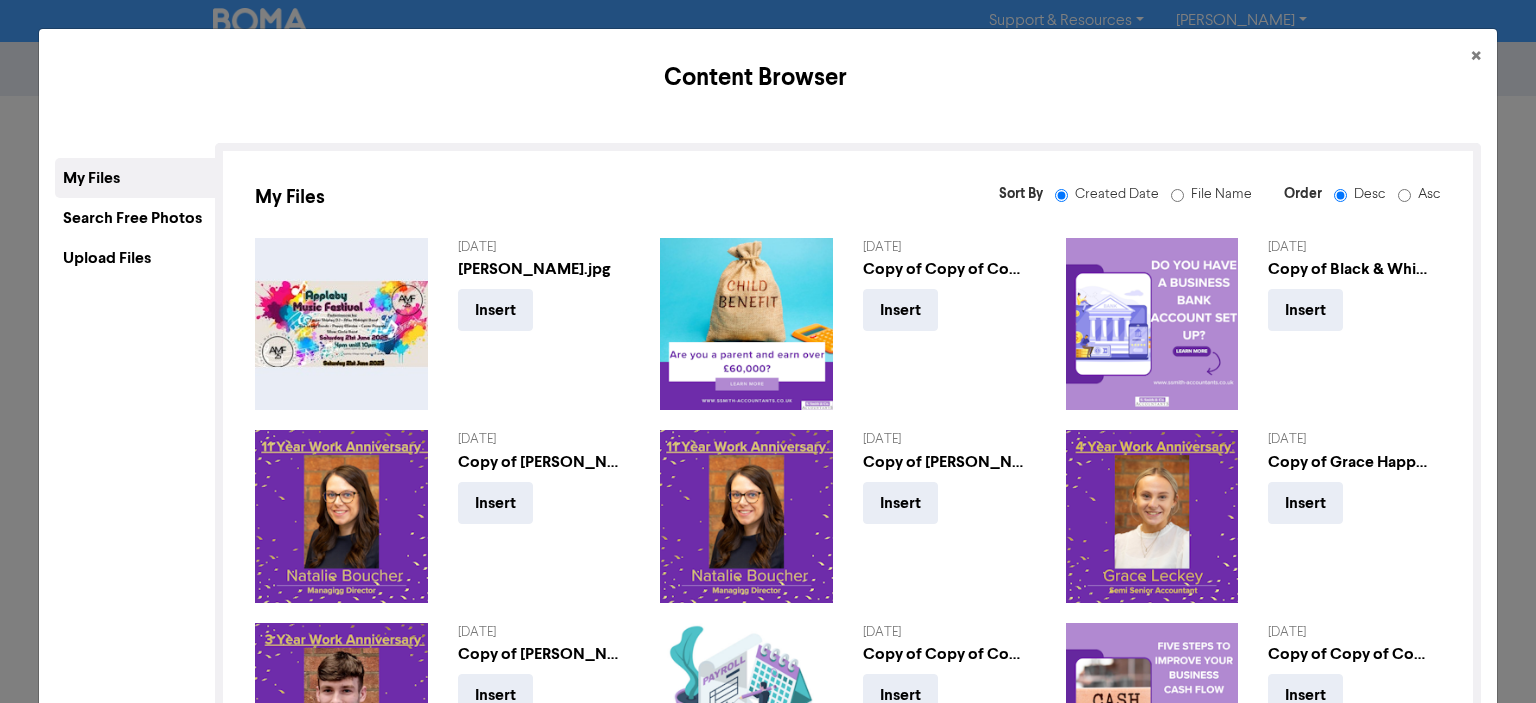 click on "Upload Files" at bounding box center (135, 258) 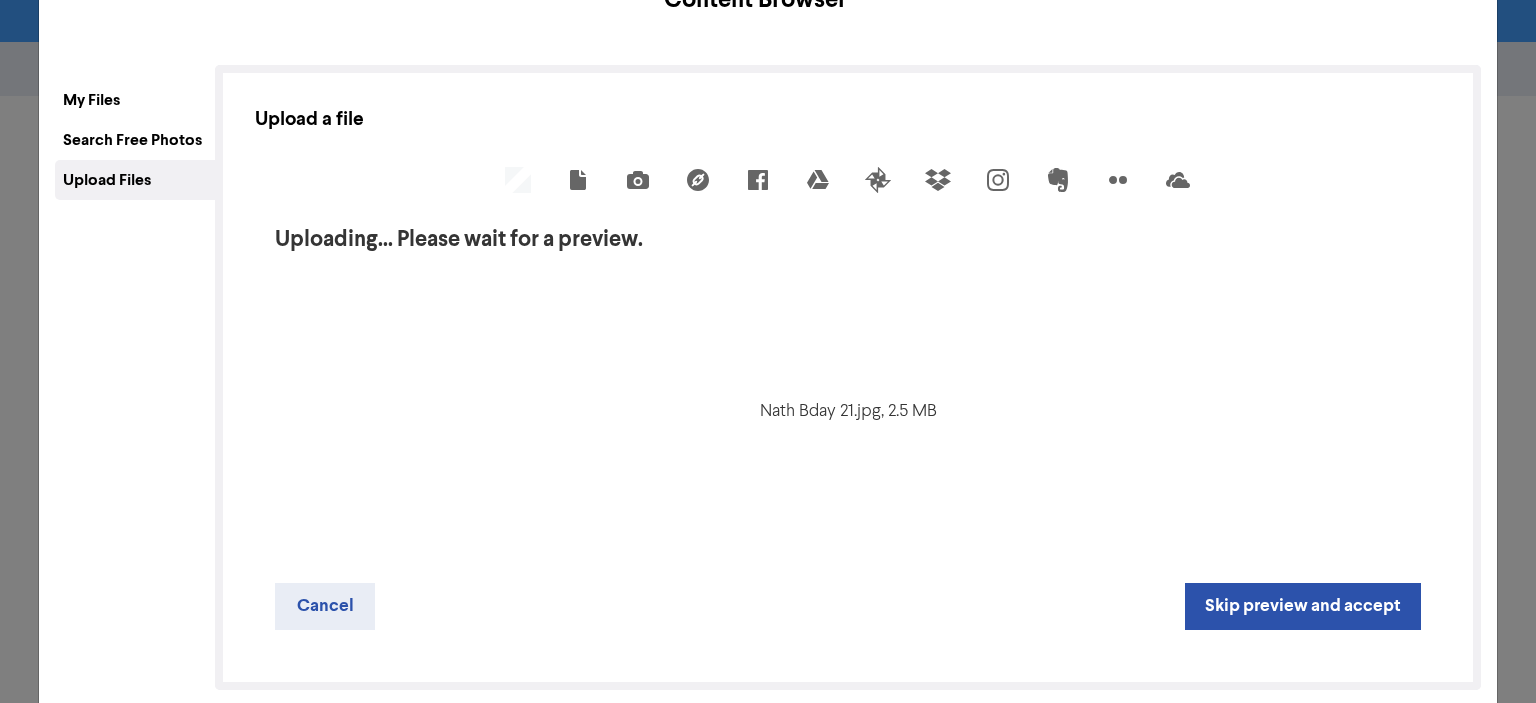 scroll, scrollTop: 100, scrollLeft: 0, axis: vertical 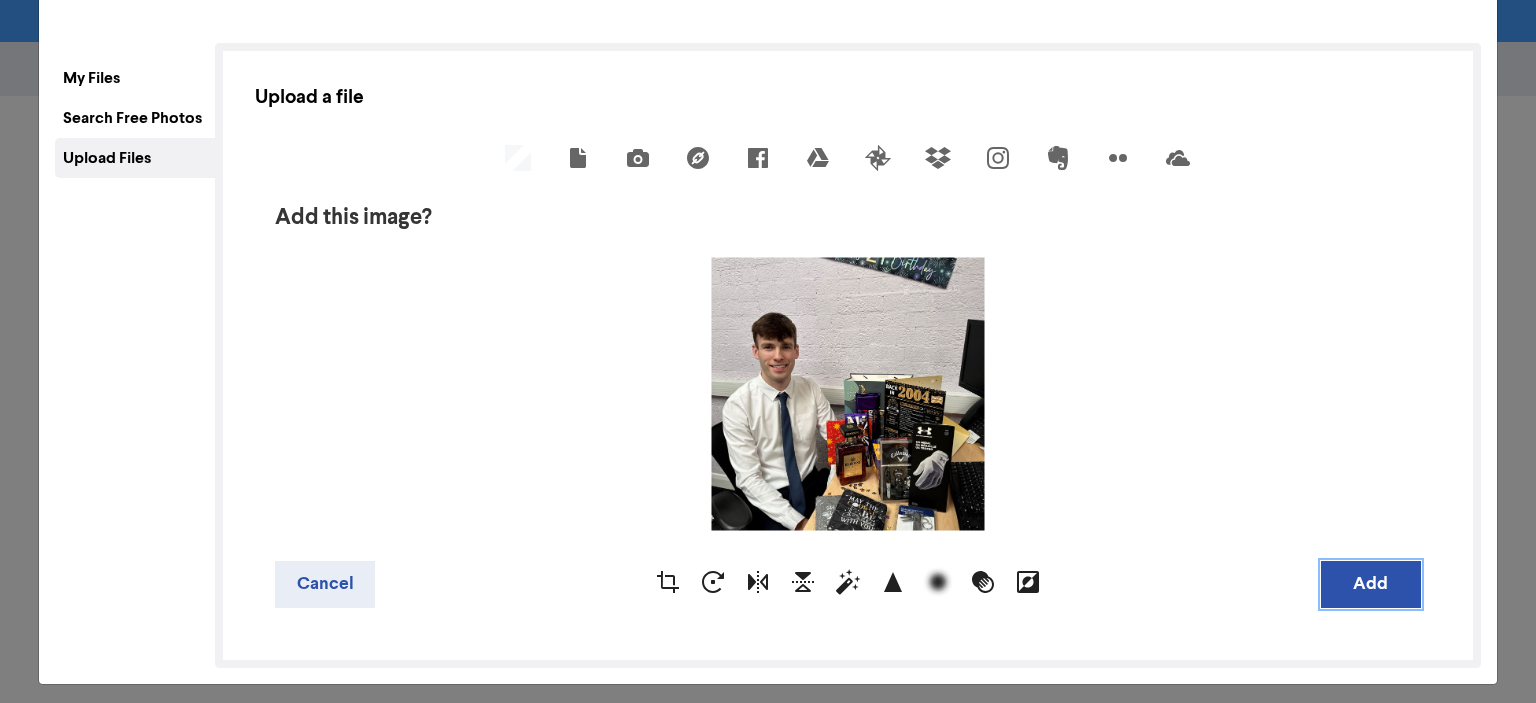click on "Add" at bounding box center (1371, 584) 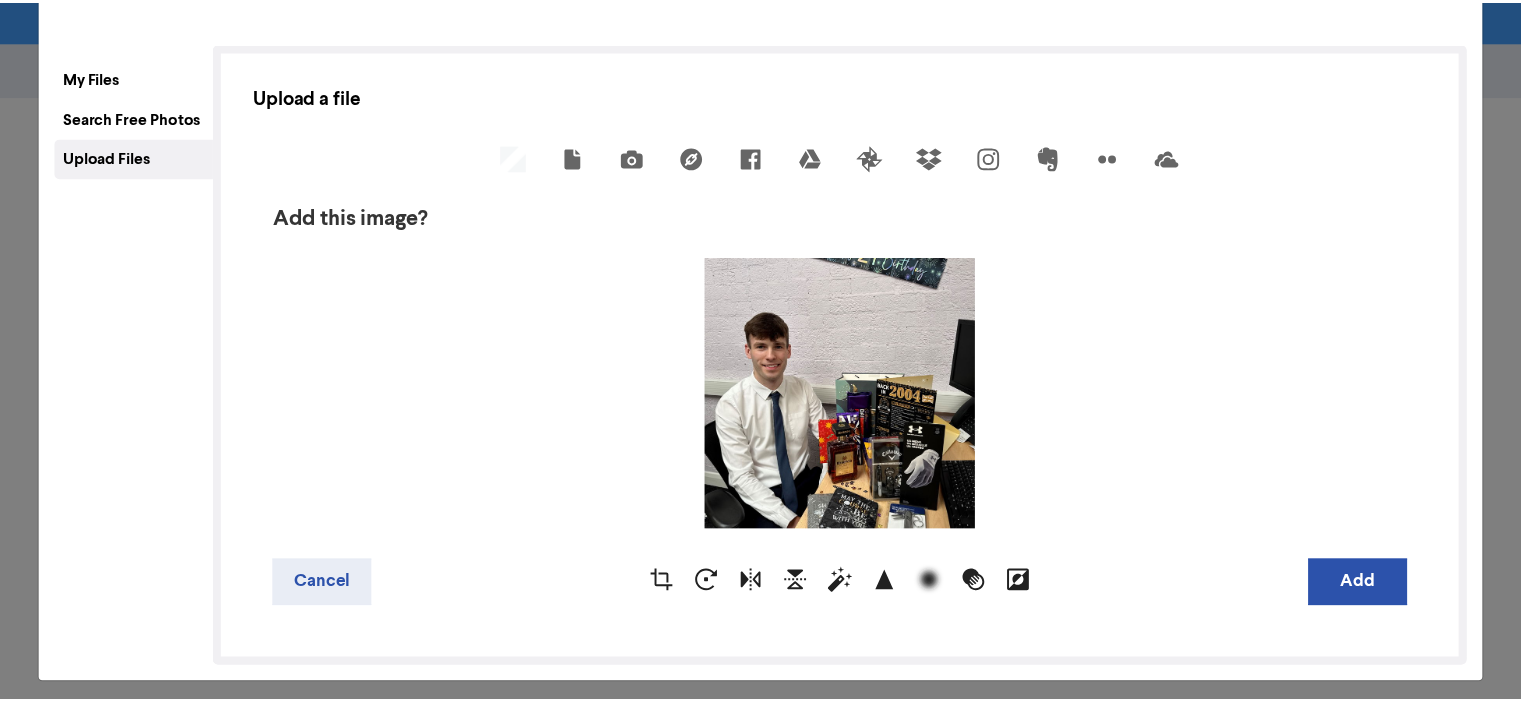 scroll, scrollTop: 0, scrollLeft: 0, axis: both 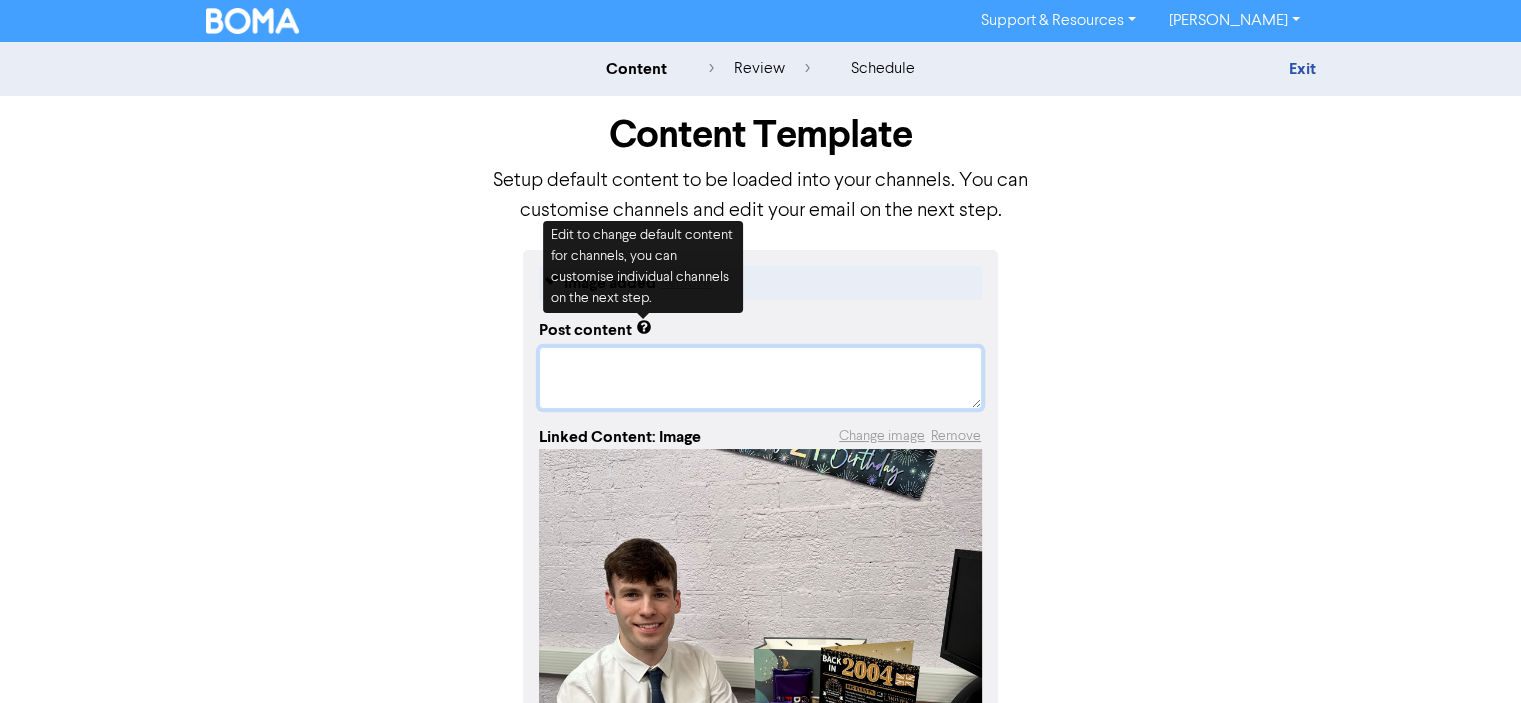 click at bounding box center (760, 378) 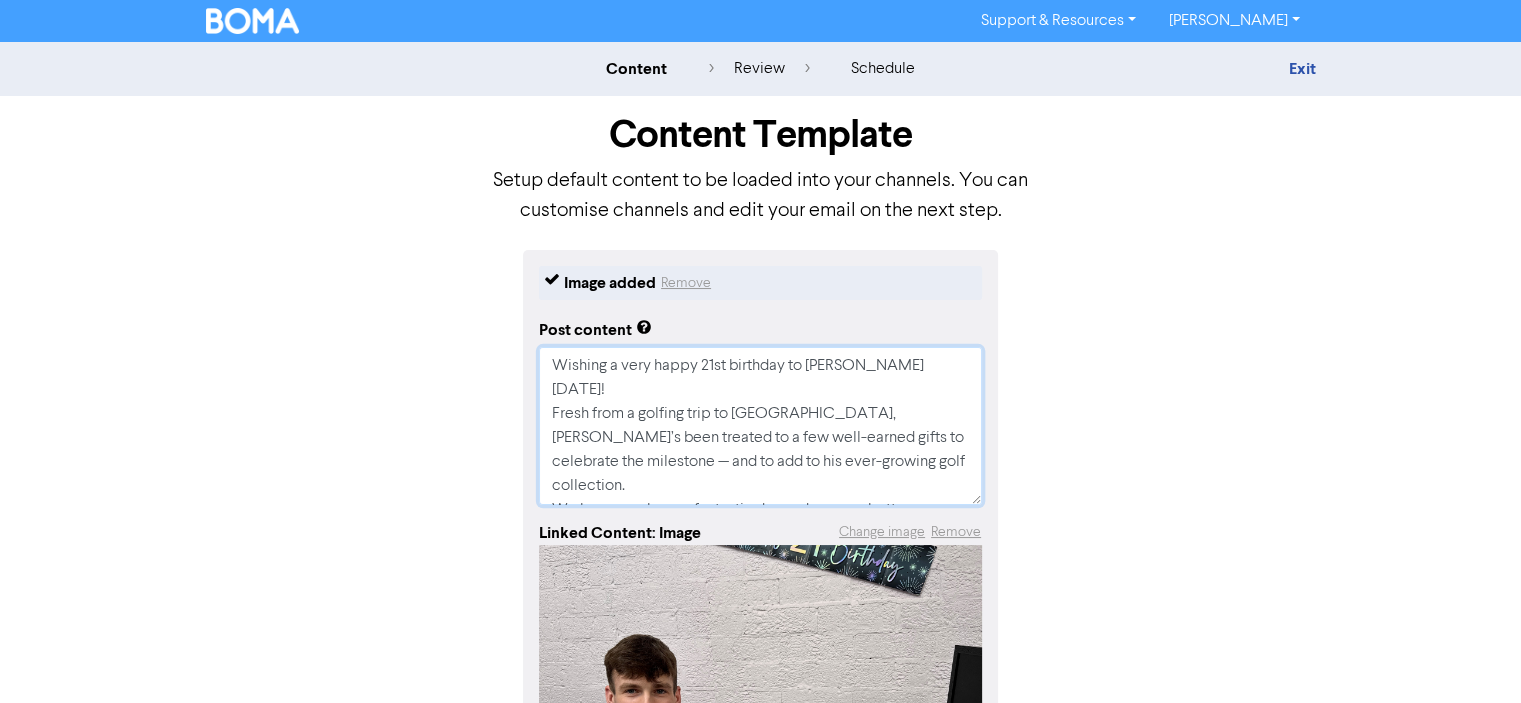 click on "Wishing a very happy 21st birthday to [PERSON_NAME] [DATE]!
Fresh from a golfing trip to [GEOGRAPHIC_DATA], [PERSON_NAME]’s been treated to a few well-earned gifts to celebrate the milestone — and to add to his ever-growing golf collection.
We hope you have a fantastic day and an even better year ahead!" at bounding box center [760, 426] 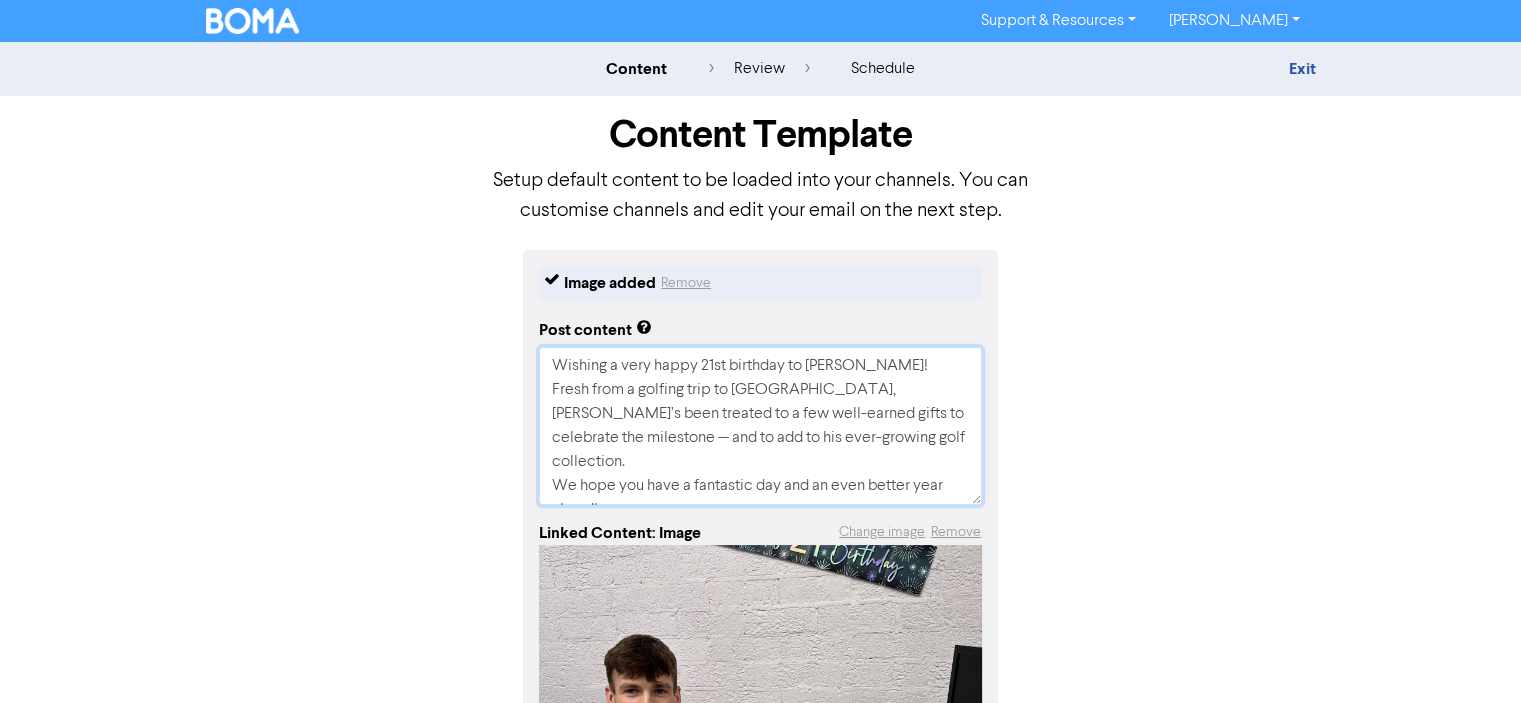 type on "x" 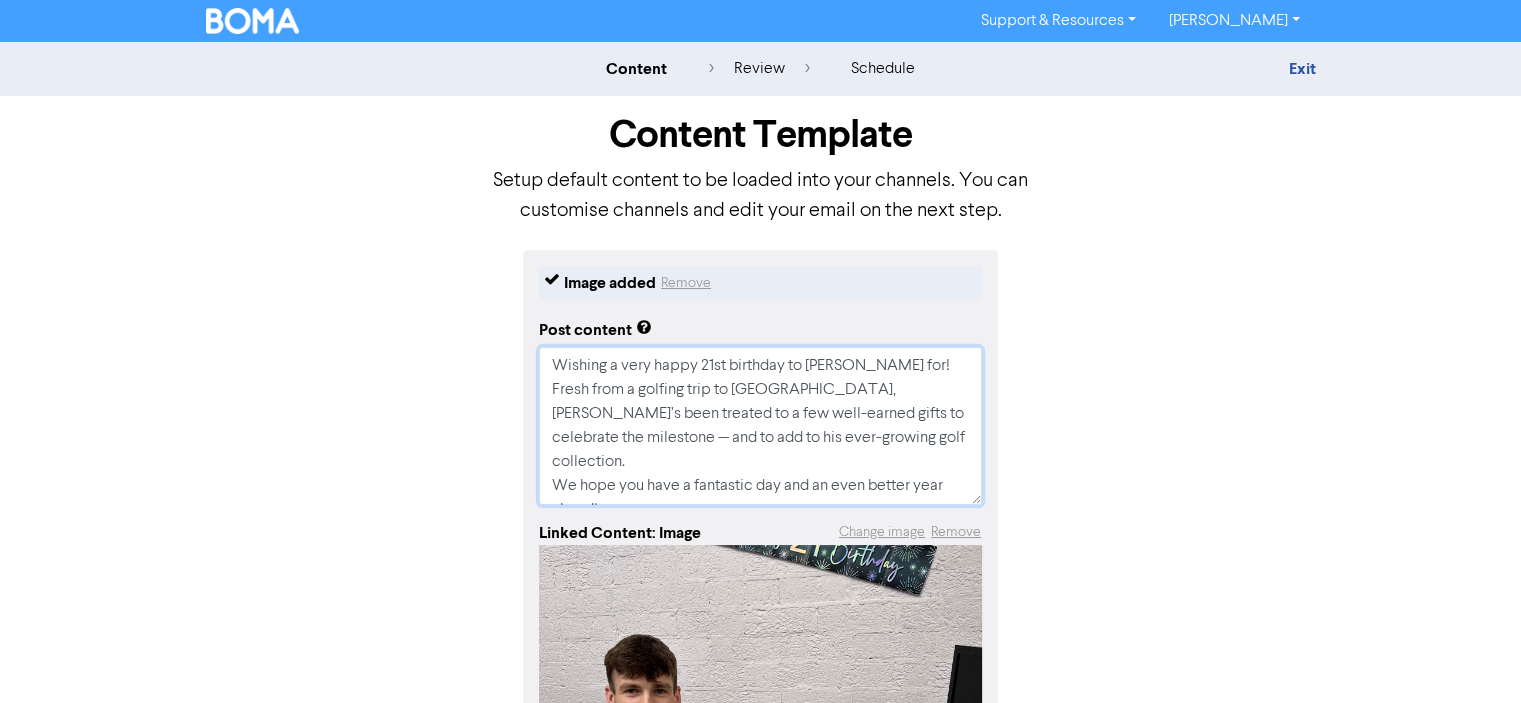 type on "x" 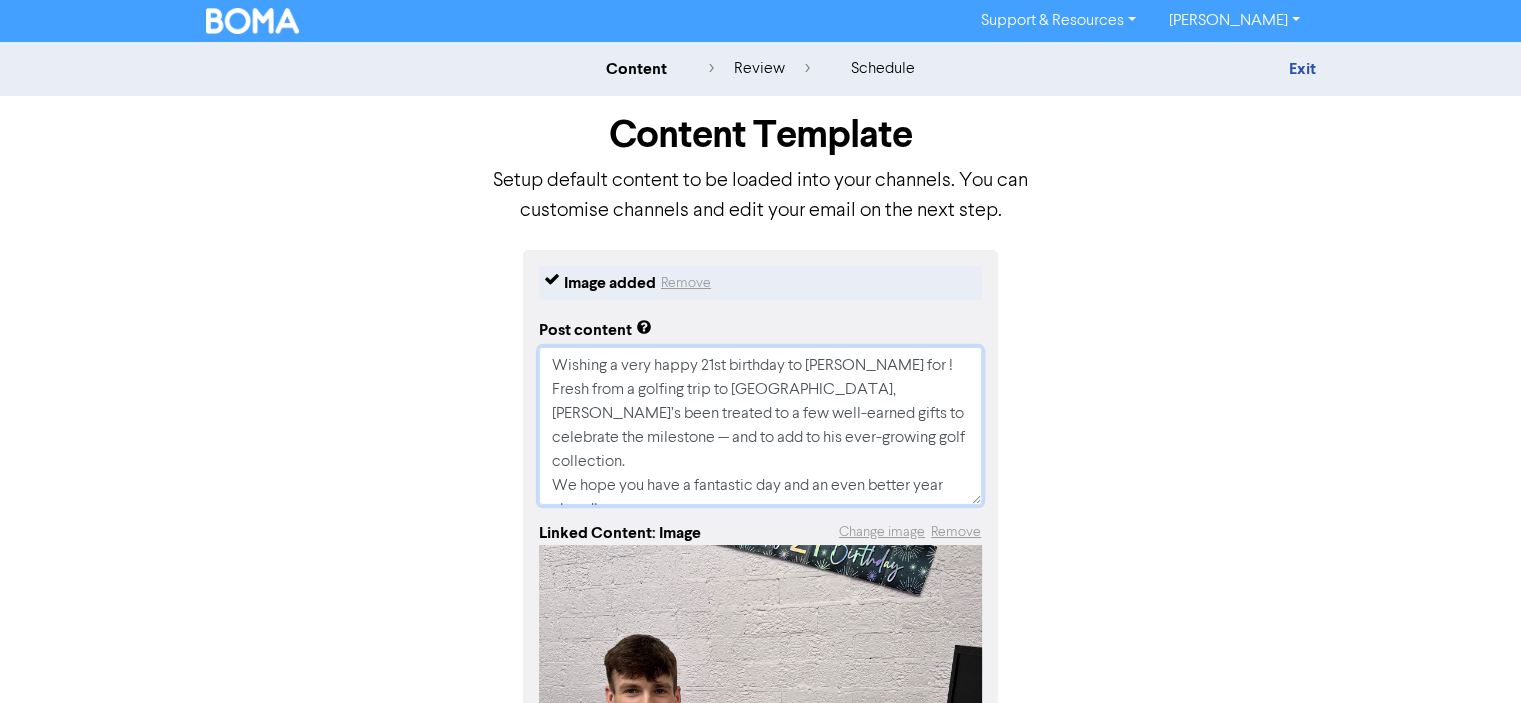 type on "x" 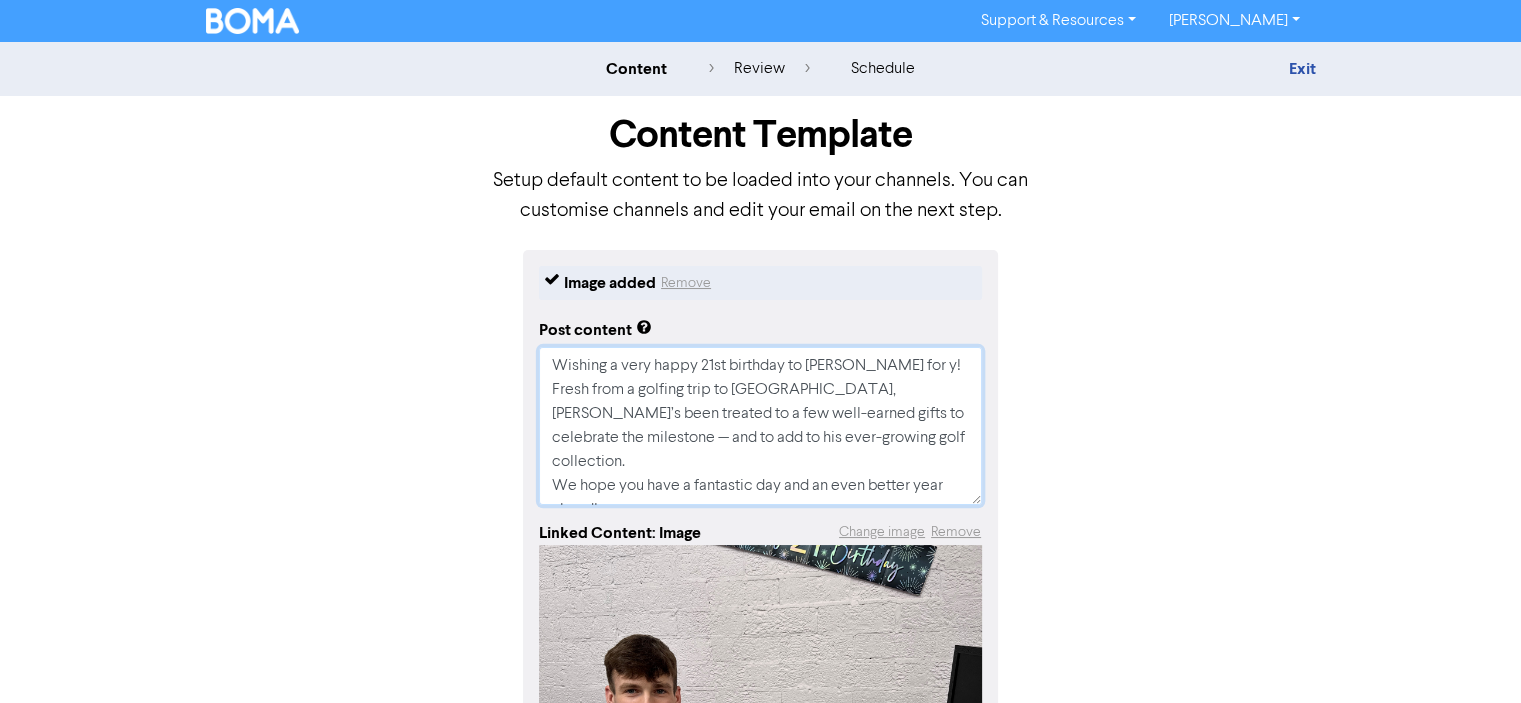 type on "x" 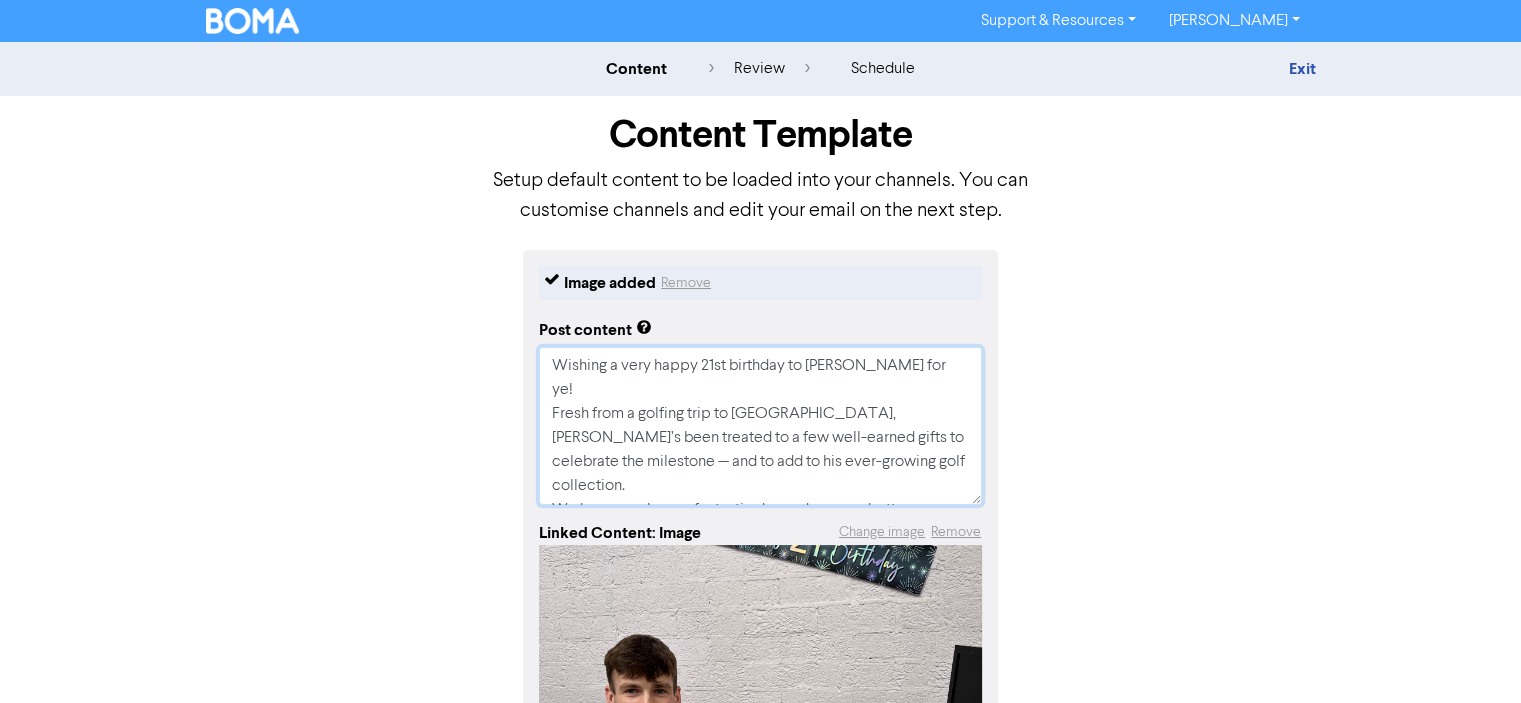 type on "x" 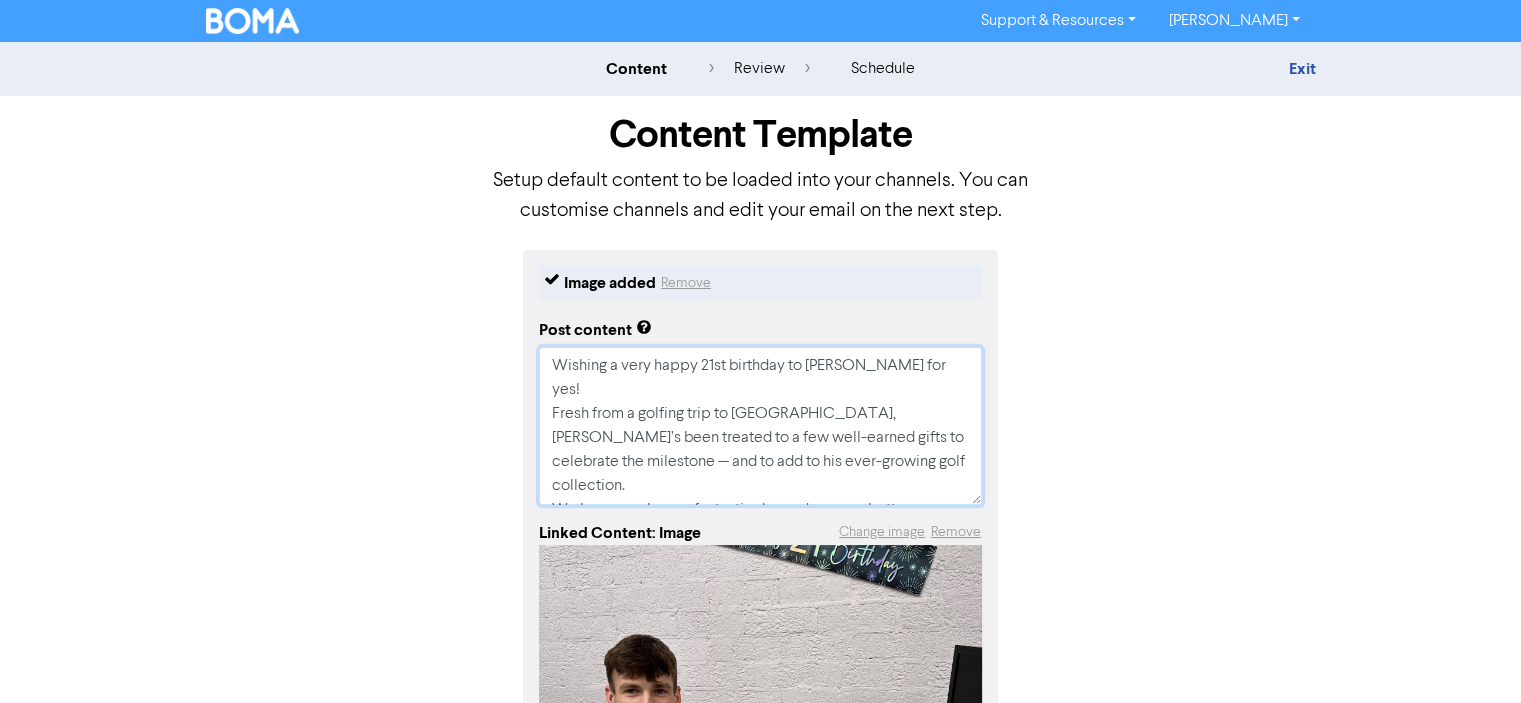 type on "x" 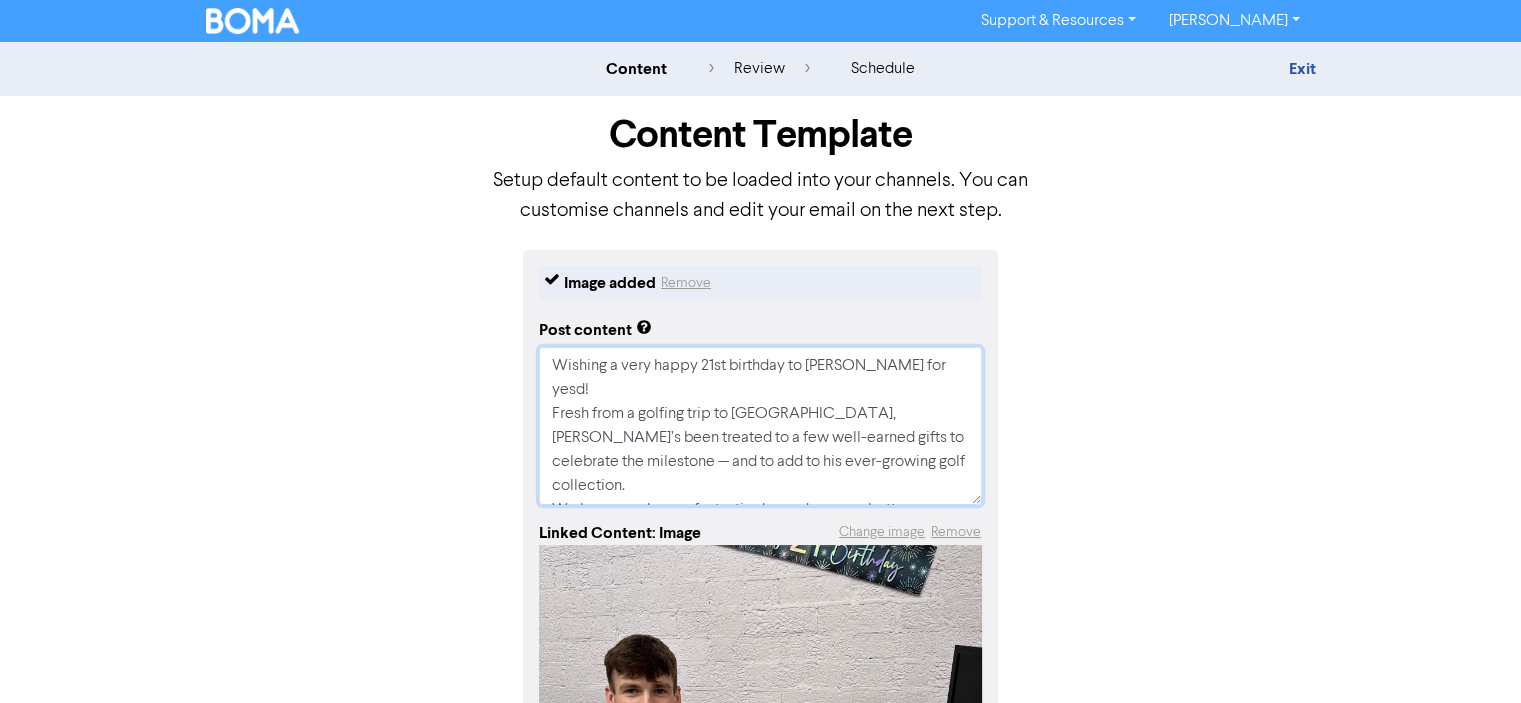 type on "x" 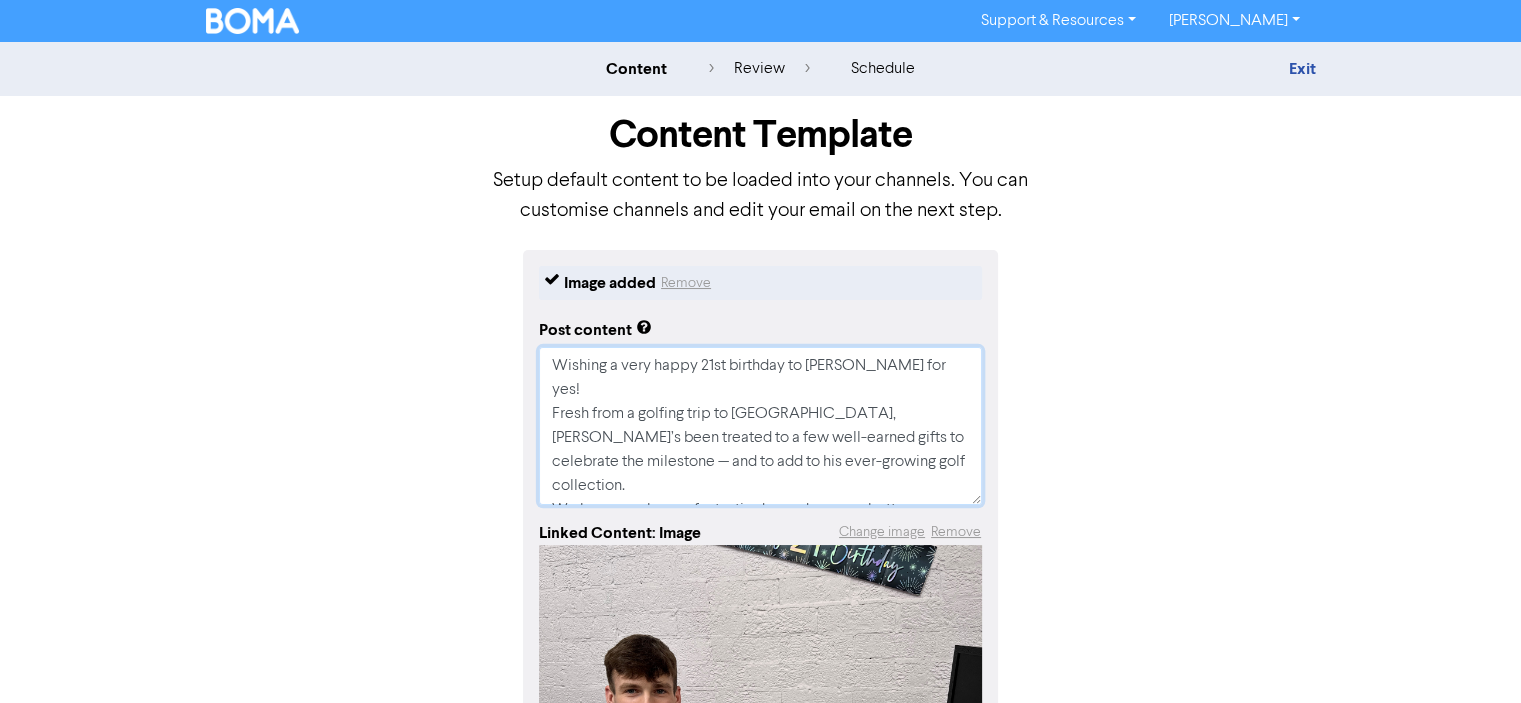 type on "x" 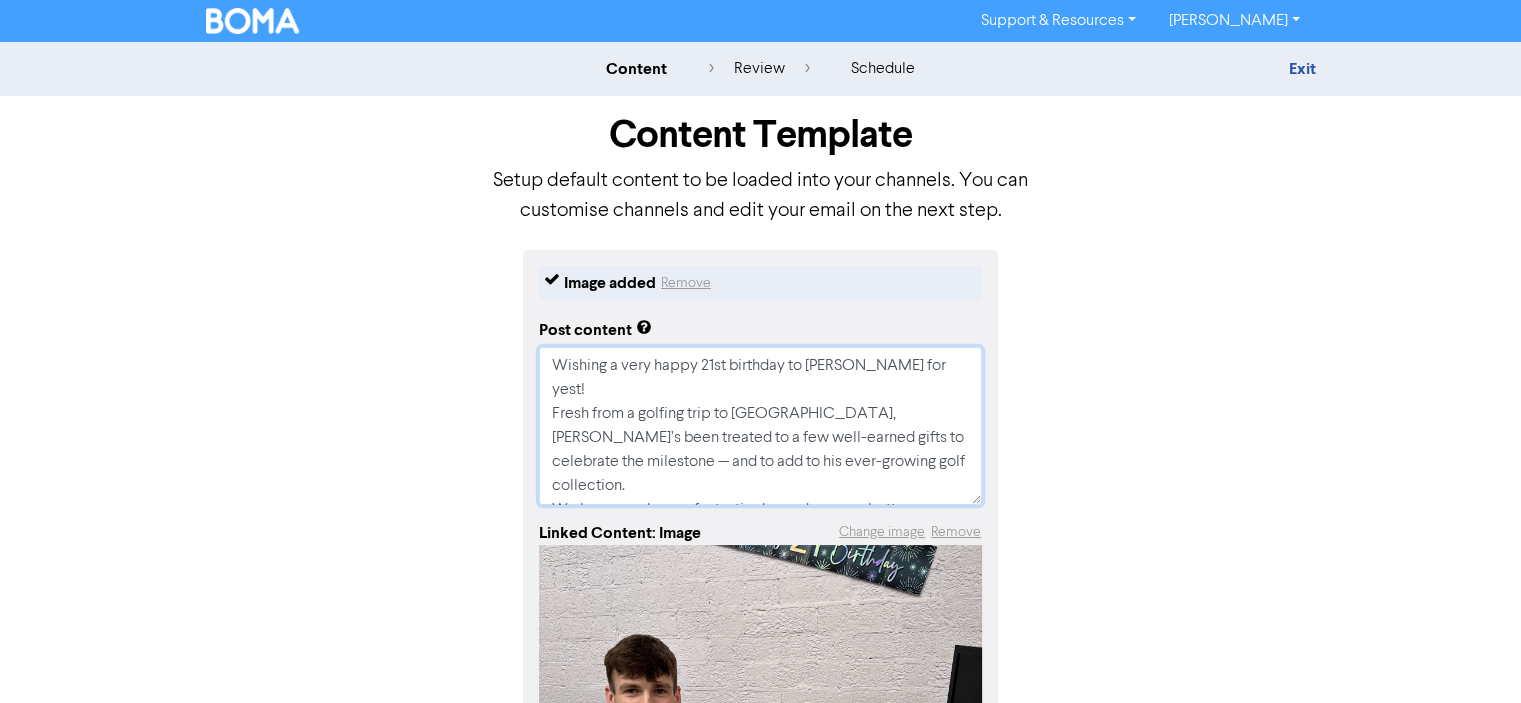 type on "x" 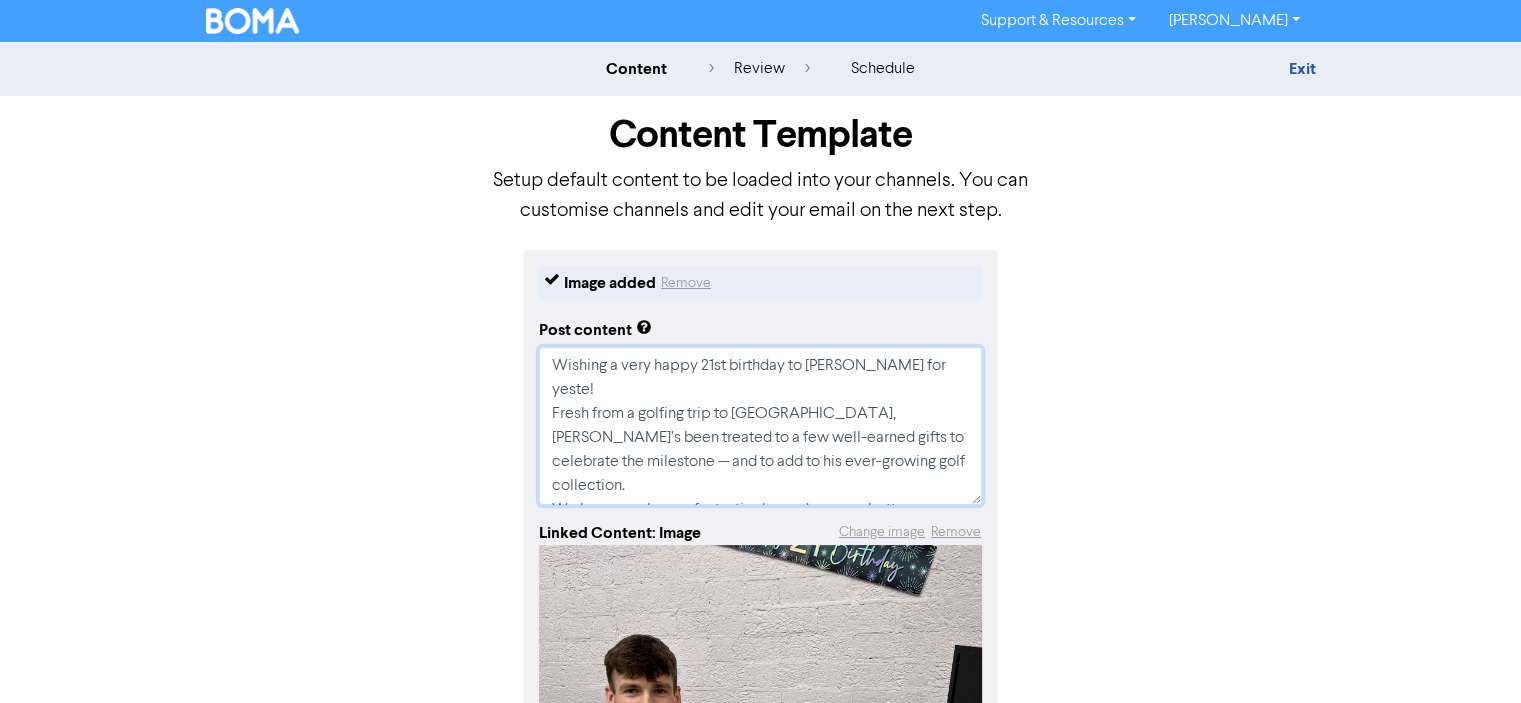 type on "x" 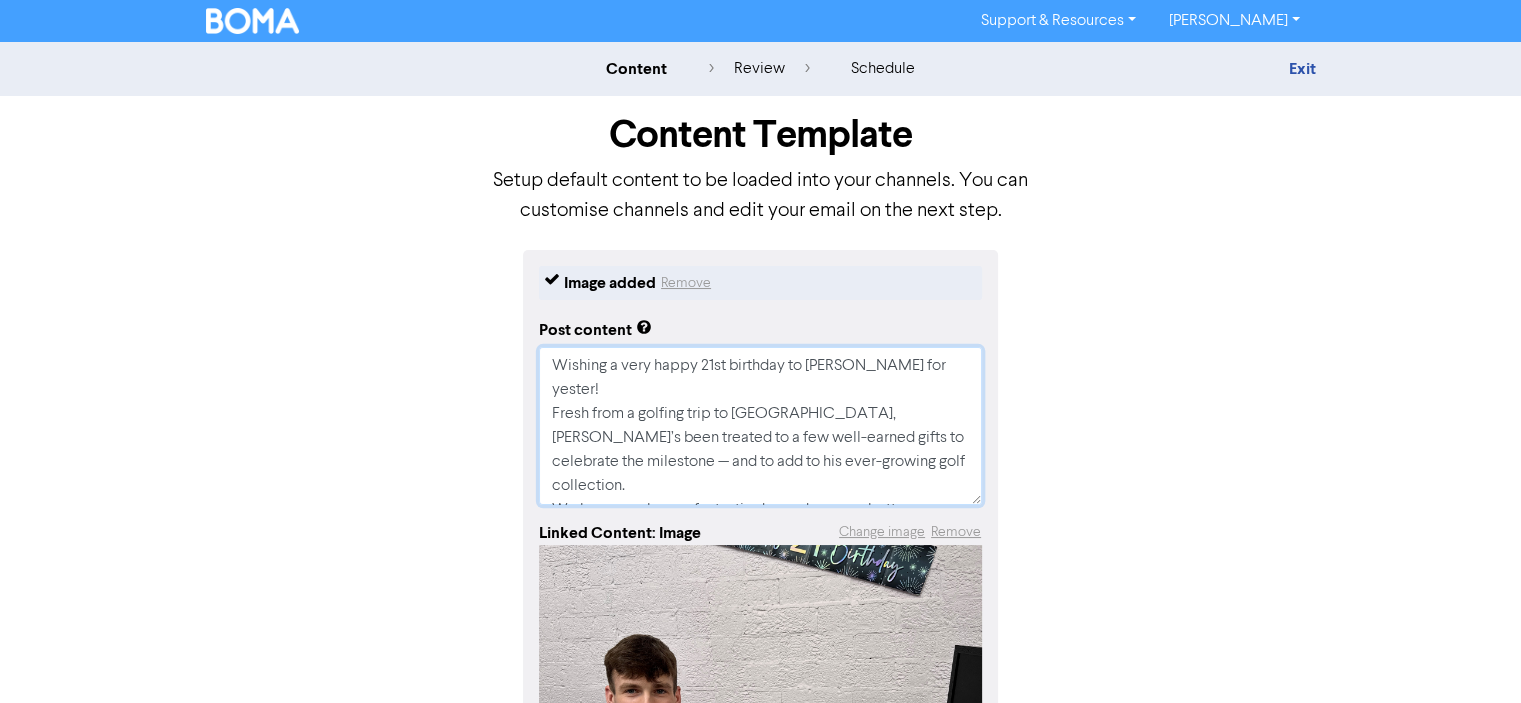 type on "x" 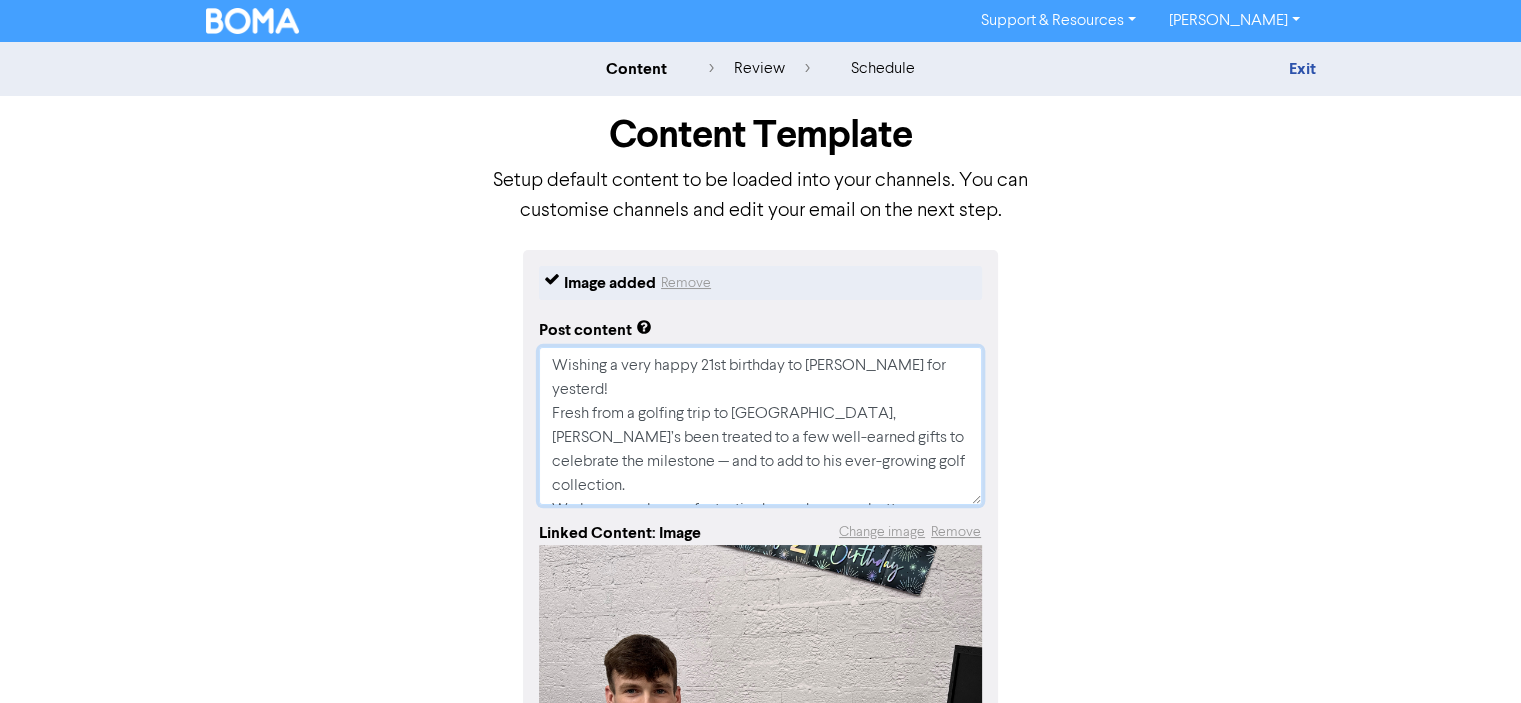 type on "x" 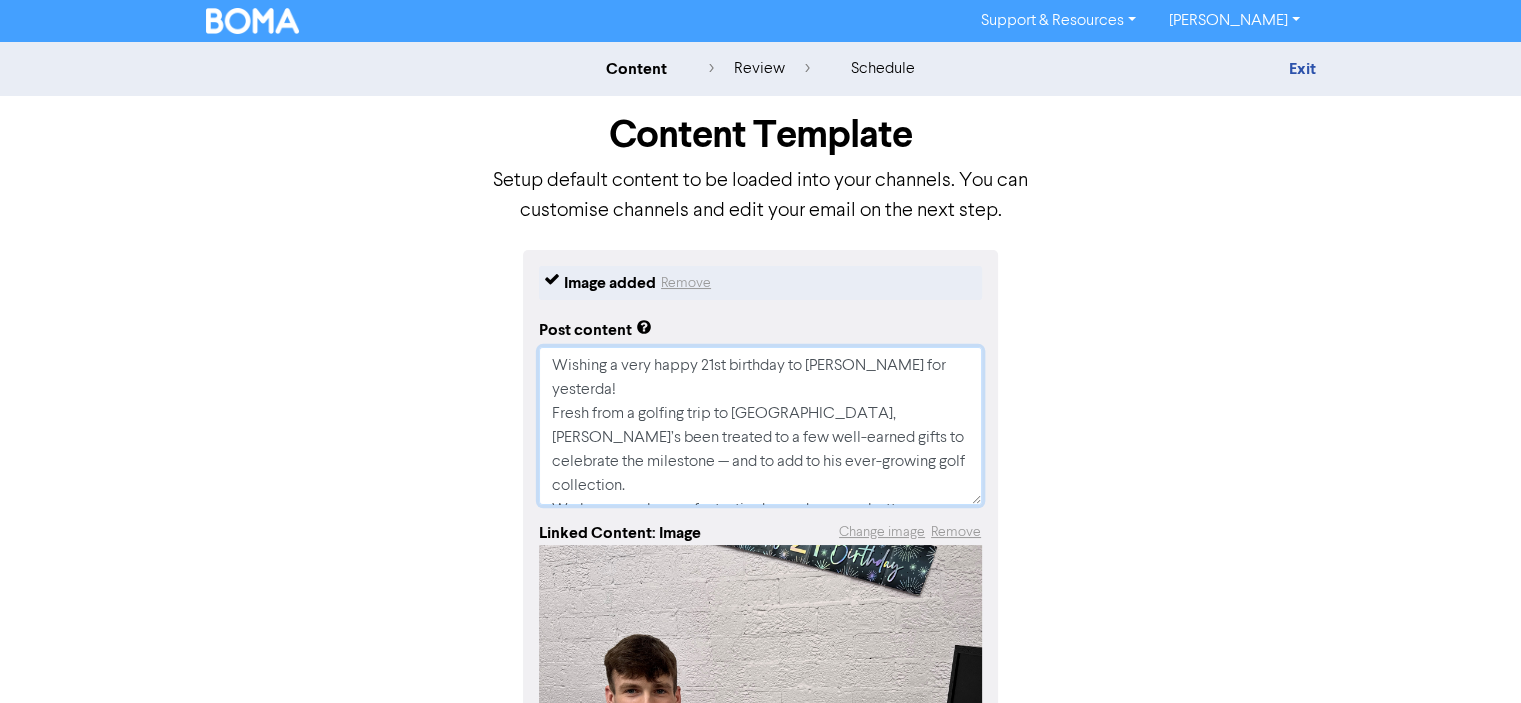 type on "x" 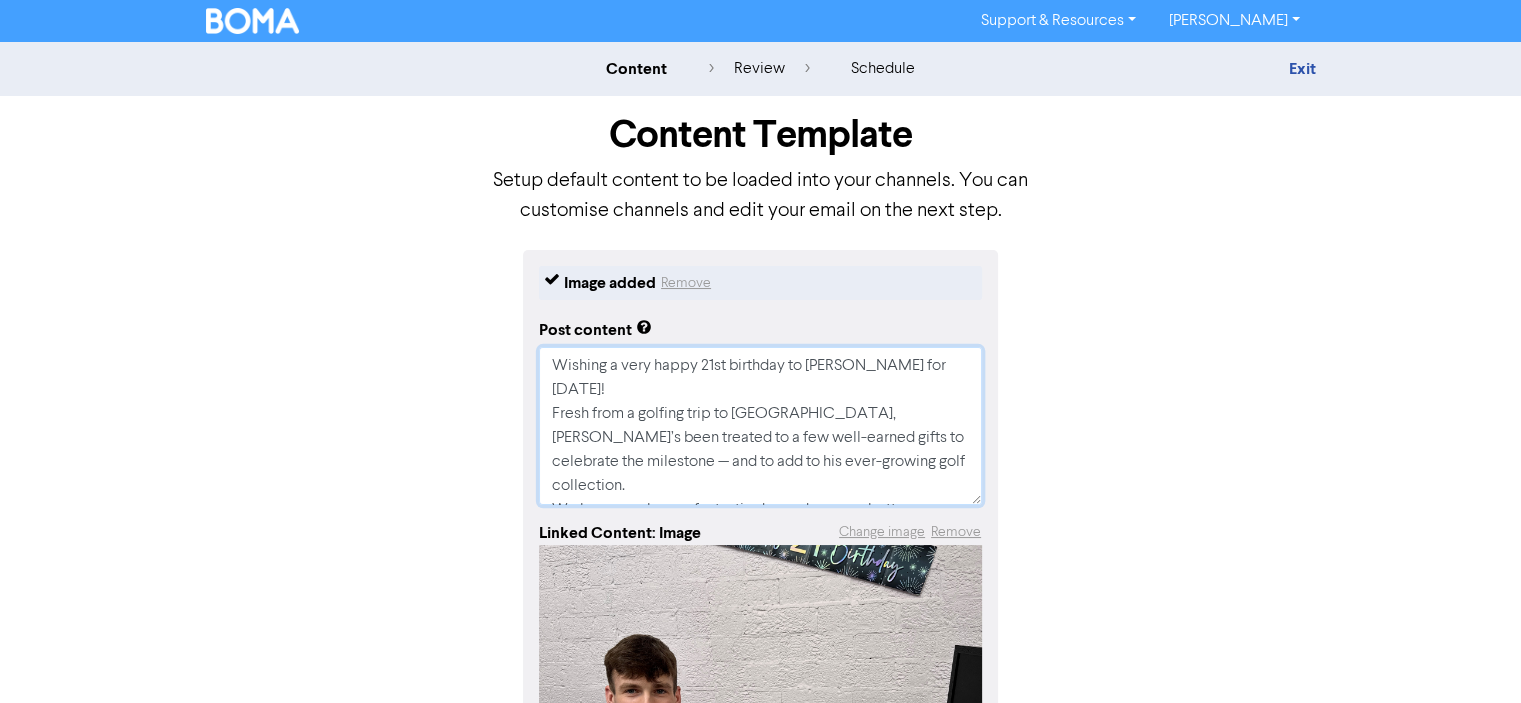 click on "Wishing a very happy 21st birthday to [PERSON_NAME] for [DATE]!
Fresh from a golfing trip to [GEOGRAPHIC_DATA], [PERSON_NAME]’s been treated to a few well-earned gifts to celebrate the milestone — and to add to his ever-growing golf collection.
We hope you have a fantastic day and an even better year ahead!" at bounding box center [760, 426] 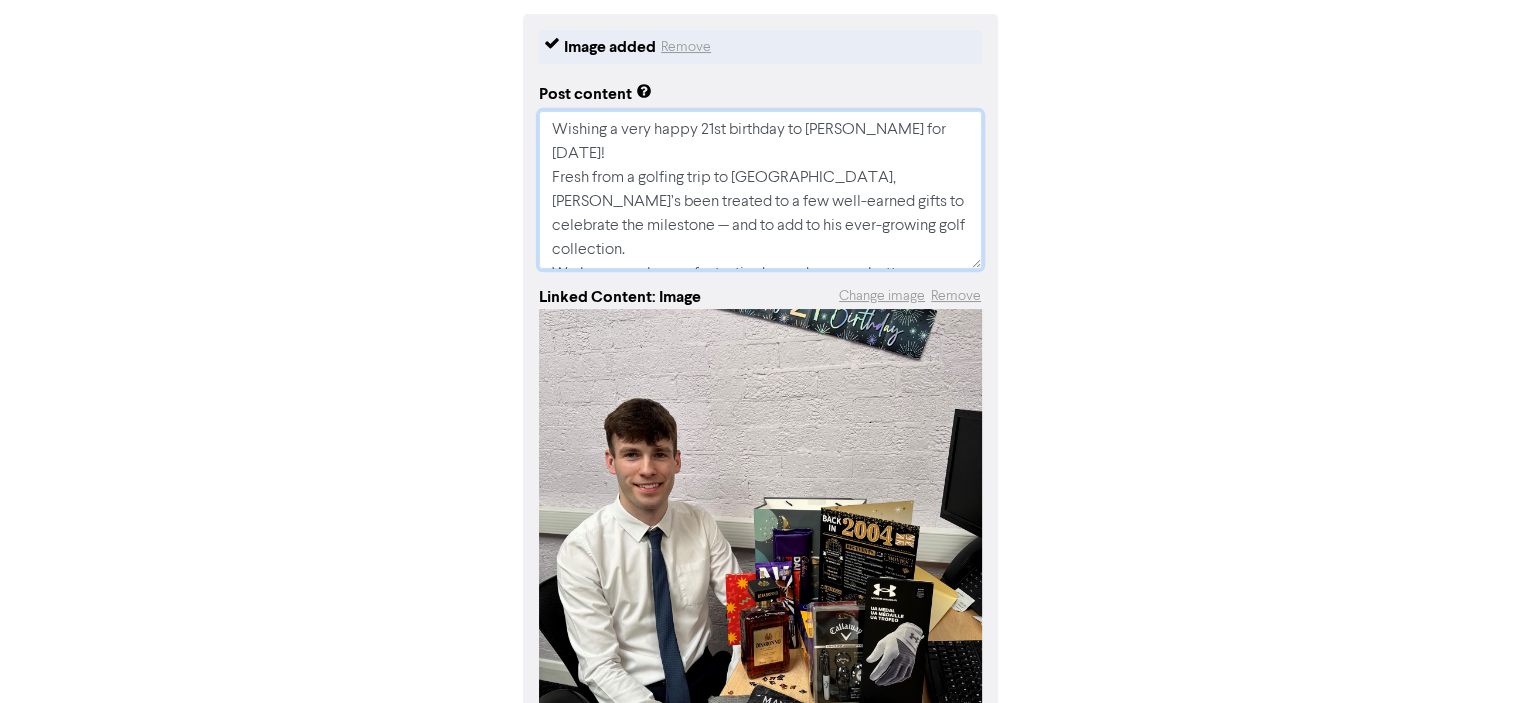 scroll, scrollTop: 191, scrollLeft: 0, axis: vertical 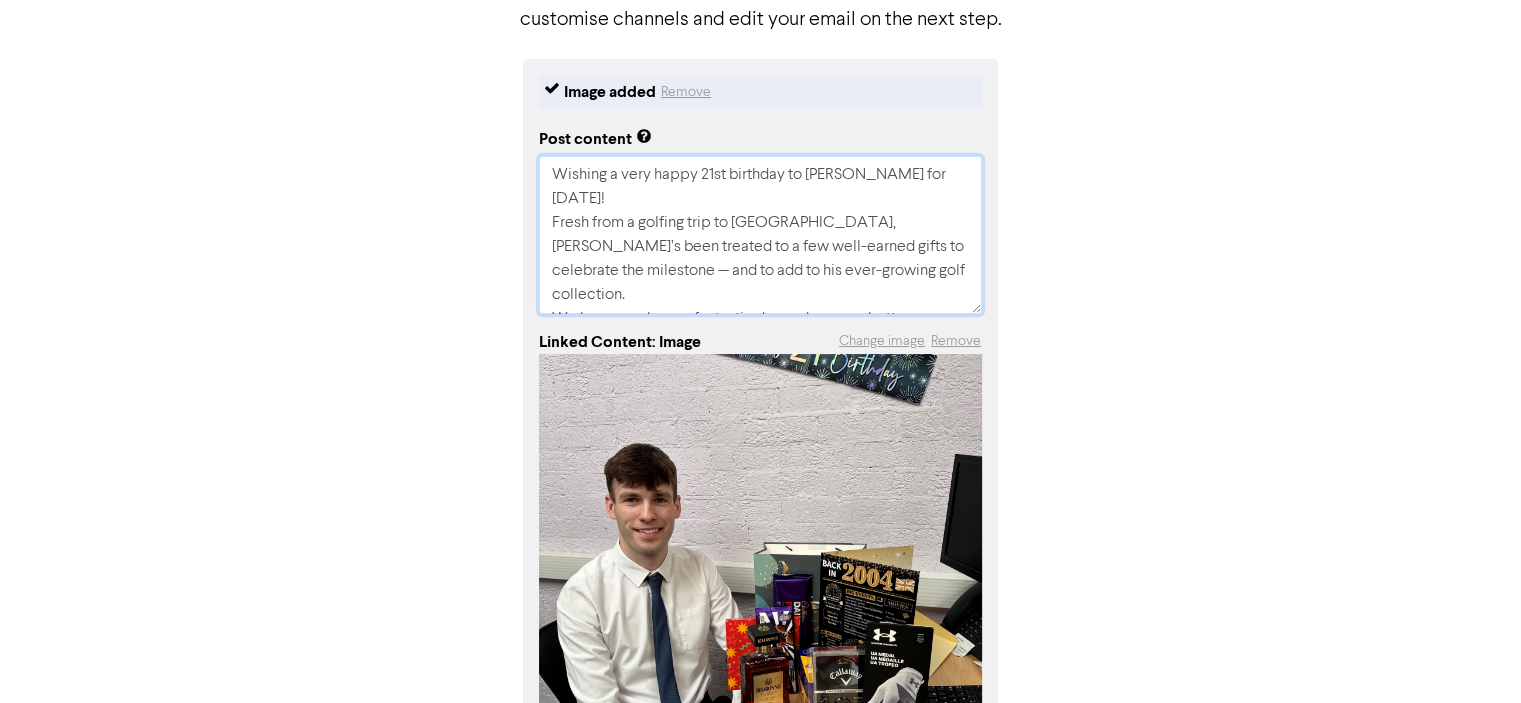 drag, startPoint x: 677, startPoint y: 274, endPoint x: 661, endPoint y: 274, distance: 16 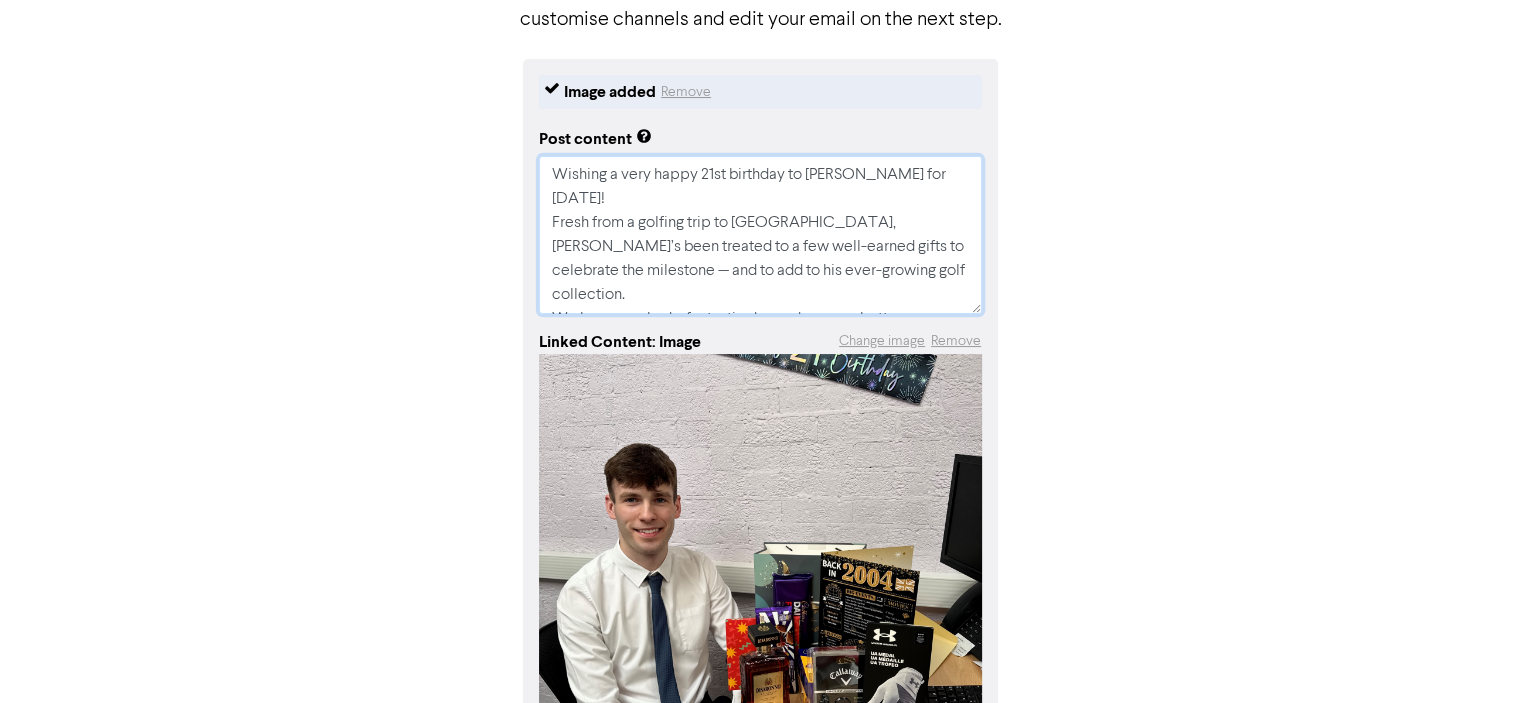 click on "Wishing a very happy 21st birthday to [PERSON_NAME] for [DATE]!
Fresh from a golfing trip to [GEOGRAPHIC_DATA], [PERSON_NAME]’s been treated to a few well-earned gifts to celebrate the milestone — and to add to his ever-growing golf collection.
We hope you had a fantastic day and an even better year ahead!" at bounding box center [760, 235] 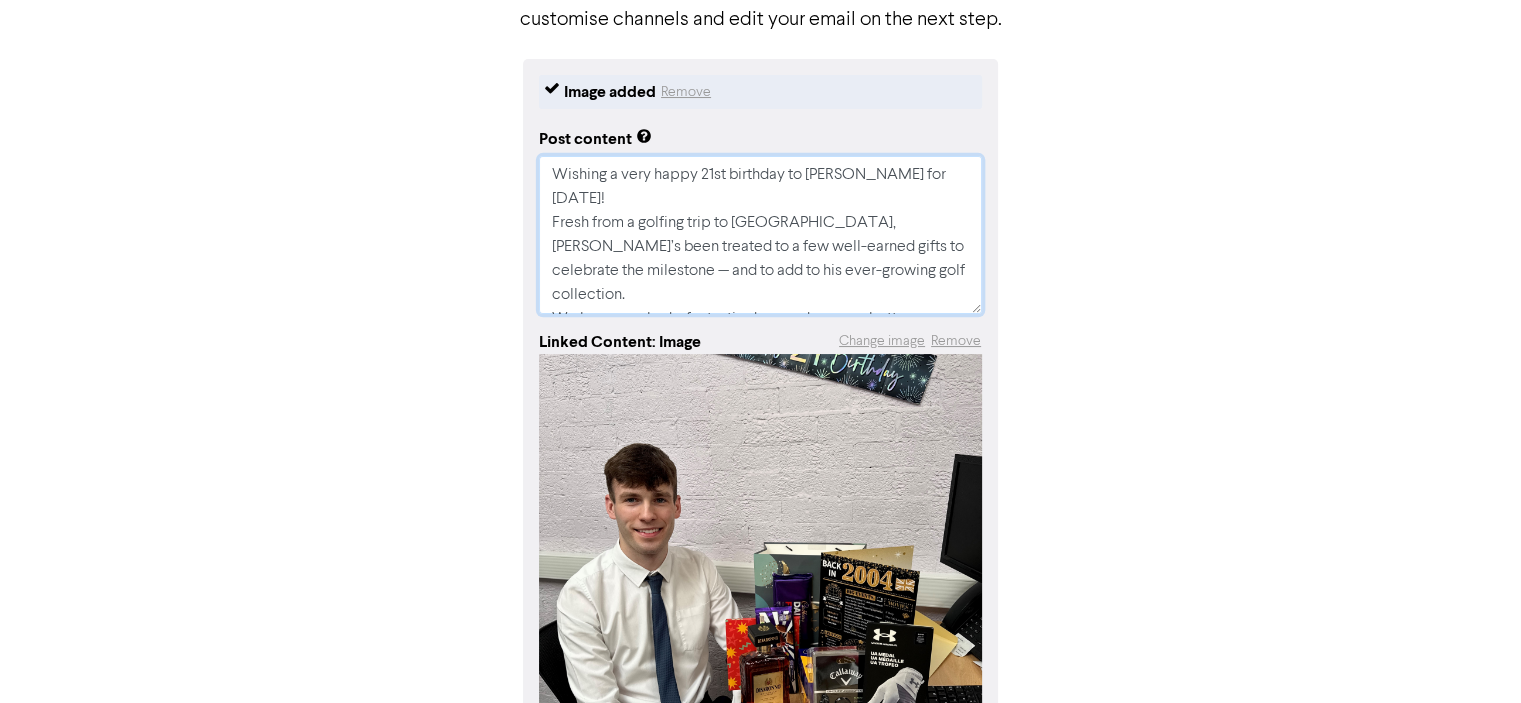 type on "x" 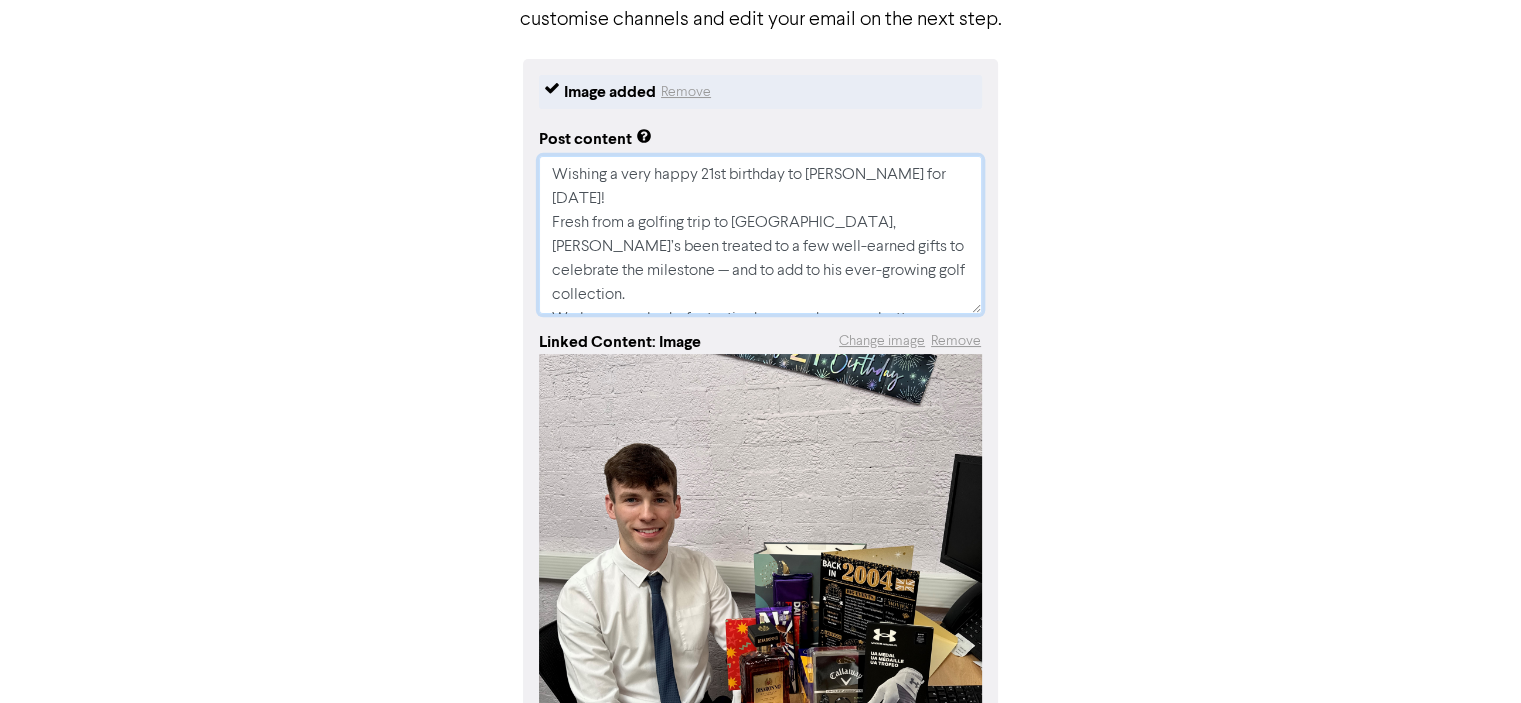 type on "x" 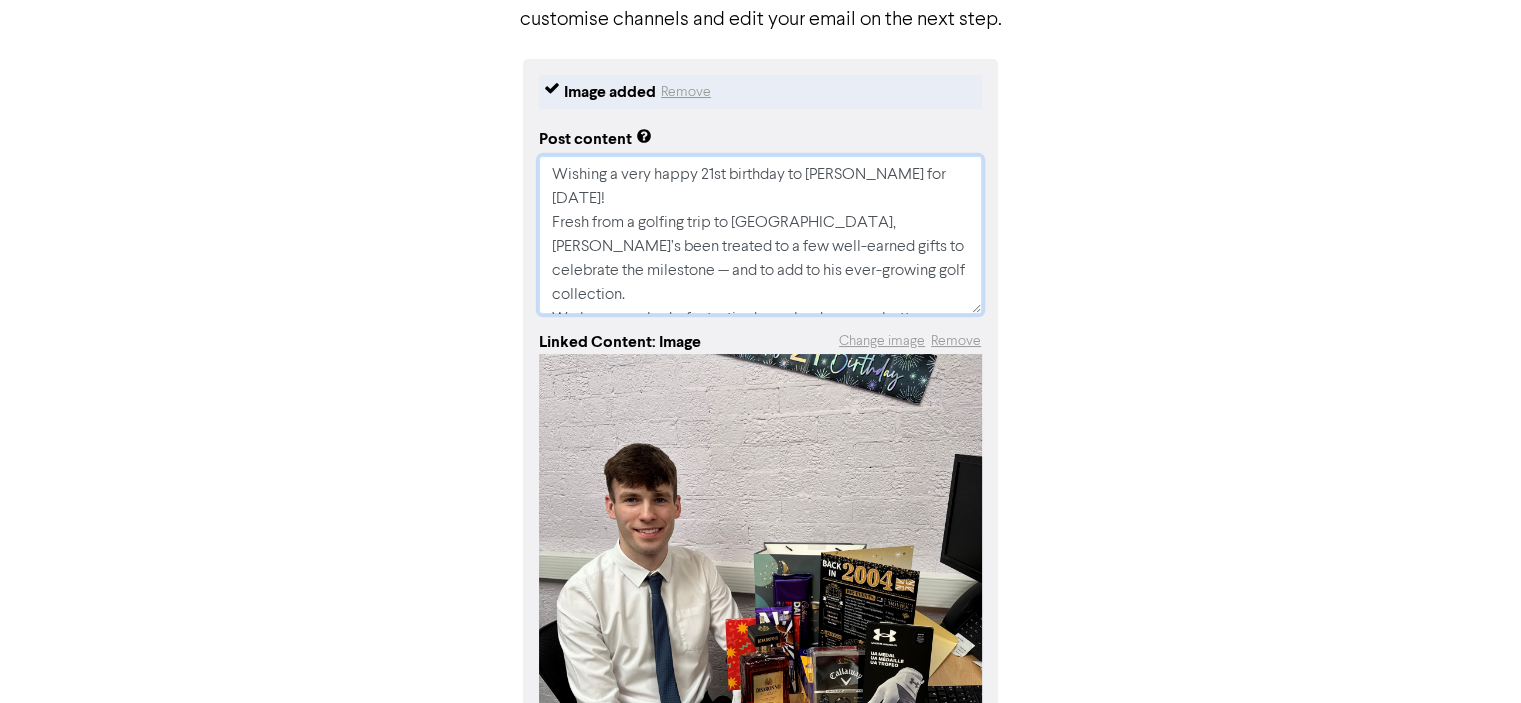 type on "x" 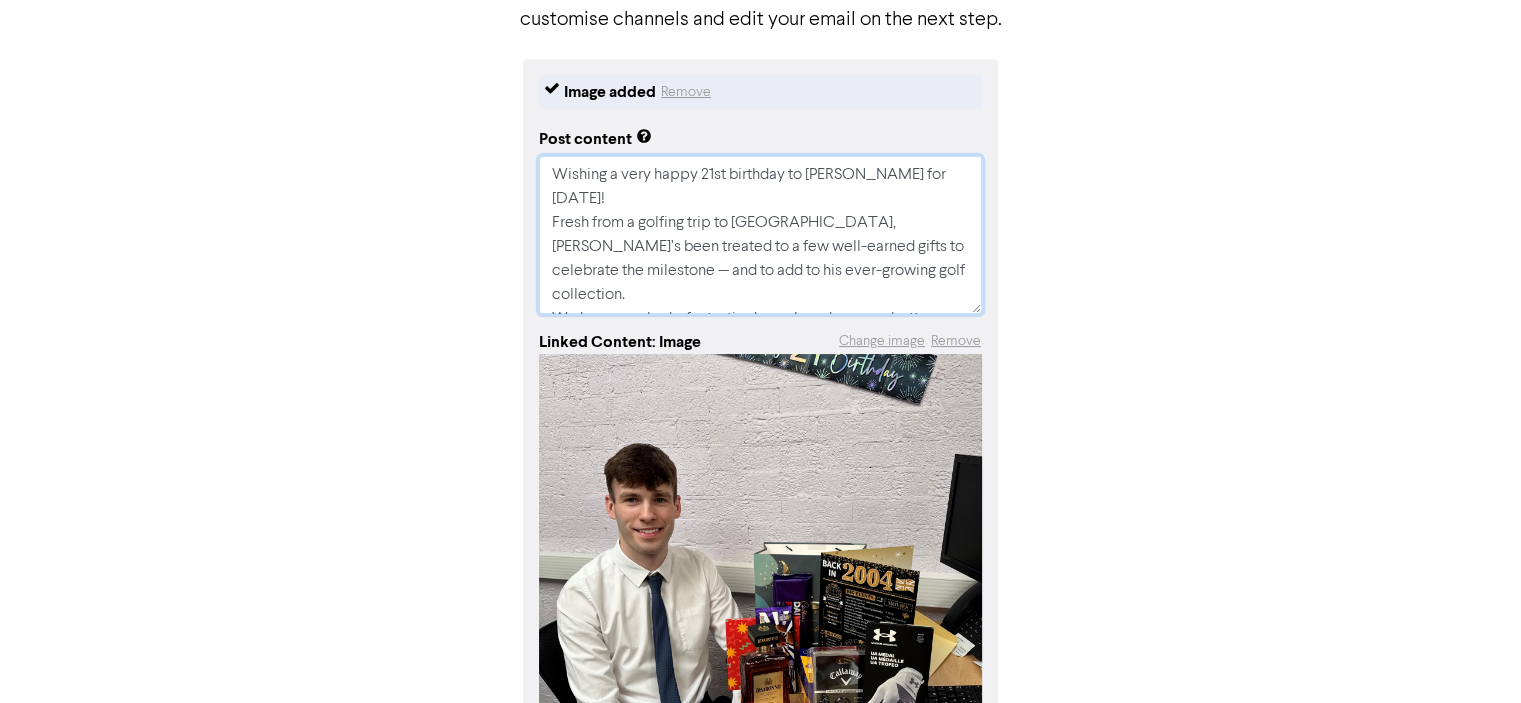 type on "x" 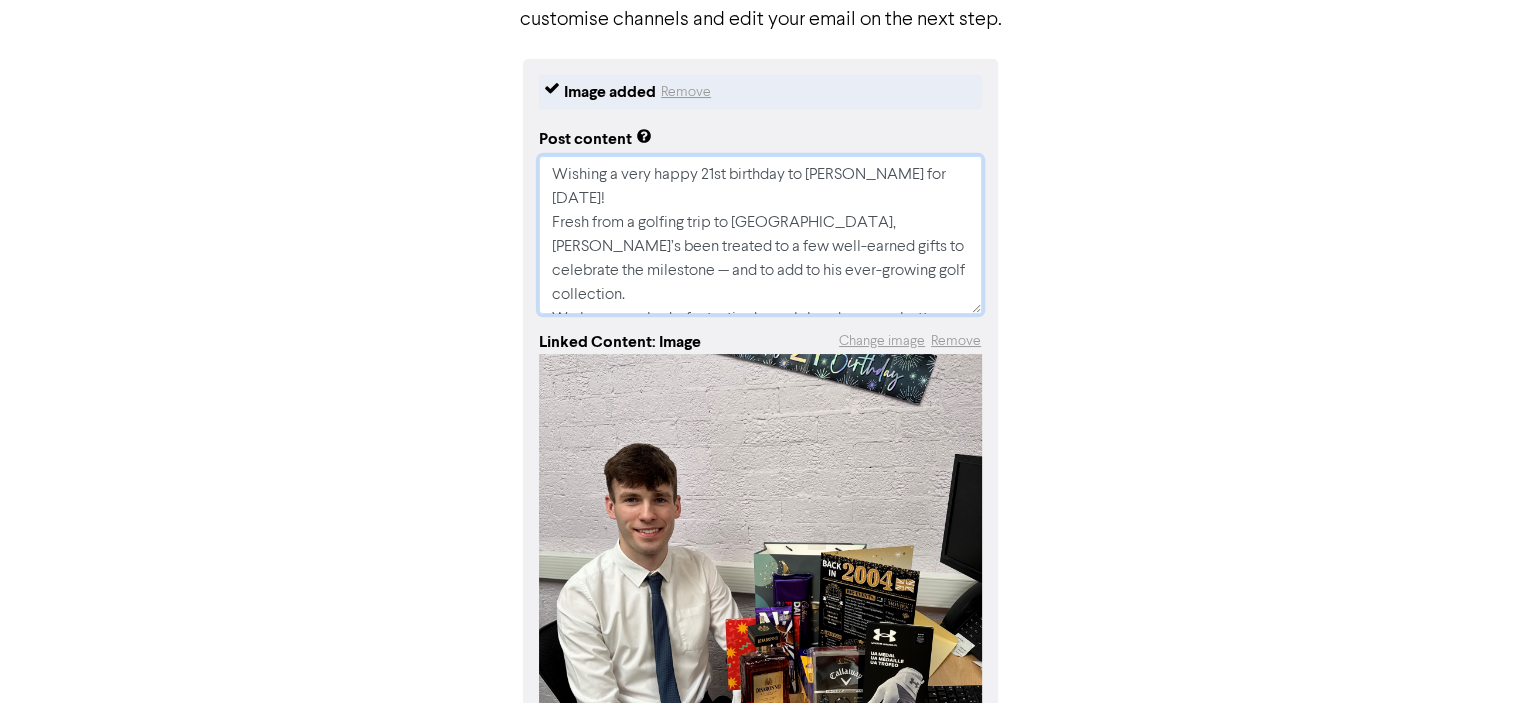 type on "x" 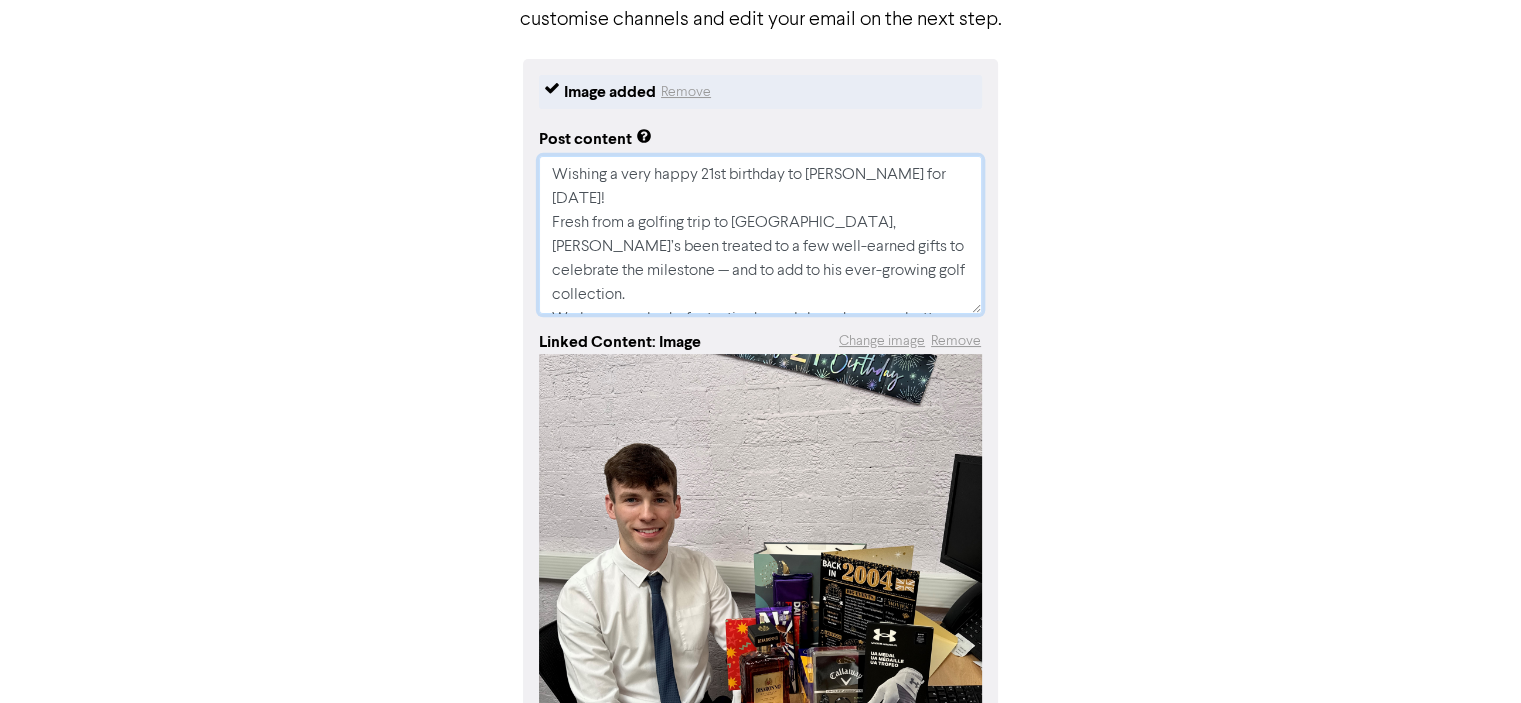 type on "x" 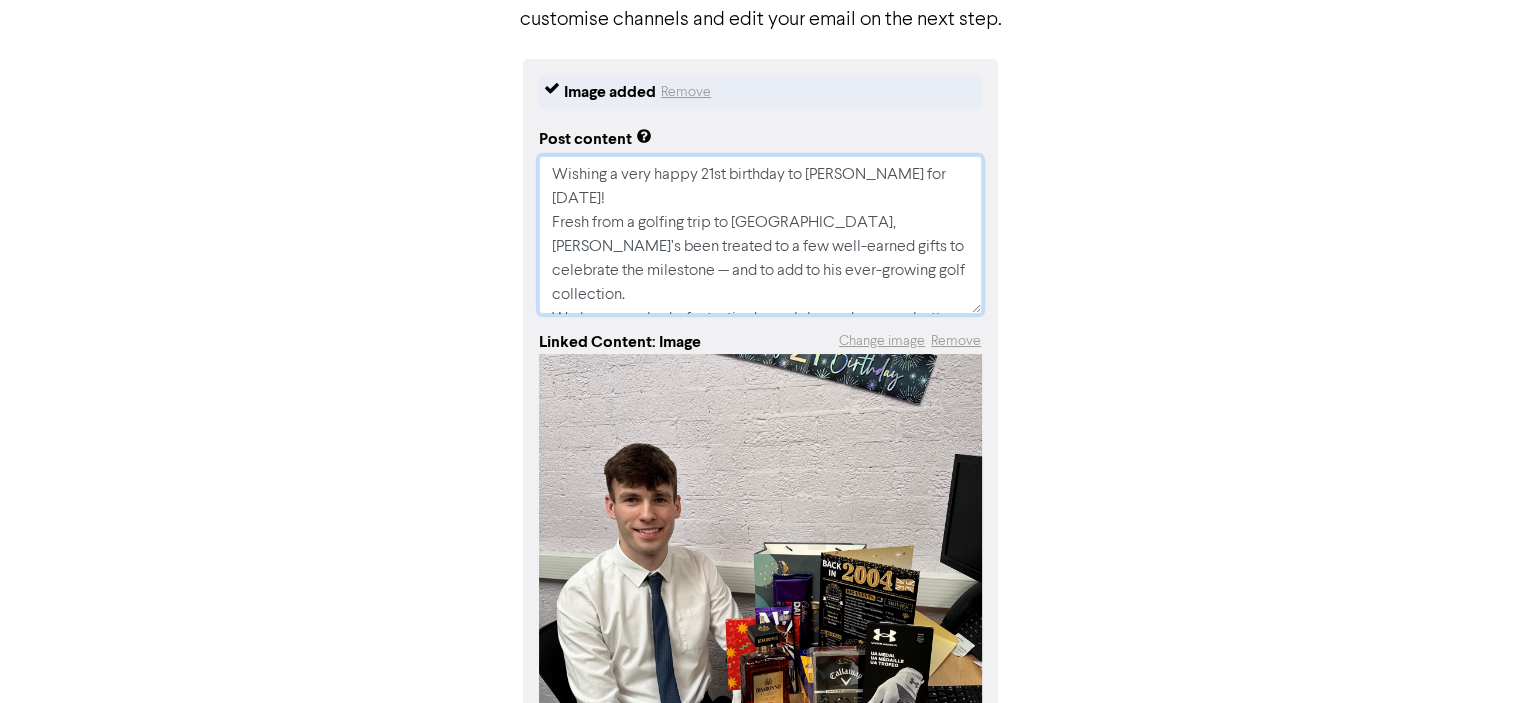 type on "x" 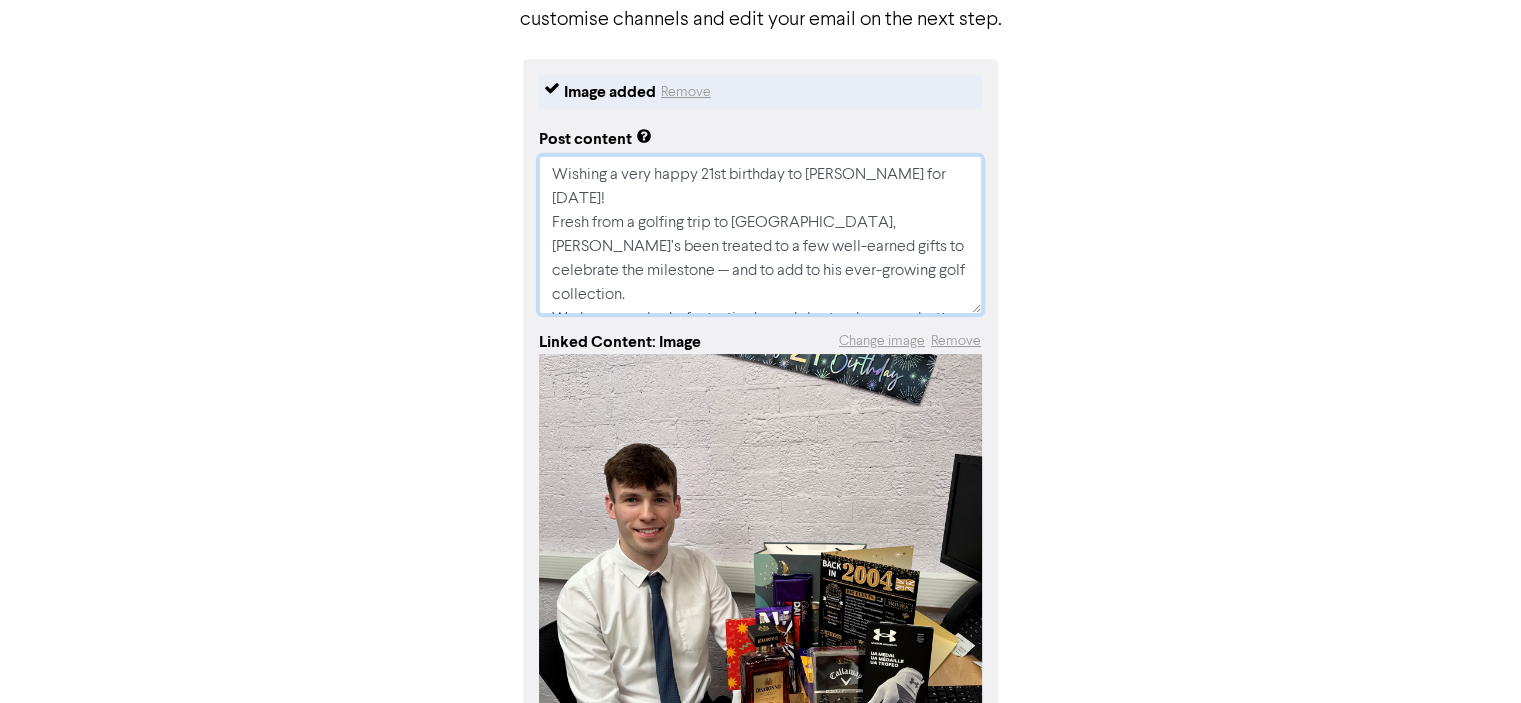 type on "x" 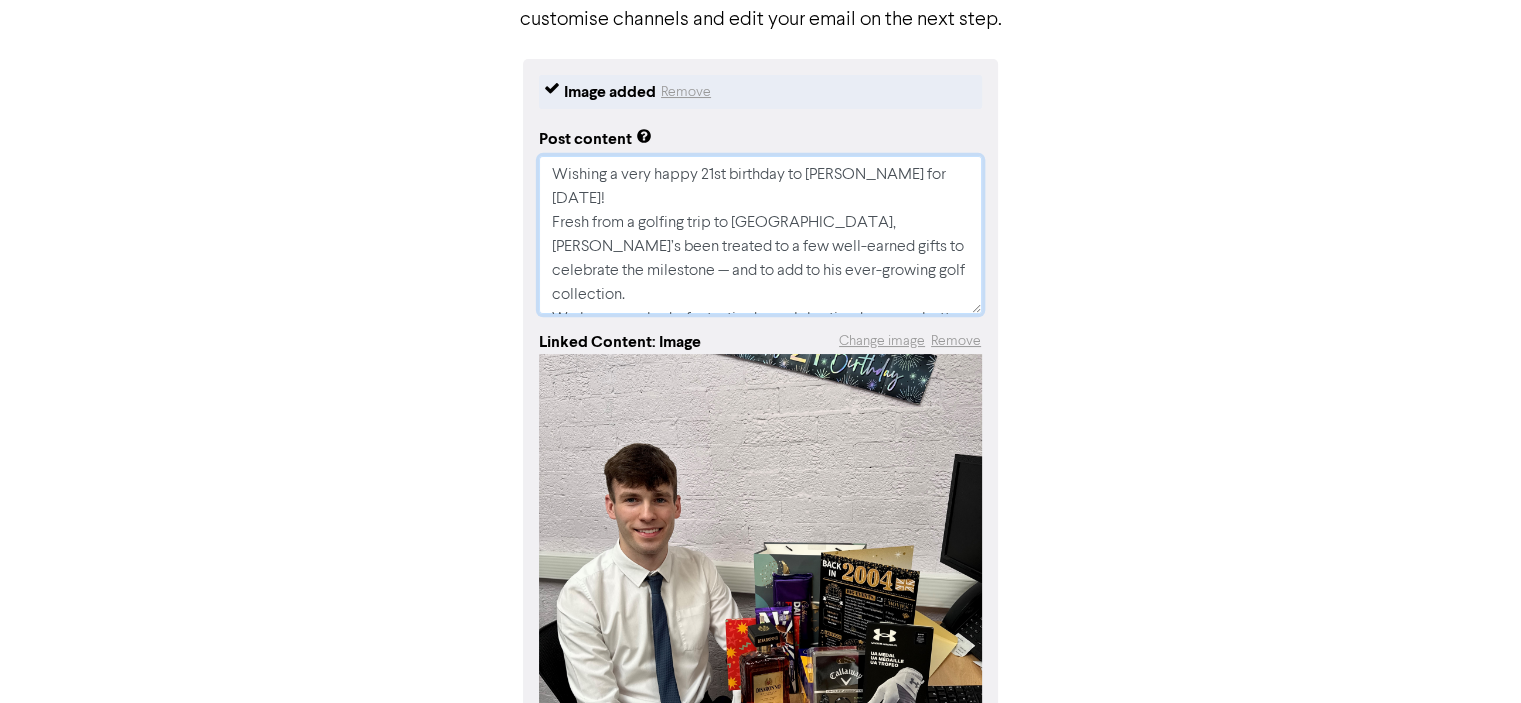 type on "x" 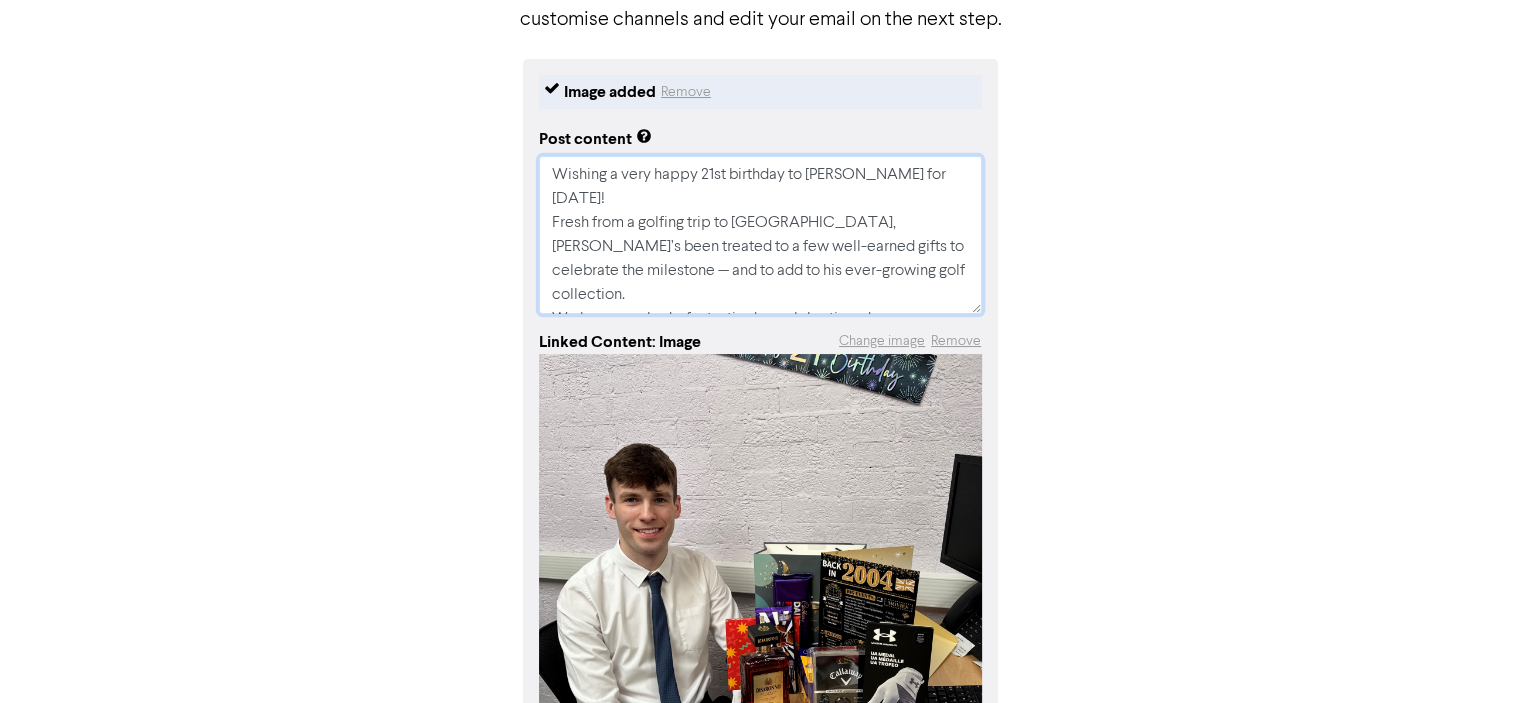 type on "x" 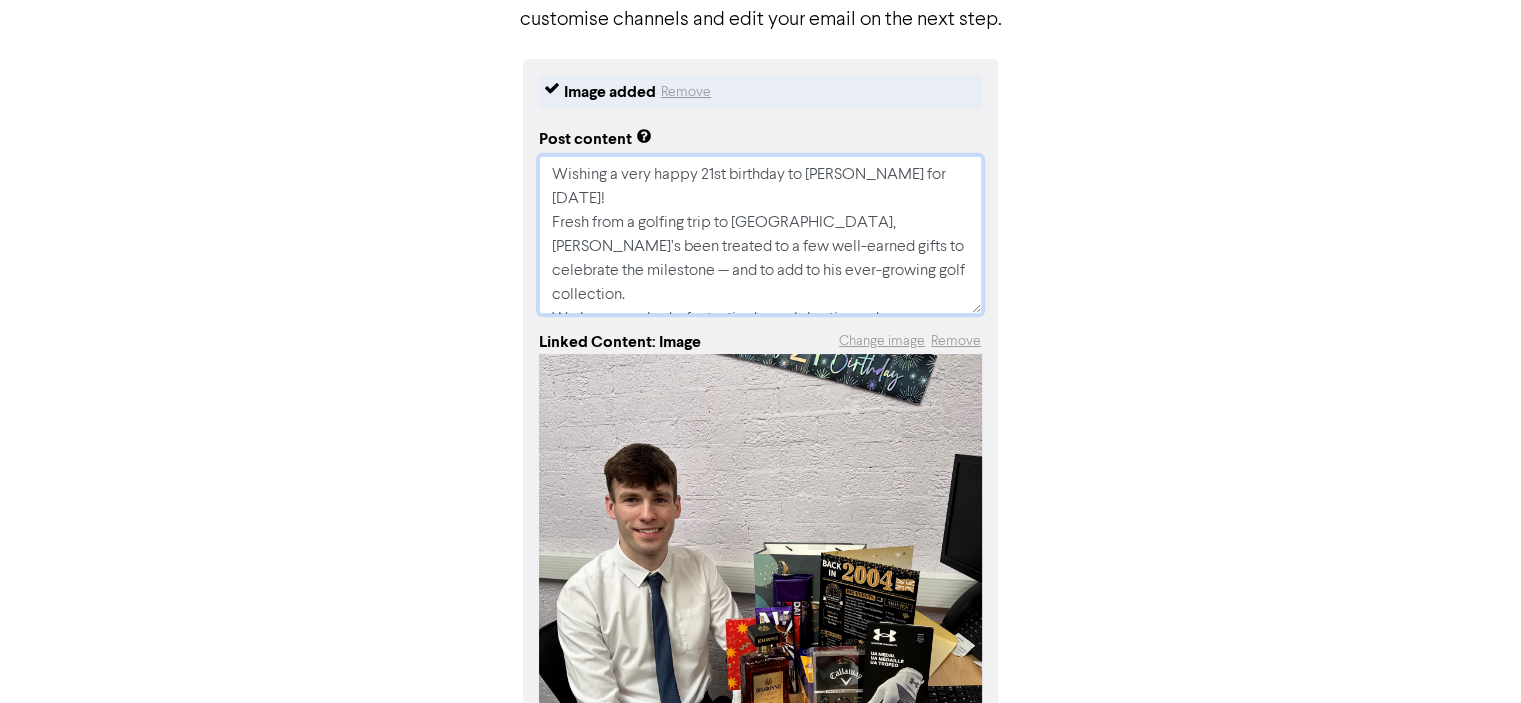 type on "x" 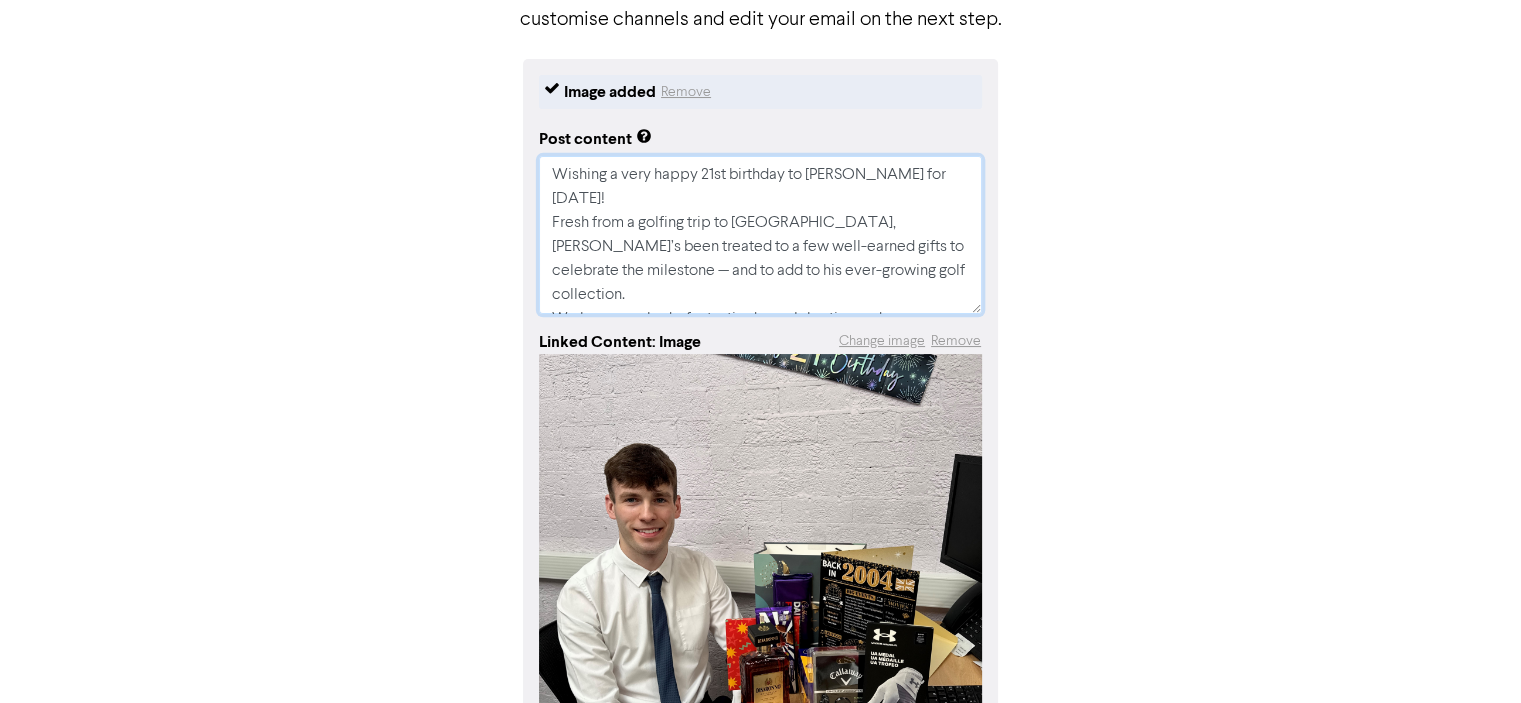 type on "x" 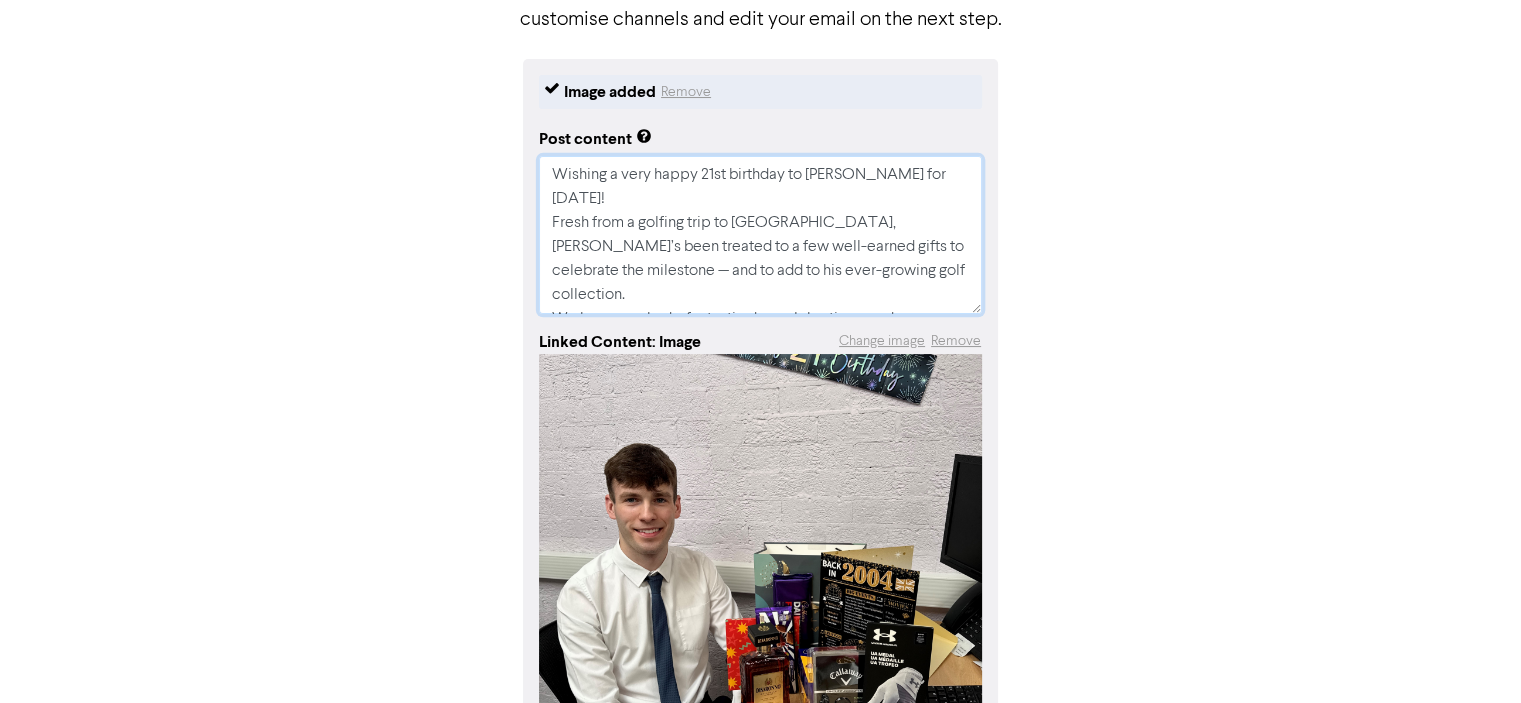 type on "x" 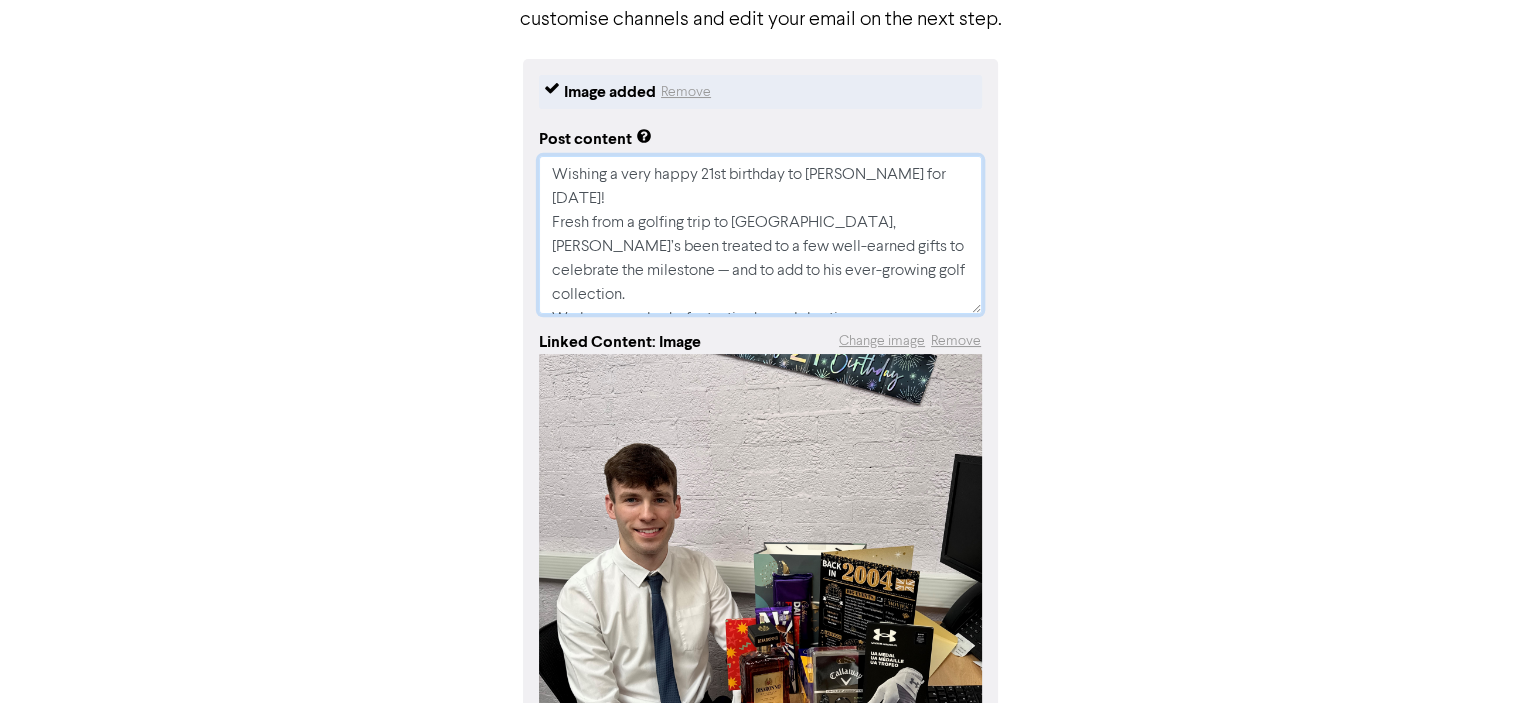 type on "x" 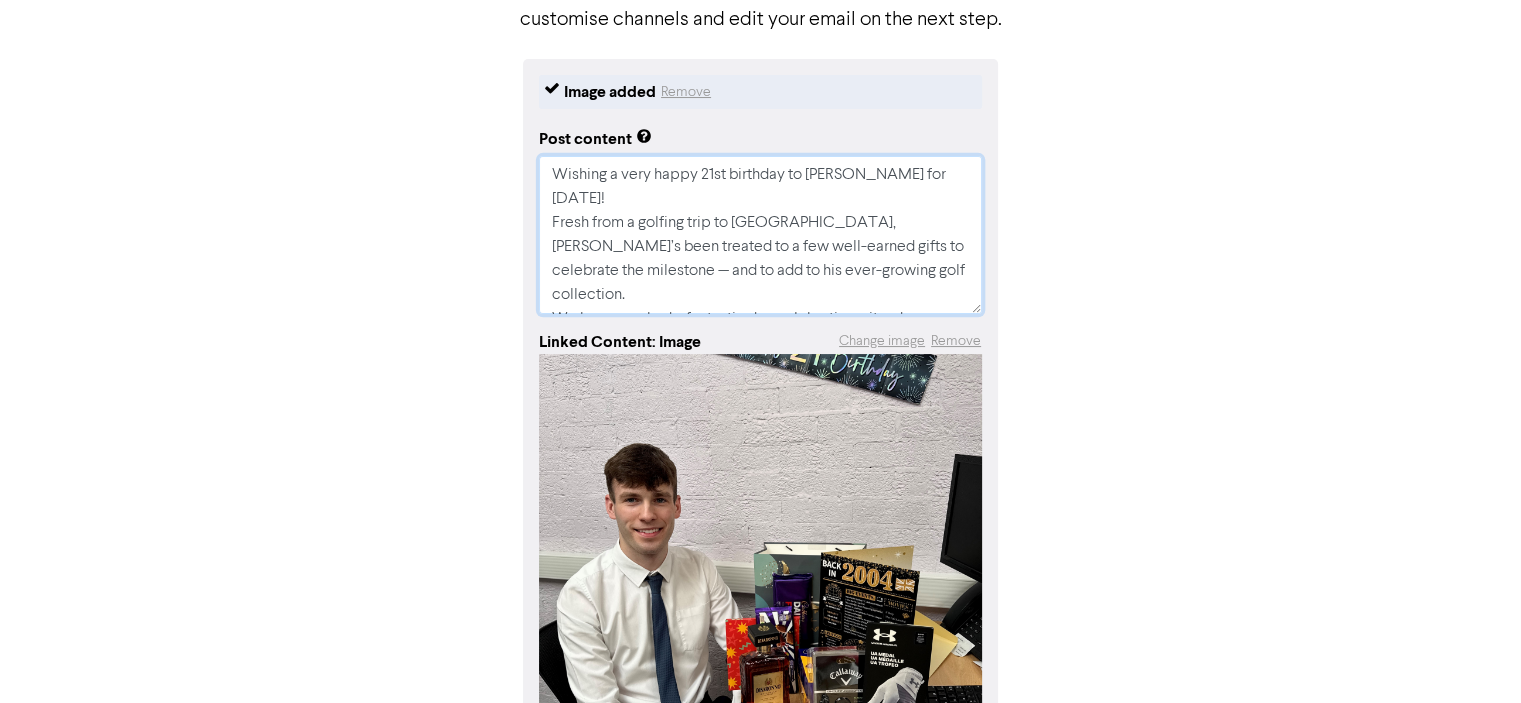 type on "x" 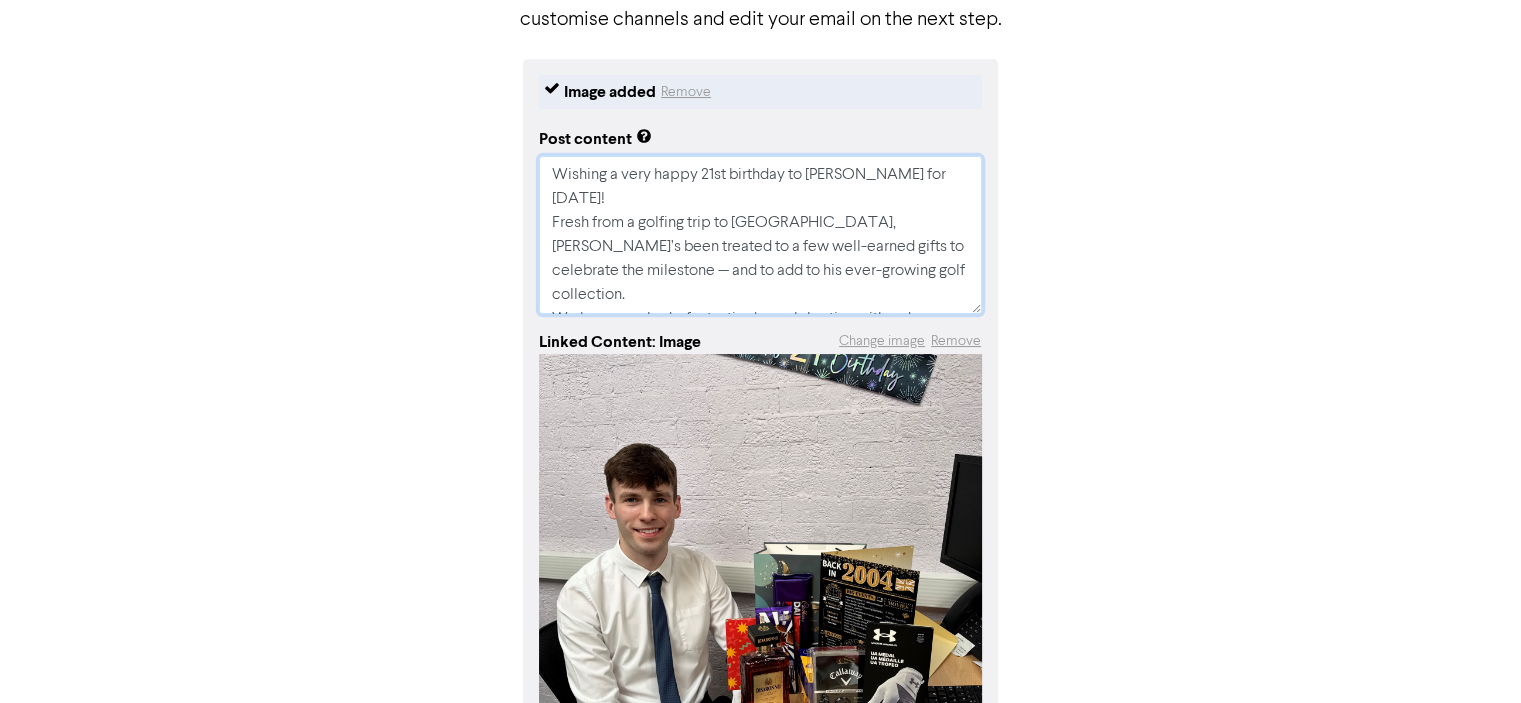 type on "Wishing a very happy 21st birthday to [PERSON_NAME] for [DATE]!
Fresh from a golfing trip to [GEOGRAPHIC_DATA], [PERSON_NAME]’s been treated to a few well-earned gifts to celebrate the milestone — and to add to his ever-growing golf collection.
We hope you had a fantastic day celebrating with and an even better year ahead!" 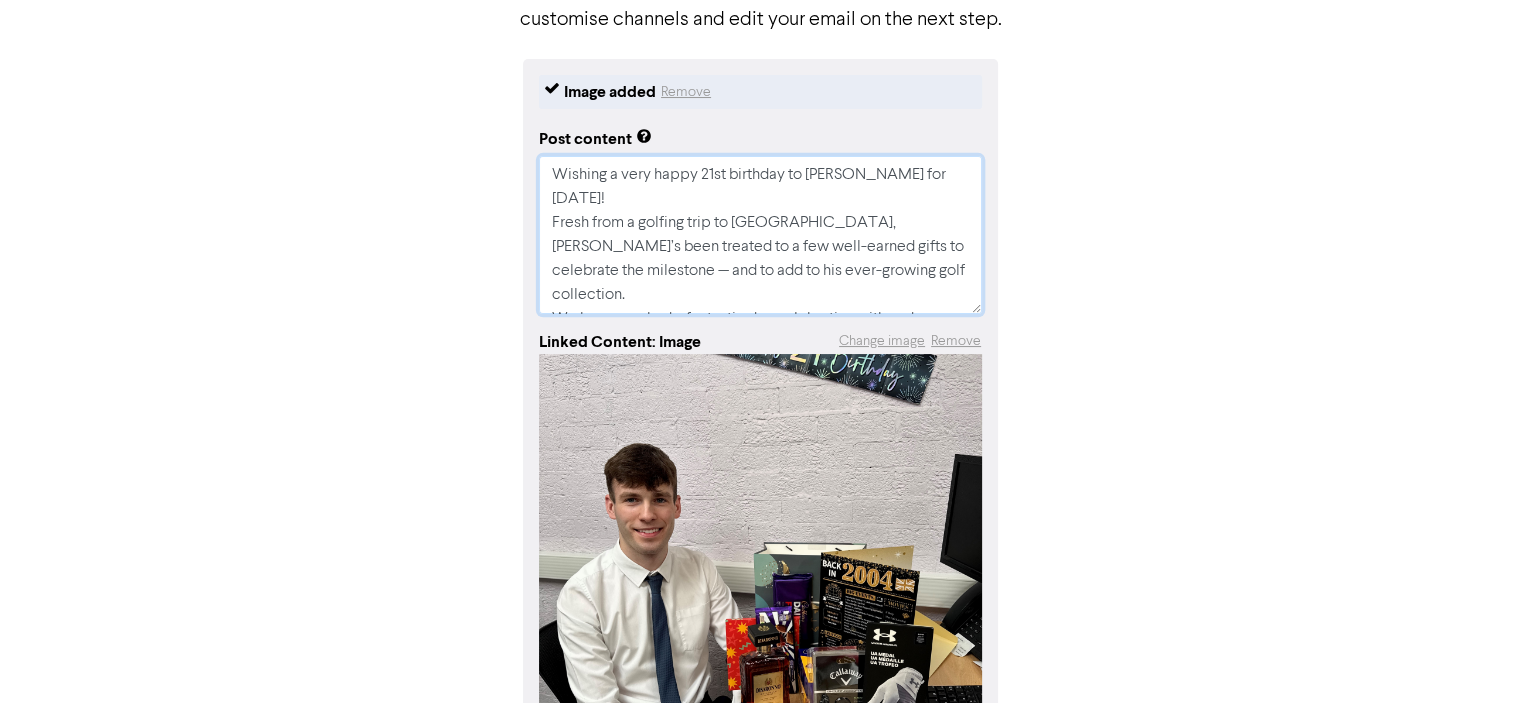 type on "x" 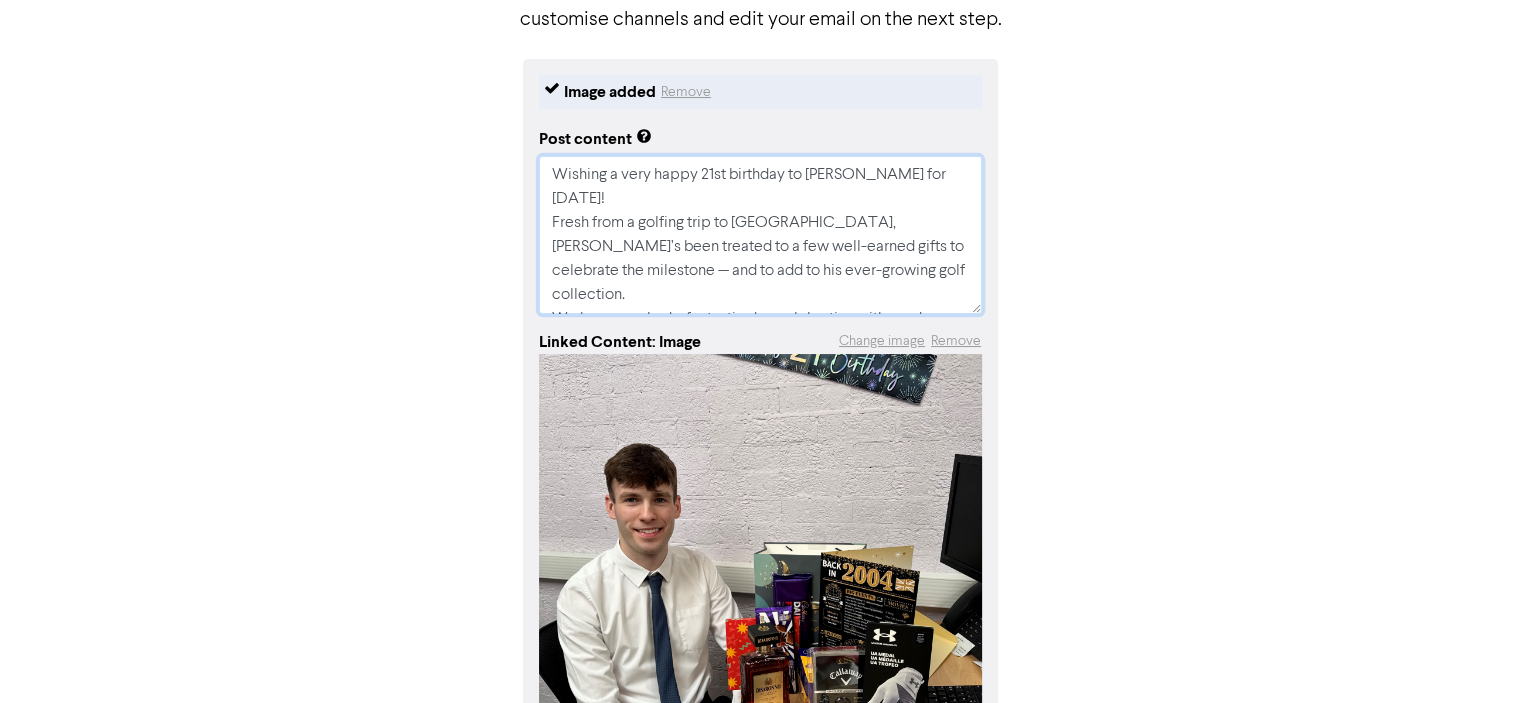 type on "x" 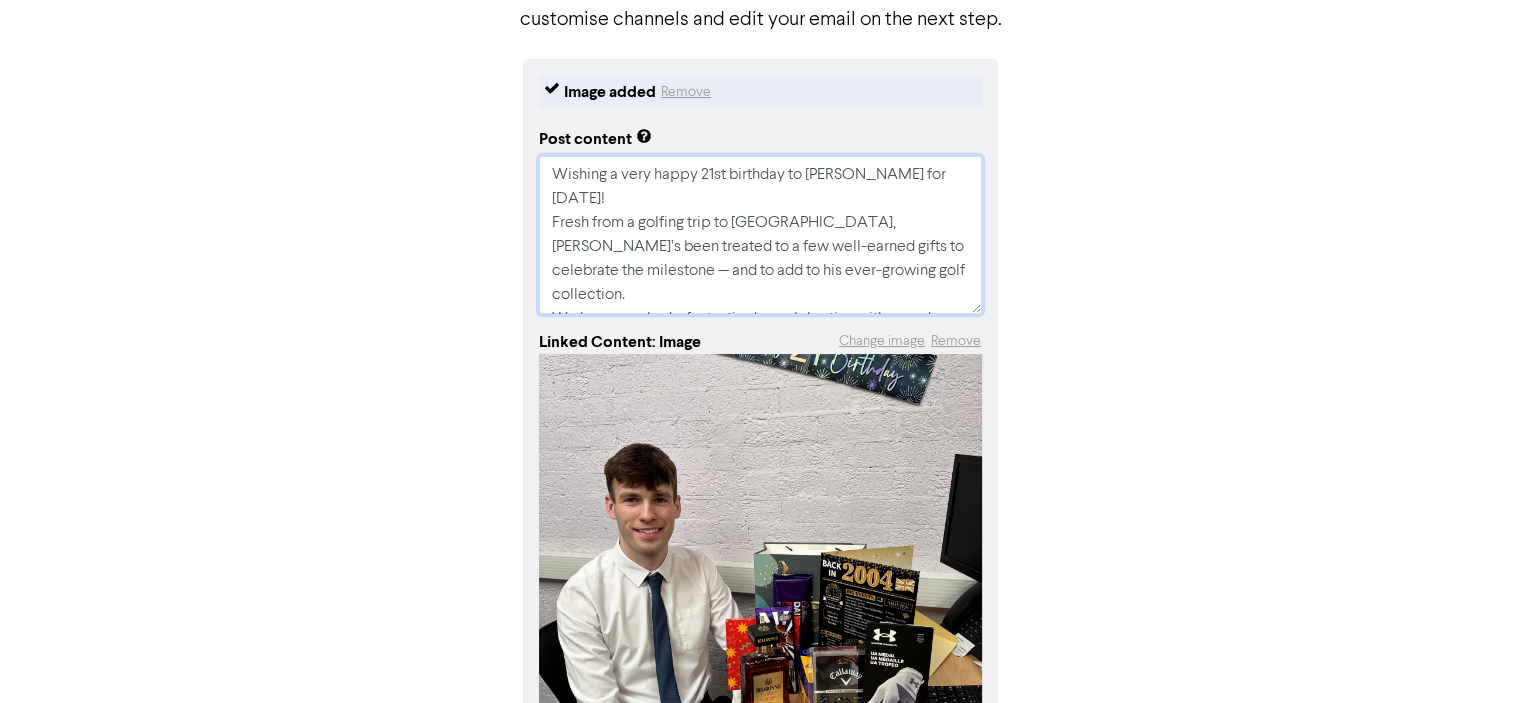 type on "x" 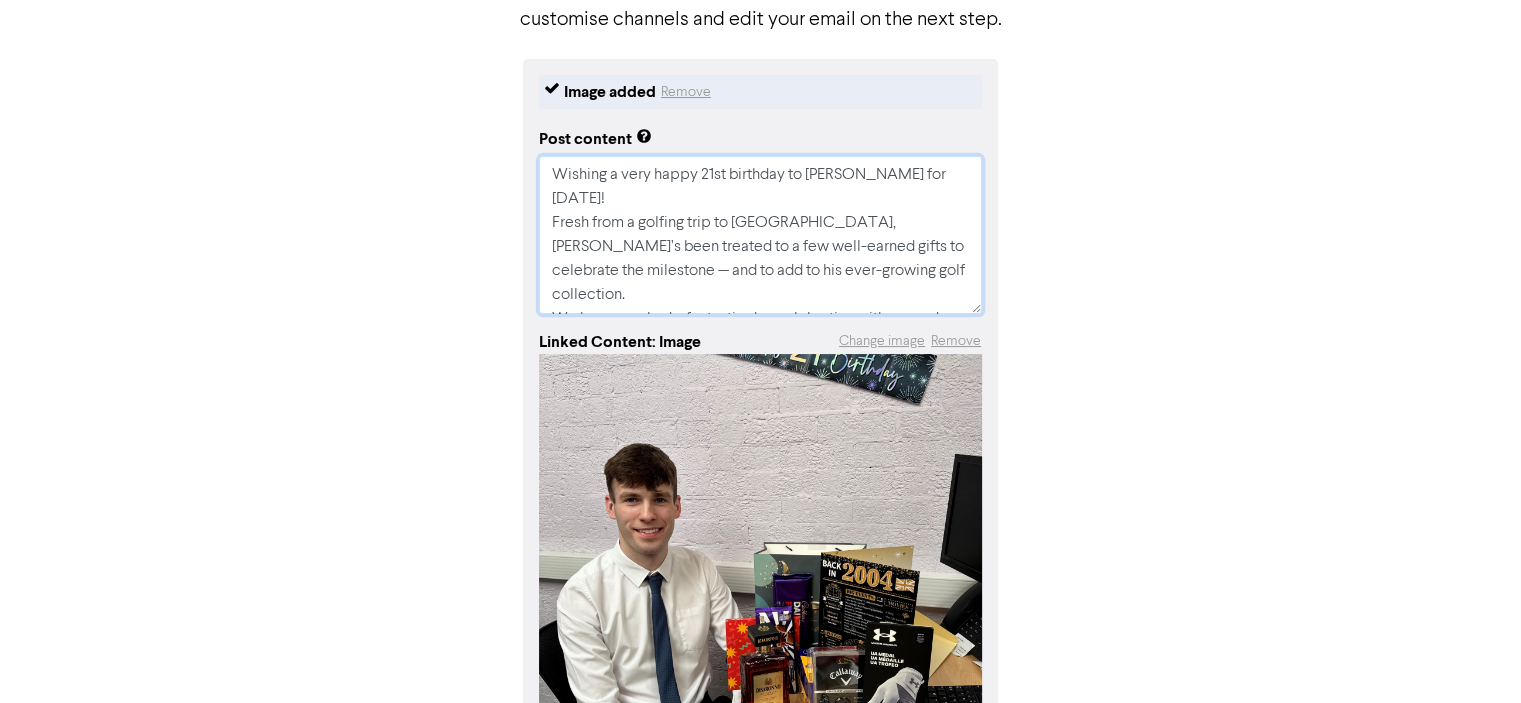 type on "x" 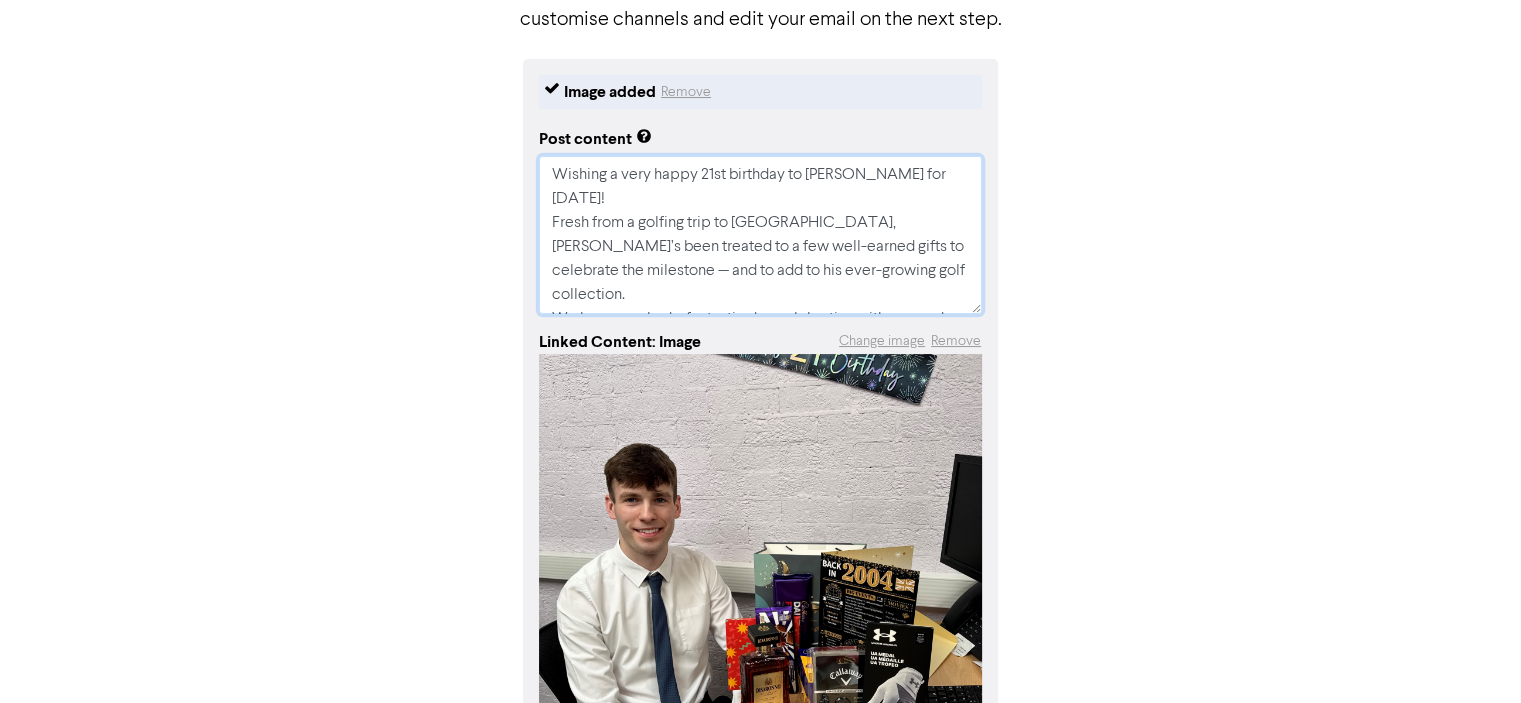 type on "x" 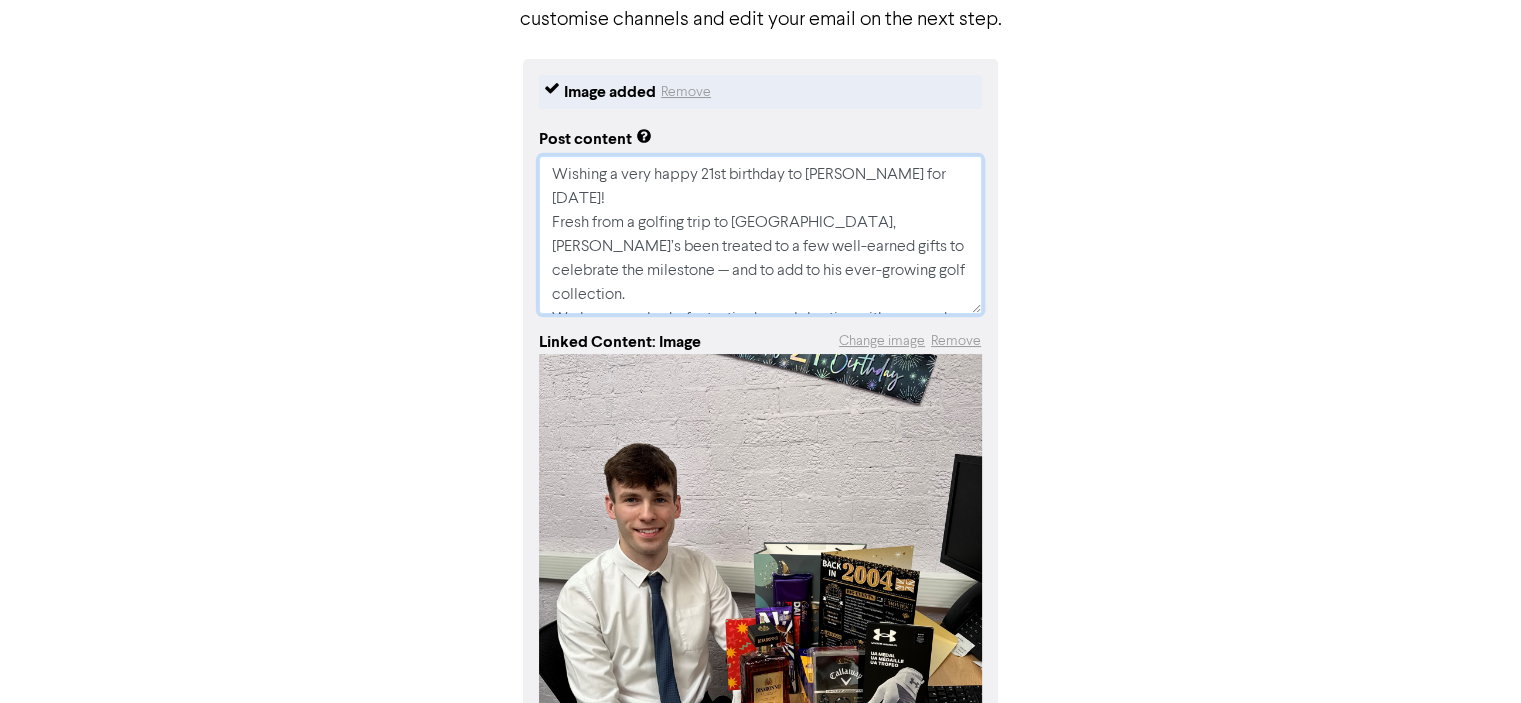 type on "x" 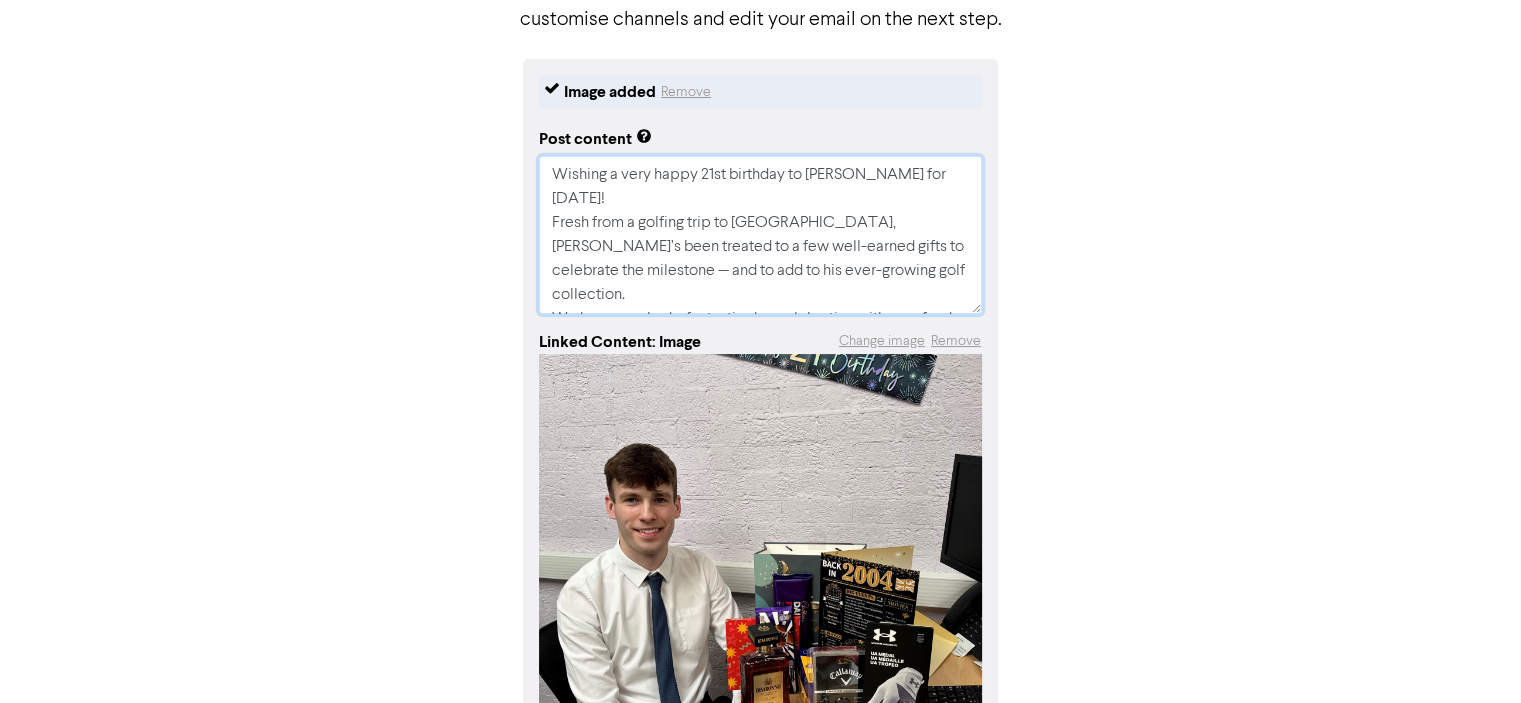 type on "x" 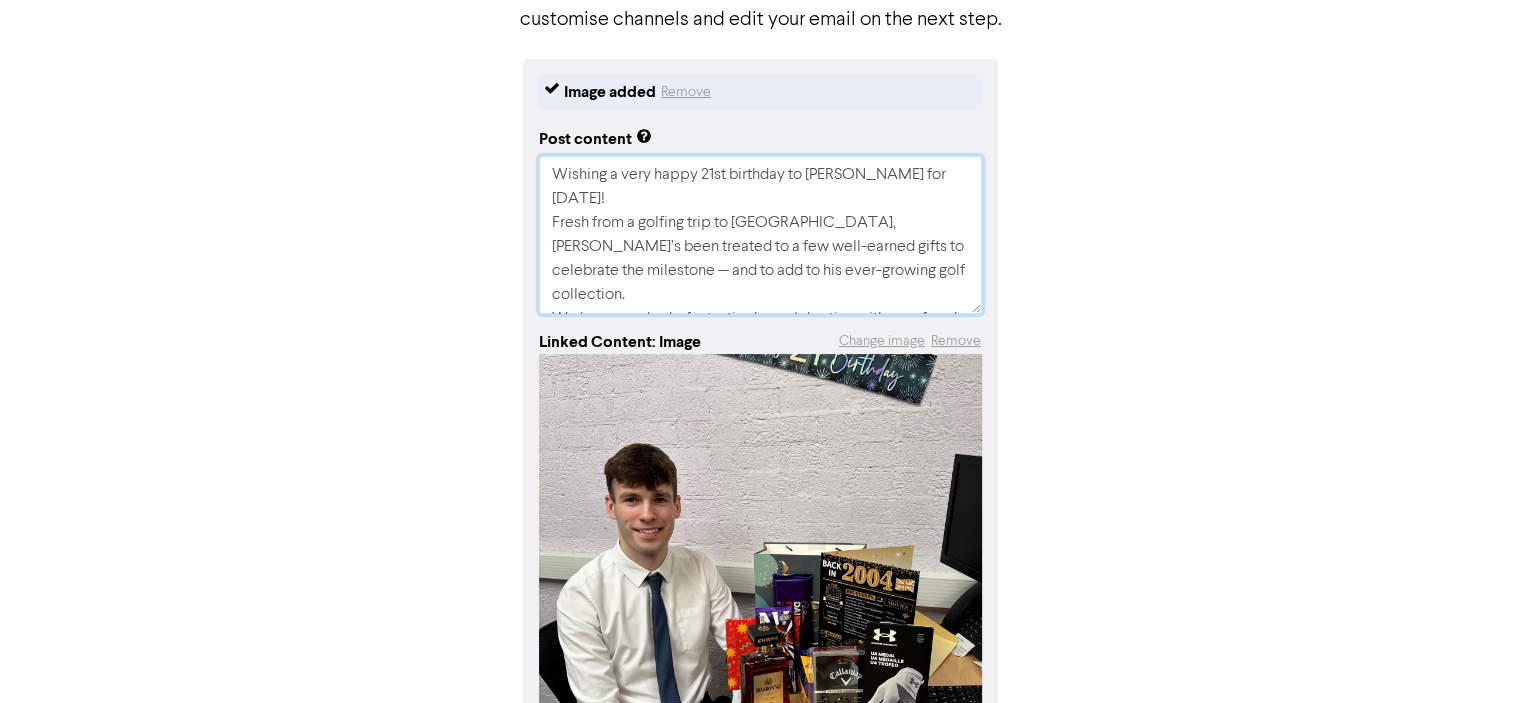 type on "x" 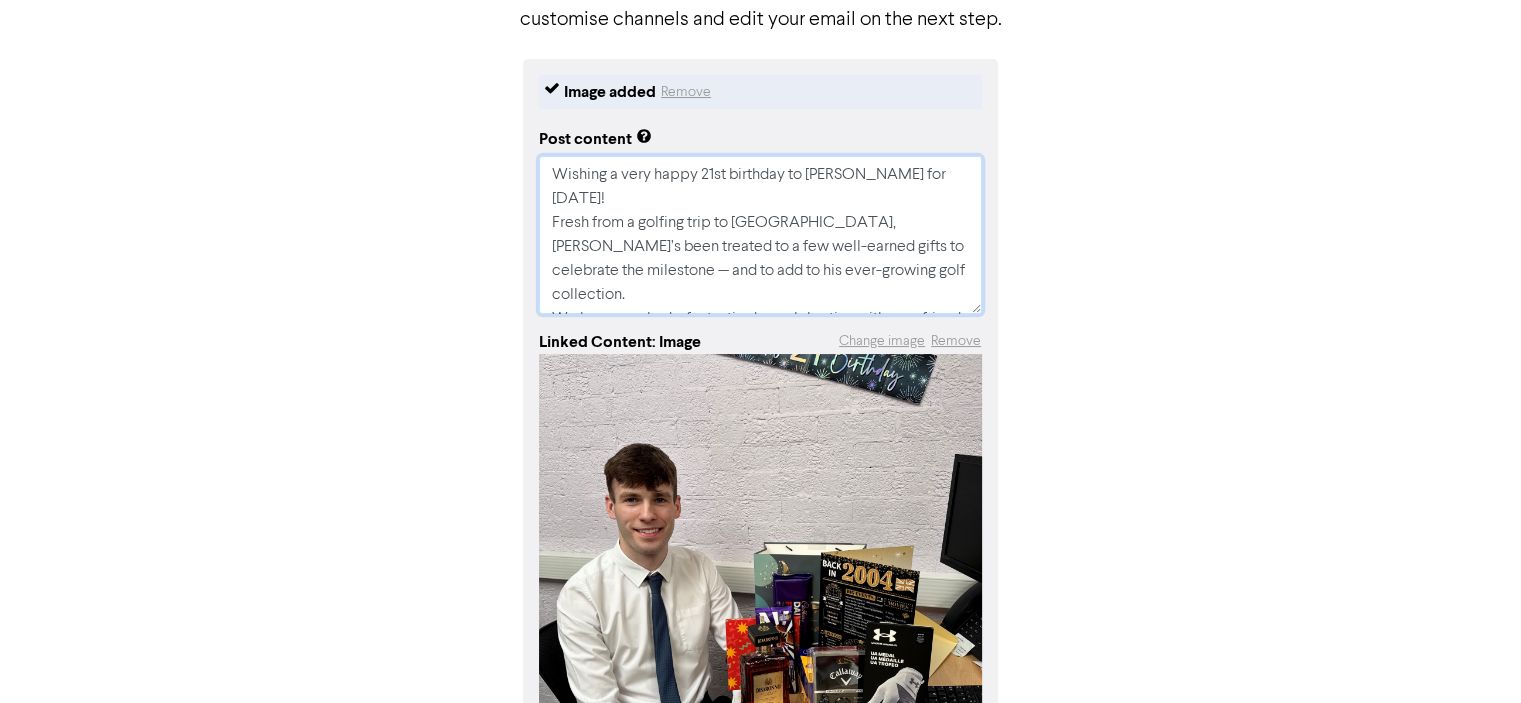 type on "x" 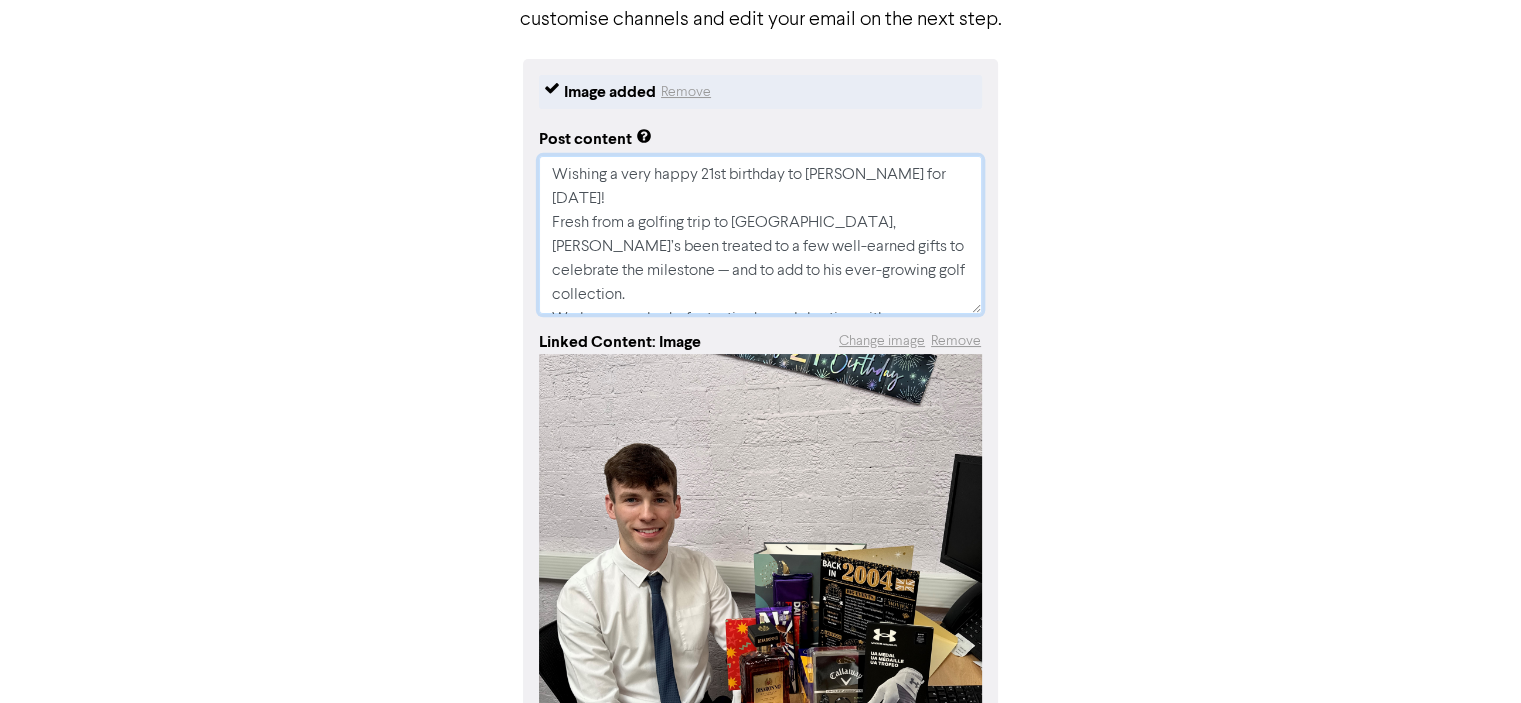 type on "x" 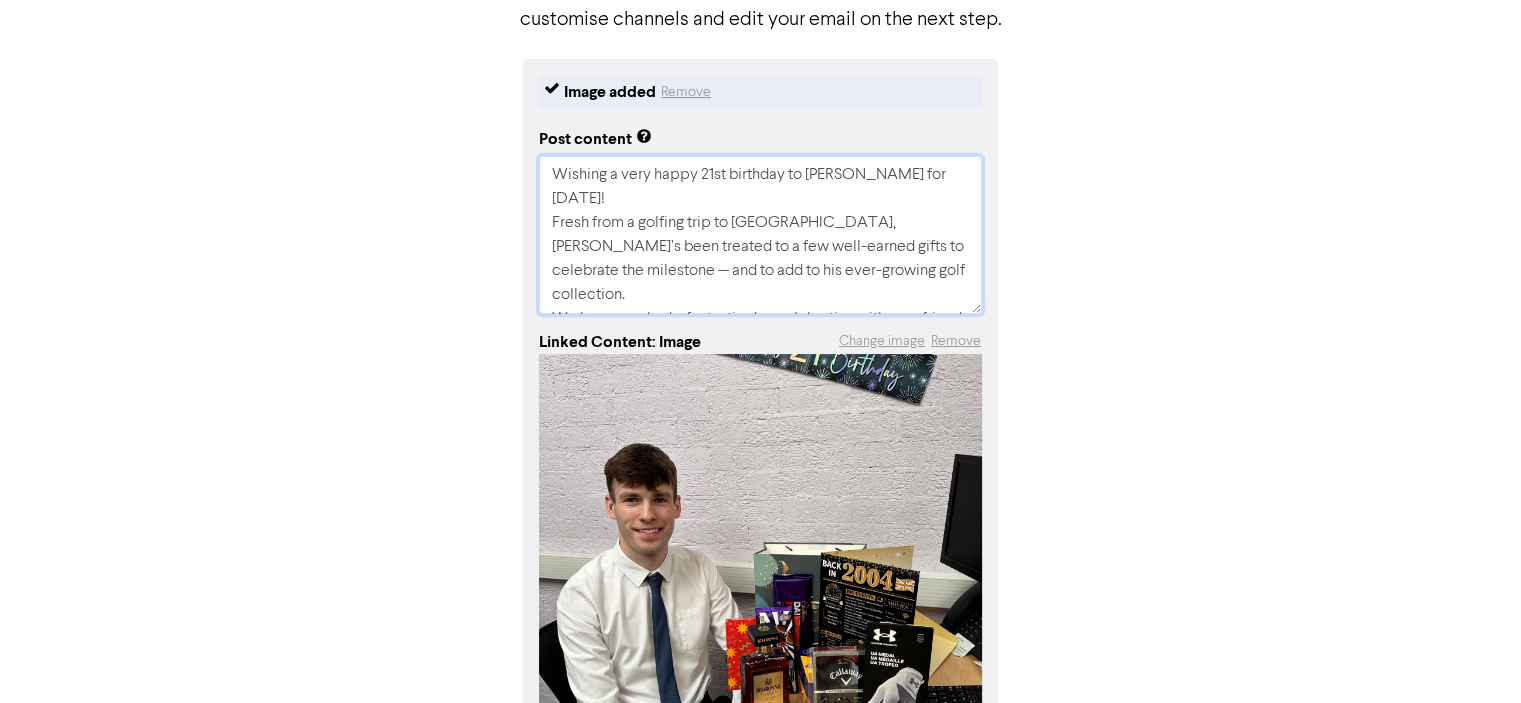 type on "x" 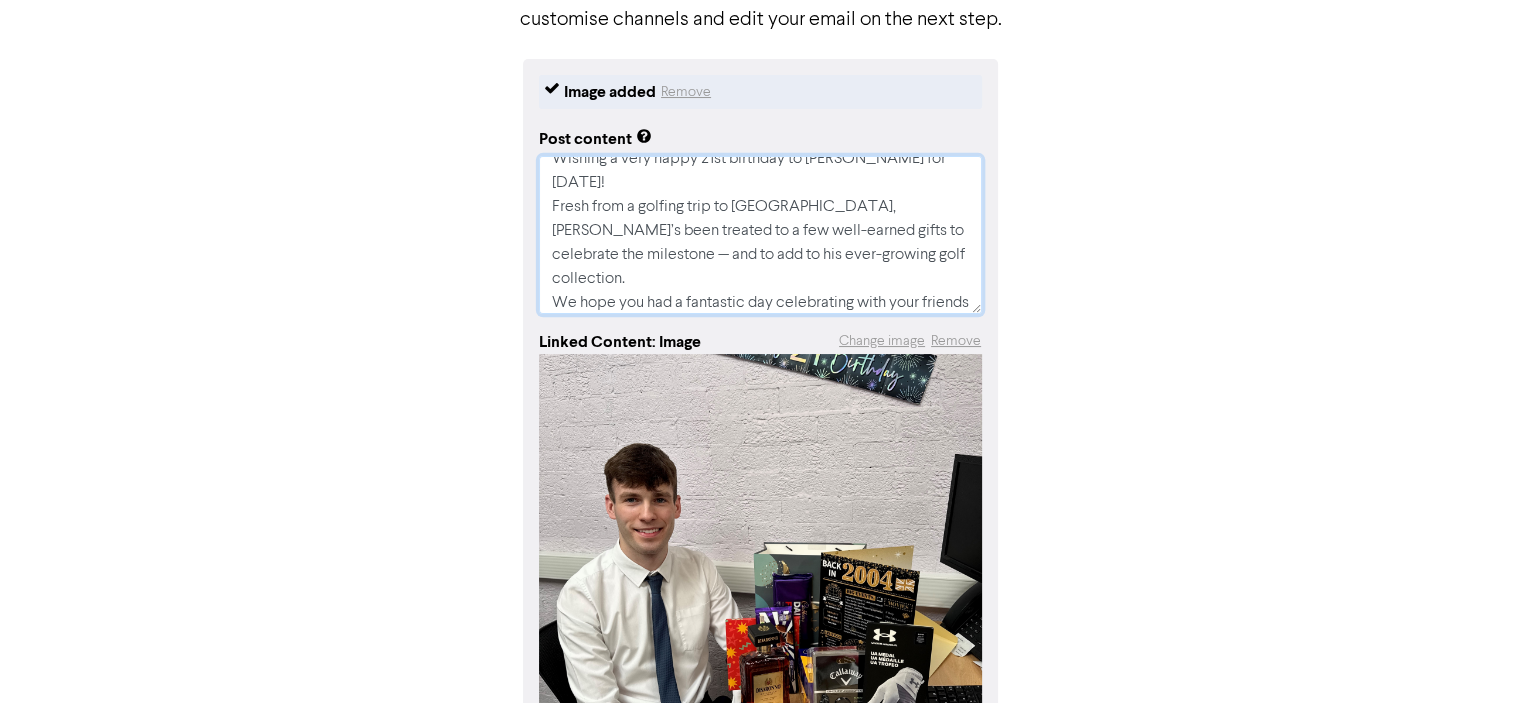 type on "x" 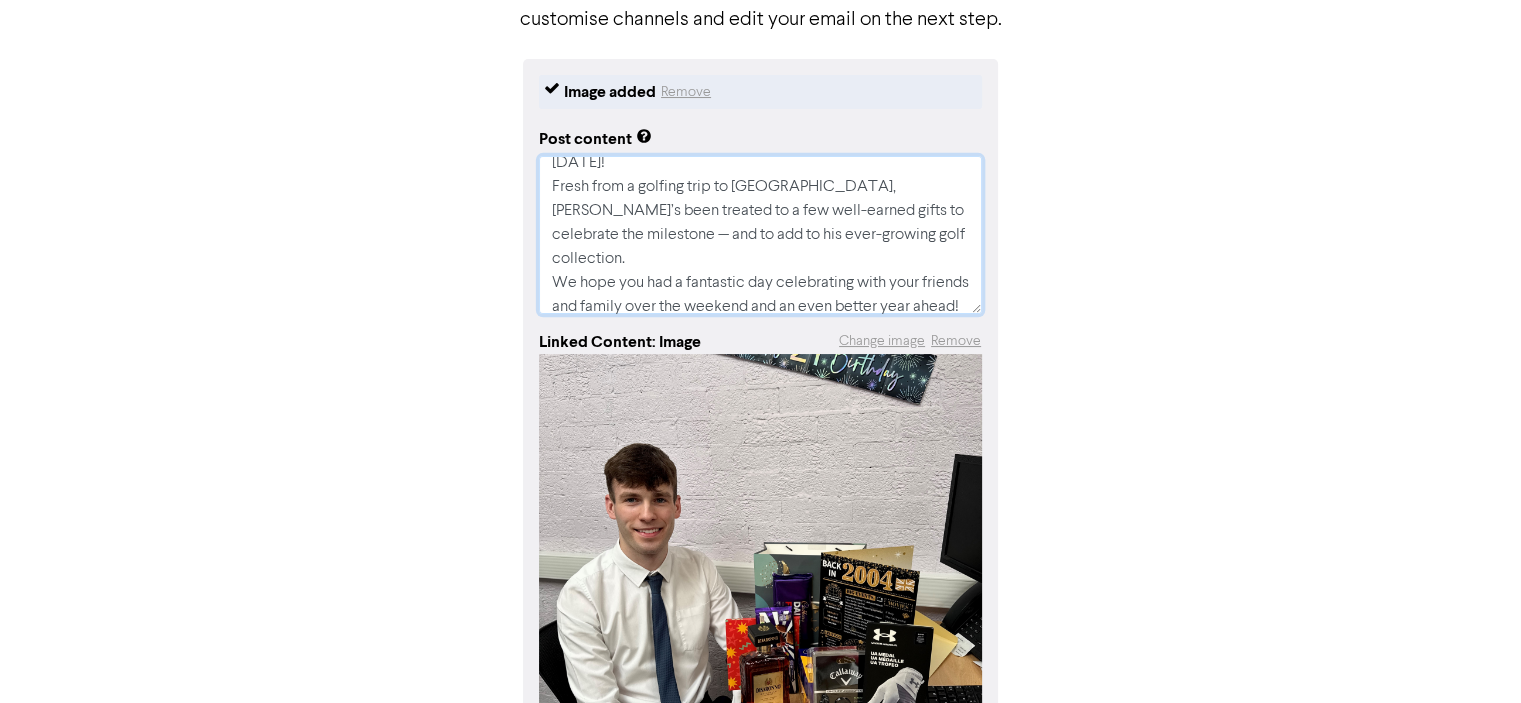 scroll, scrollTop: 48, scrollLeft: 0, axis: vertical 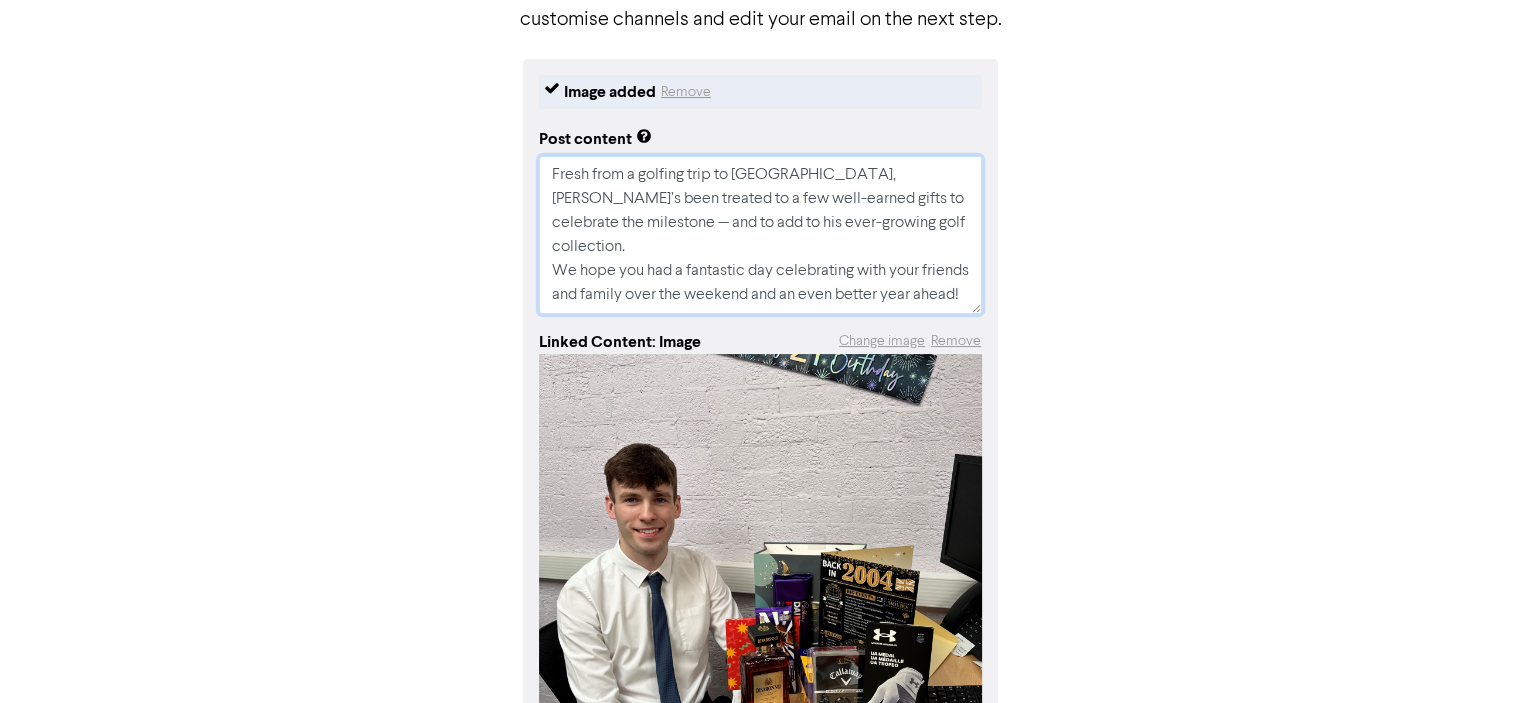 click on "Wishing a very happy 21st birthday to [PERSON_NAME] for [DATE]!
Fresh from a golfing trip to [GEOGRAPHIC_DATA], [PERSON_NAME]’s been treated to a few well-earned gifts to celebrate the milestone — and to add to his ever-growing golf collection.
We hope you had a fantastic day celebrating with your friends and family over the weekend and an even better year ahead!" at bounding box center [760, 235] 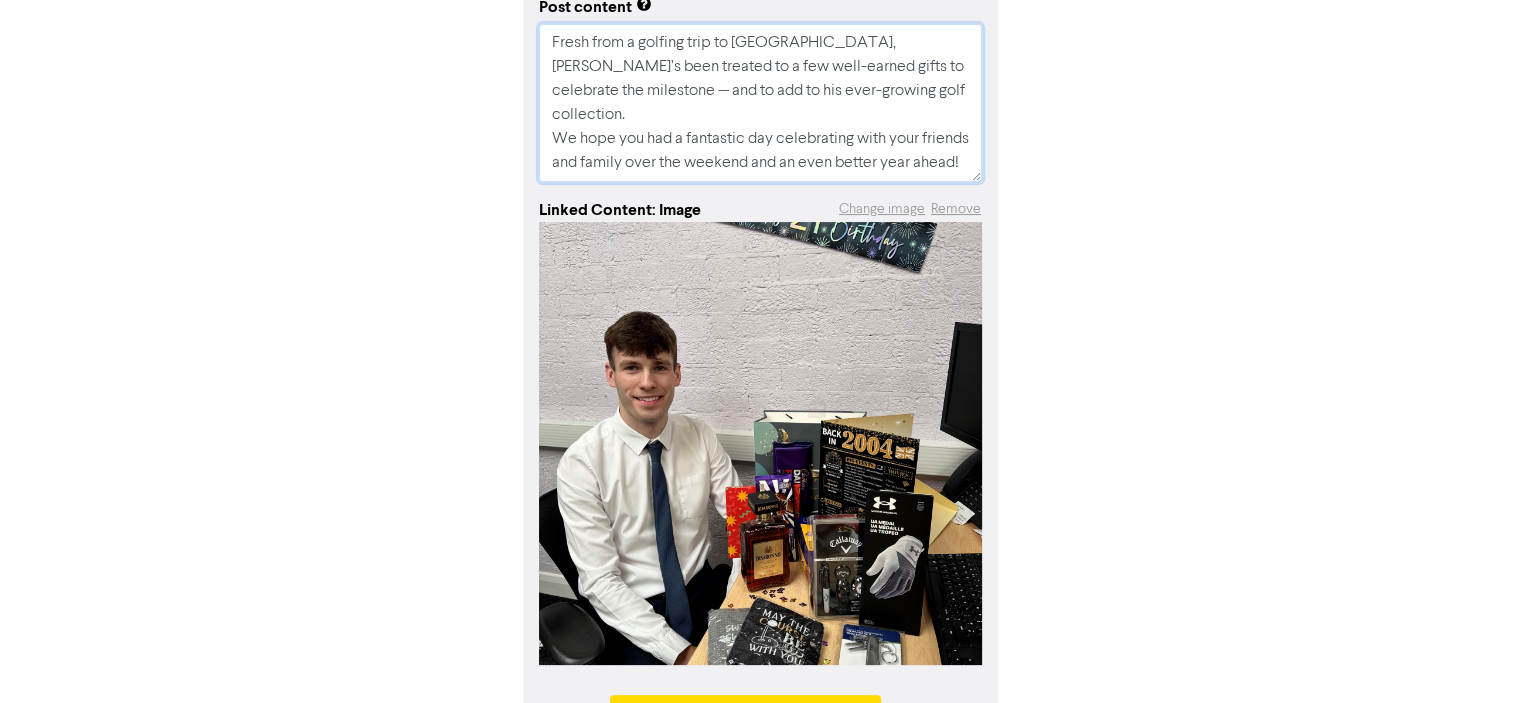 scroll, scrollTop: 291, scrollLeft: 0, axis: vertical 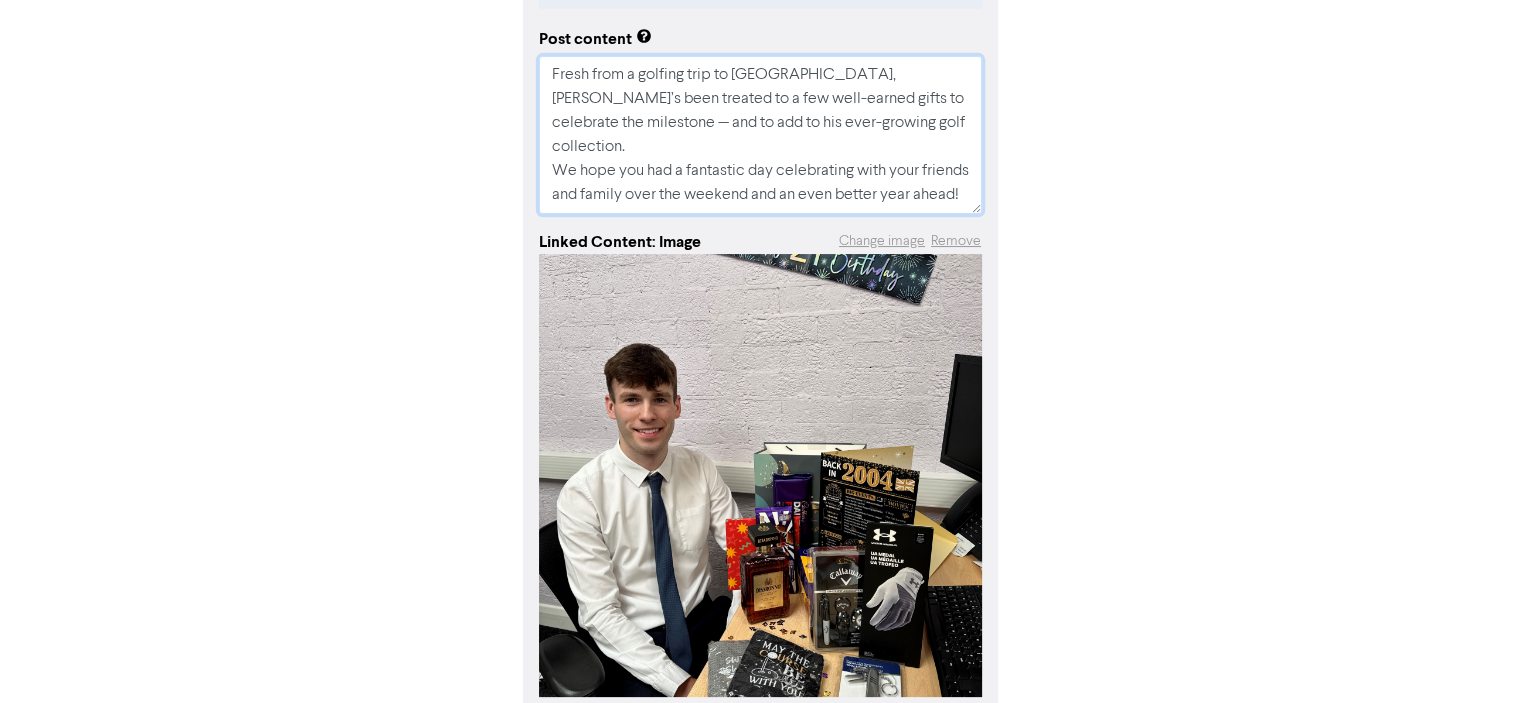 click on "Wishing a very happy 21st birthday to [PERSON_NAME] for [DATE]!
Fresh from a golfing trip to [GEOGRAPHIC_DATA], [PERSON_NAME]’s been treated to a few well-earned gifts to celebrate the milestone — and to add to his ever-growing golf collection.
We hope you had a fantastic day celebrating with your friends and family over the weekend and an even better year ahead!" at bounding box center (760, 135) 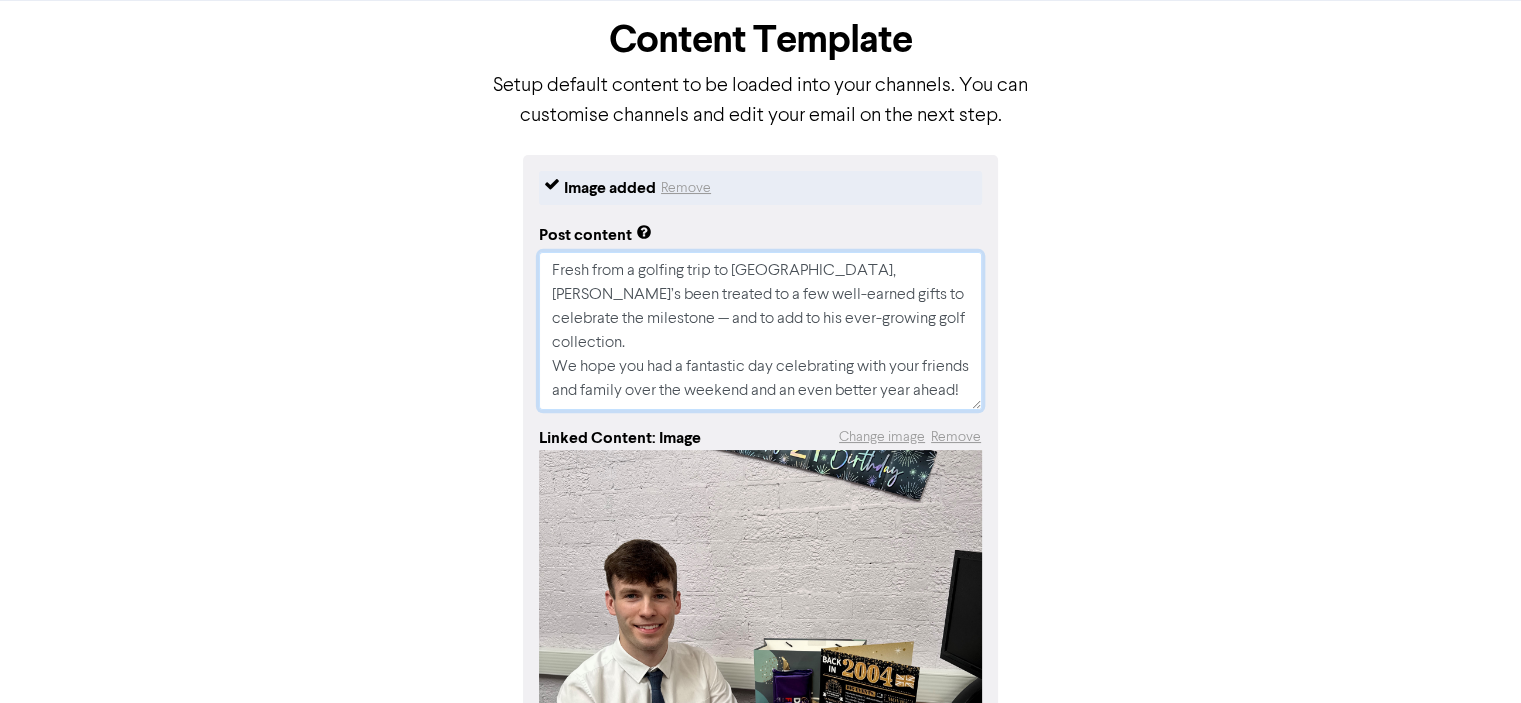 scroll, scrollTop: 91, scrollLeft: 0, axis: vertical 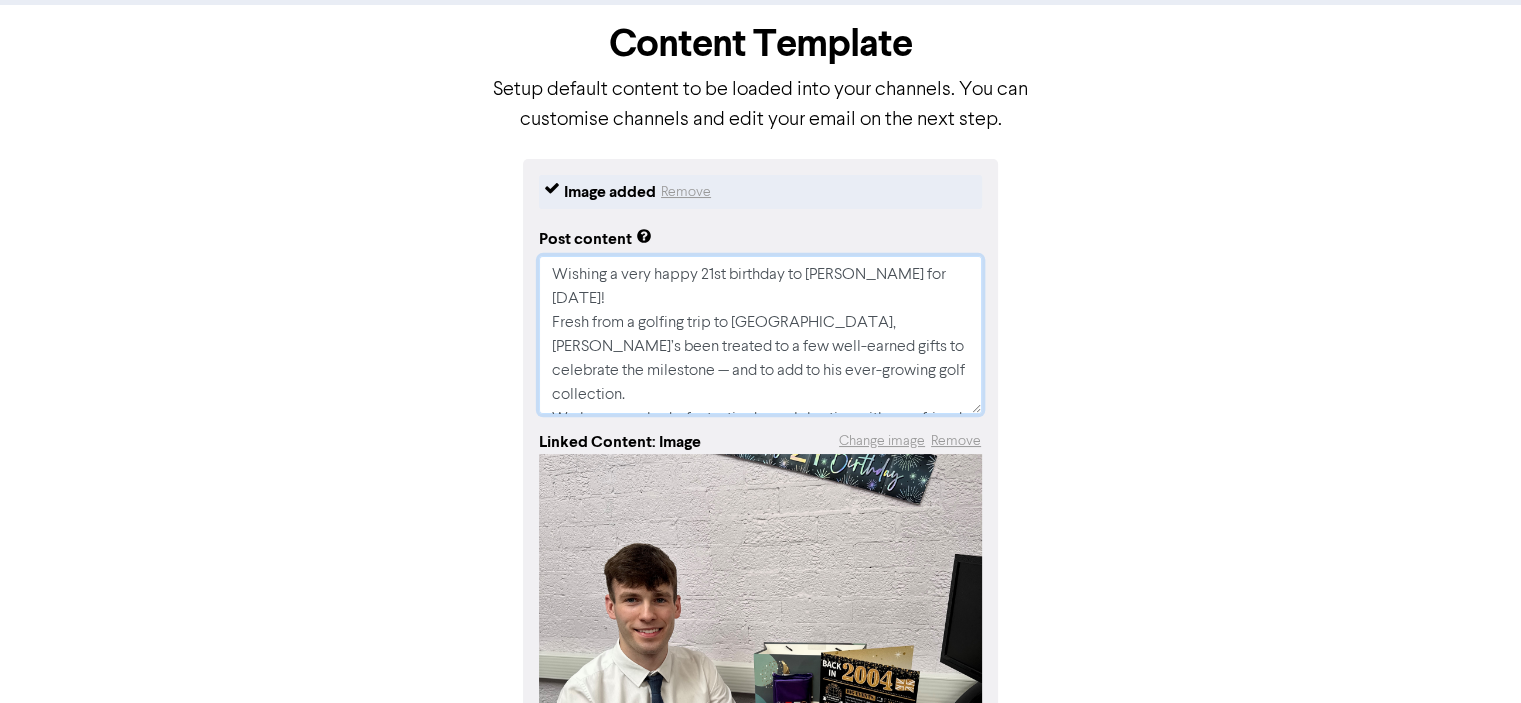click on "Wishing a very happy 21st birthday to [PERSON_NAME] for [DATE]!
Fresh from a golfing trip to [GEOGRAPHIC_DATA], [PERSON_NAME]’s been treated to a few well-earned gifts to celebrate the milestone — and to add to his ever-growing golf collection.
We hope you had a fantastic day celebrating with your friends and family over the weekend and an even better year ahead!" at bounding box center [760, 335] 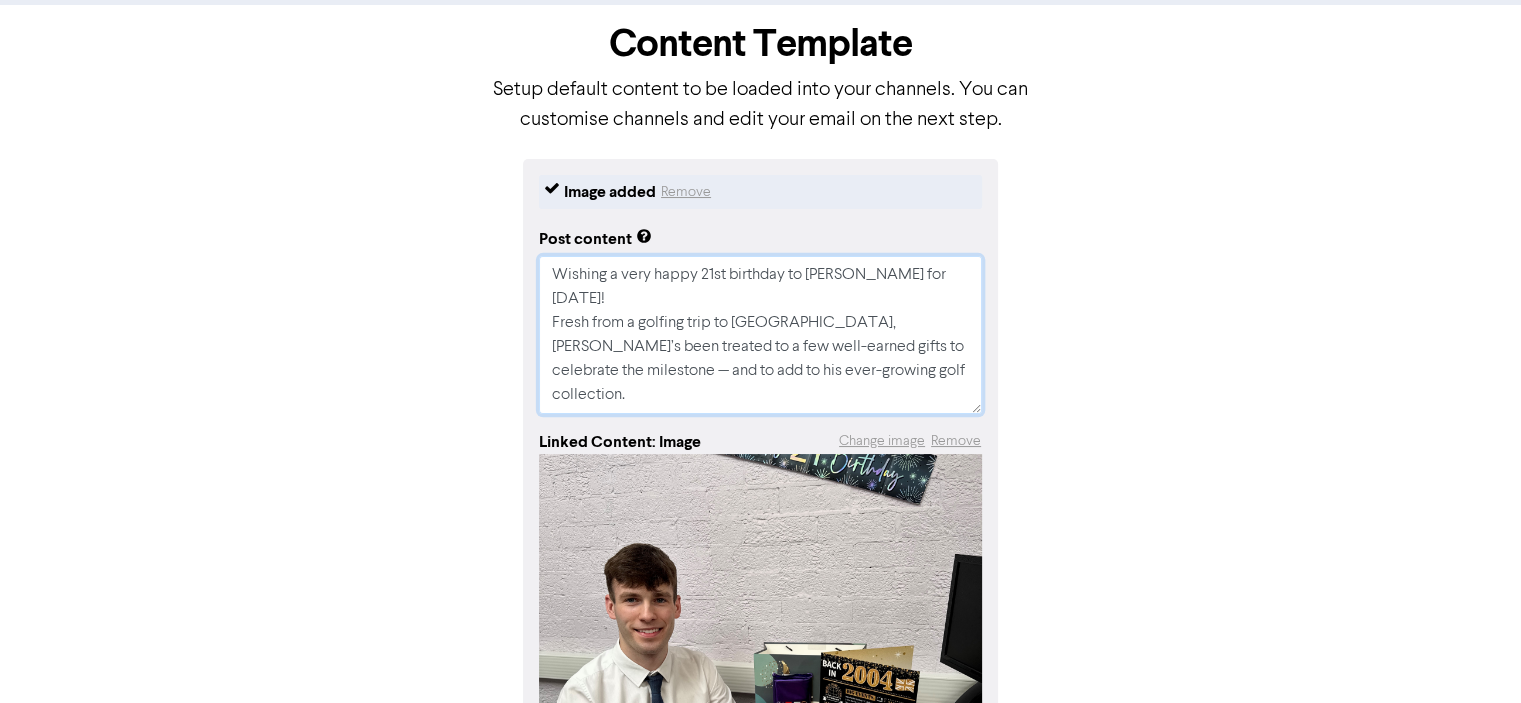 click on "Wishing a very happy 21st birthday to [PERSON_NAME] for [DATE]!
Fresh from a golfing trip to [GEOGRAPHIC_DATA], [PERSON_NAME]’s been treated to a few well-earned gifts to celebrate the milestone — and to add to his ever-growing golf collection.
We hope you had a fantastic day celebrating with your friends and family over the weekend and an even better year ahead!" at bounding box center (760, 335) 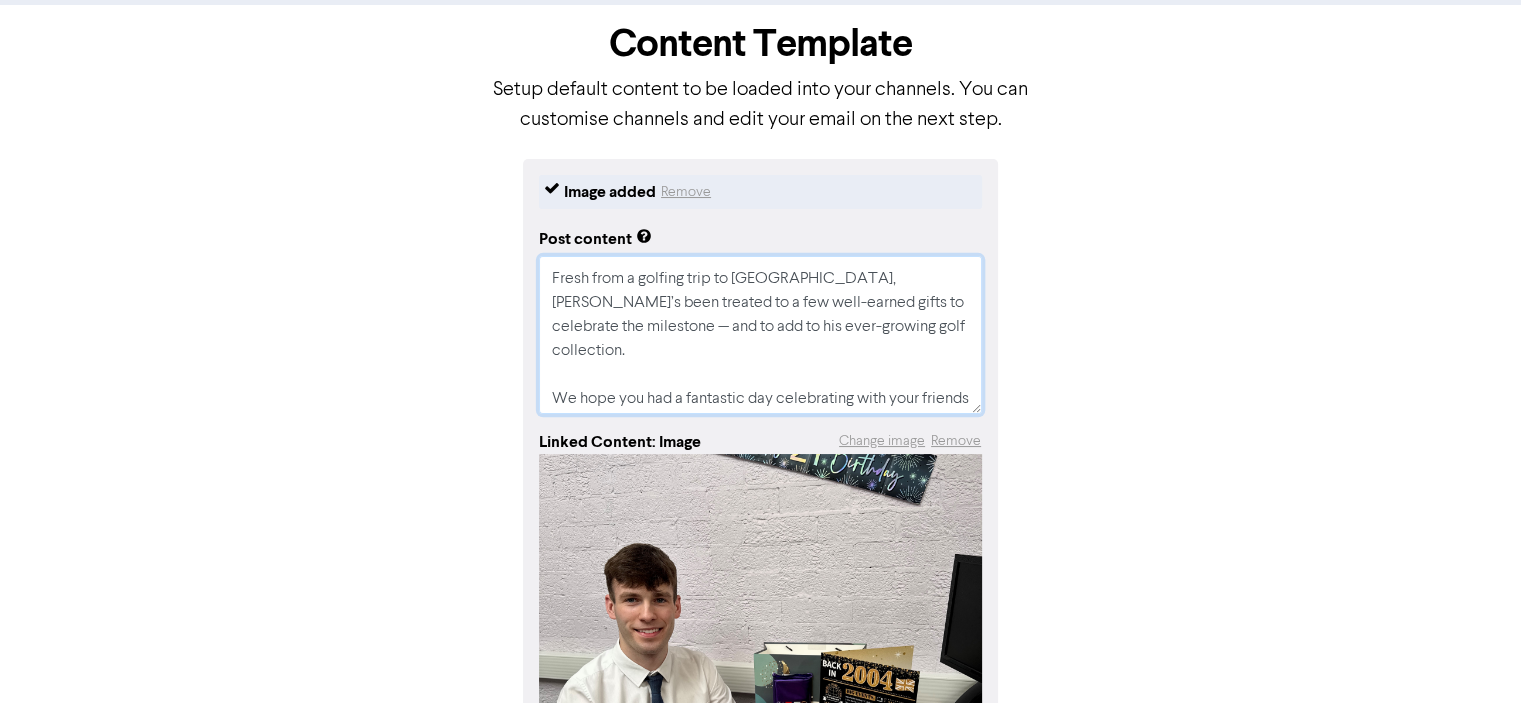 scroll, scrollTop: 96, scrollLeft: 0, axis: vertical 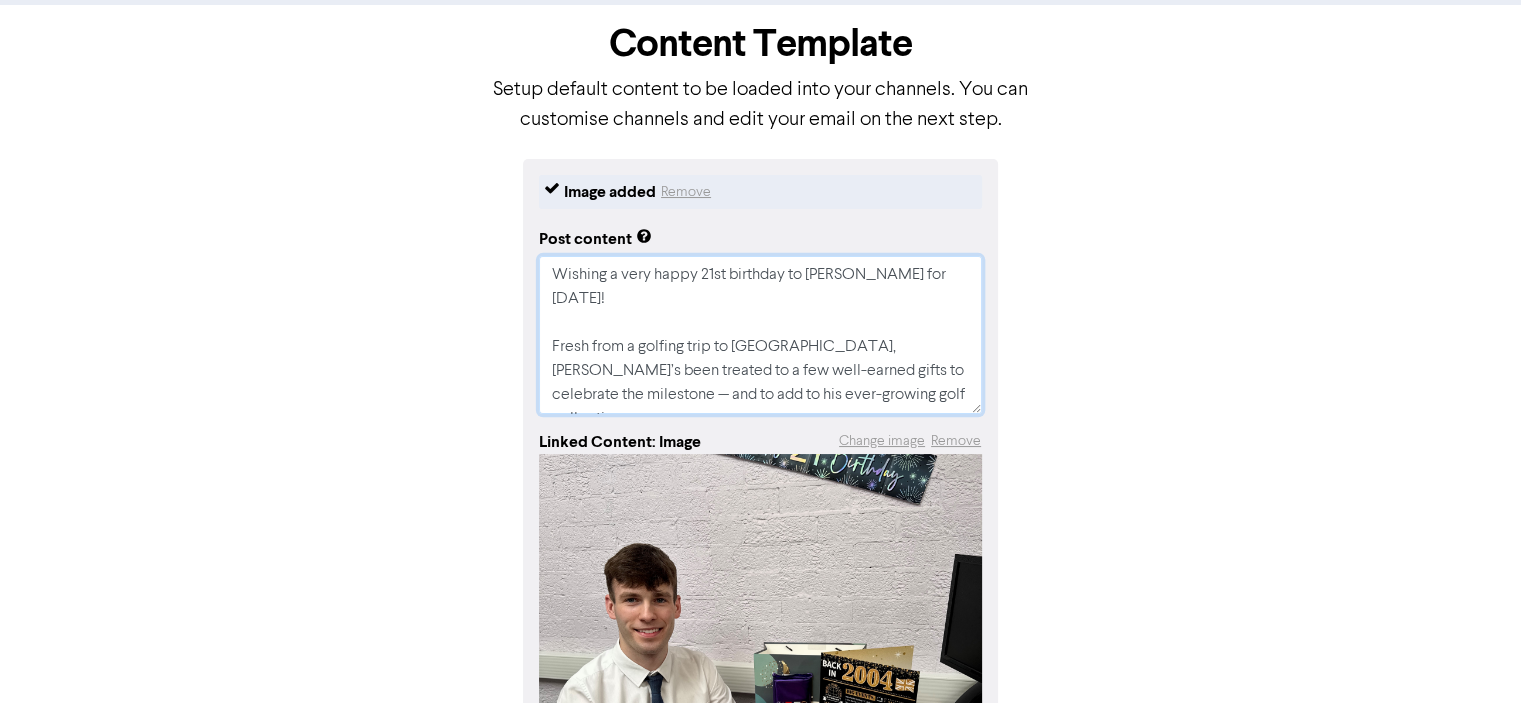 click on "Wishing a very happy 21st birthday to [PERSON_NAME] for [DATE]!
Fresh from a golfing trip to [GEOGRAPHIC_DATA], [PERSON_NAME]’s been treated to a few well-earned gifts to celebrate the milestone — and to add to his ever-growing golf collection.
We hope you had a fantastic day celebrating with your friends and family over the weekend and an even better year ahead!" at bounding box center (760, 335) 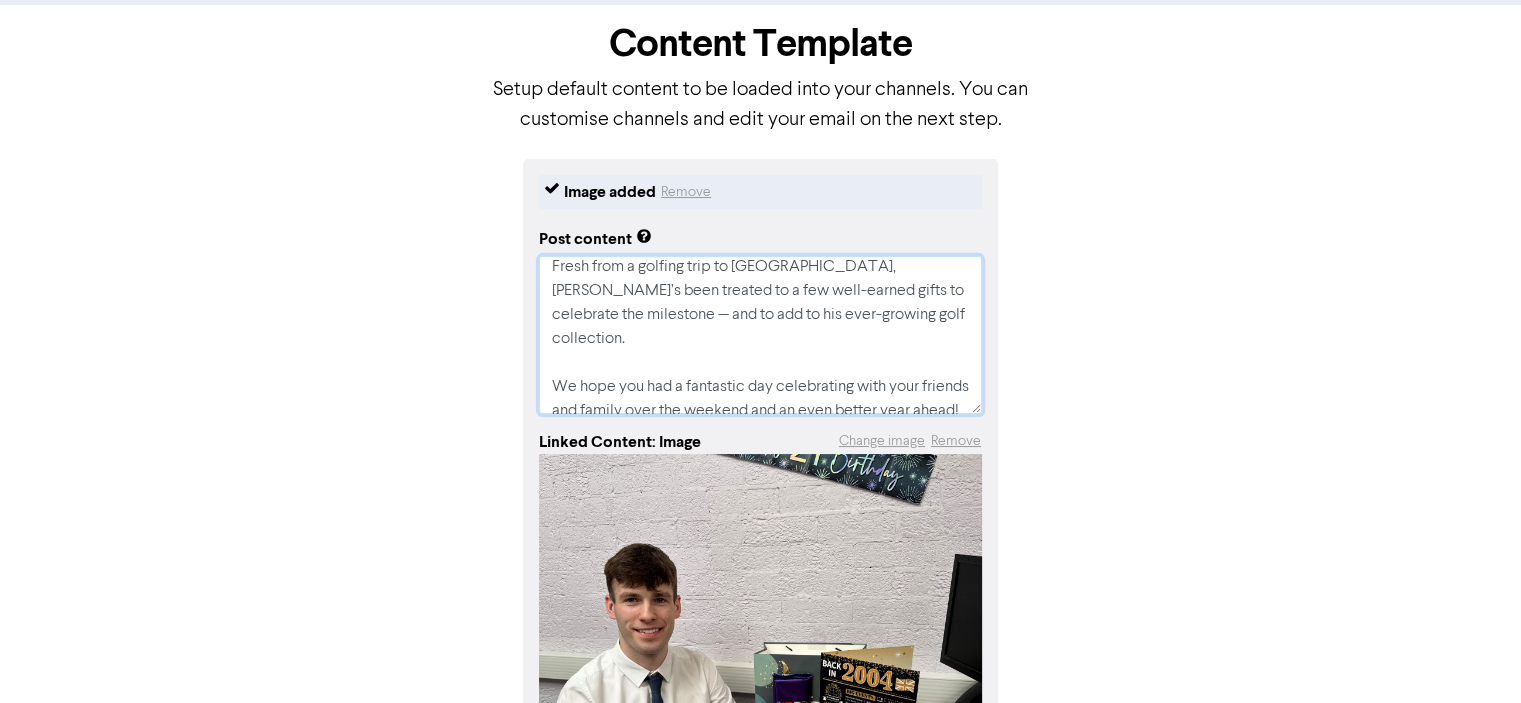 scroll, scrollTop: 96, scrollLeft: 0, axis: vertical 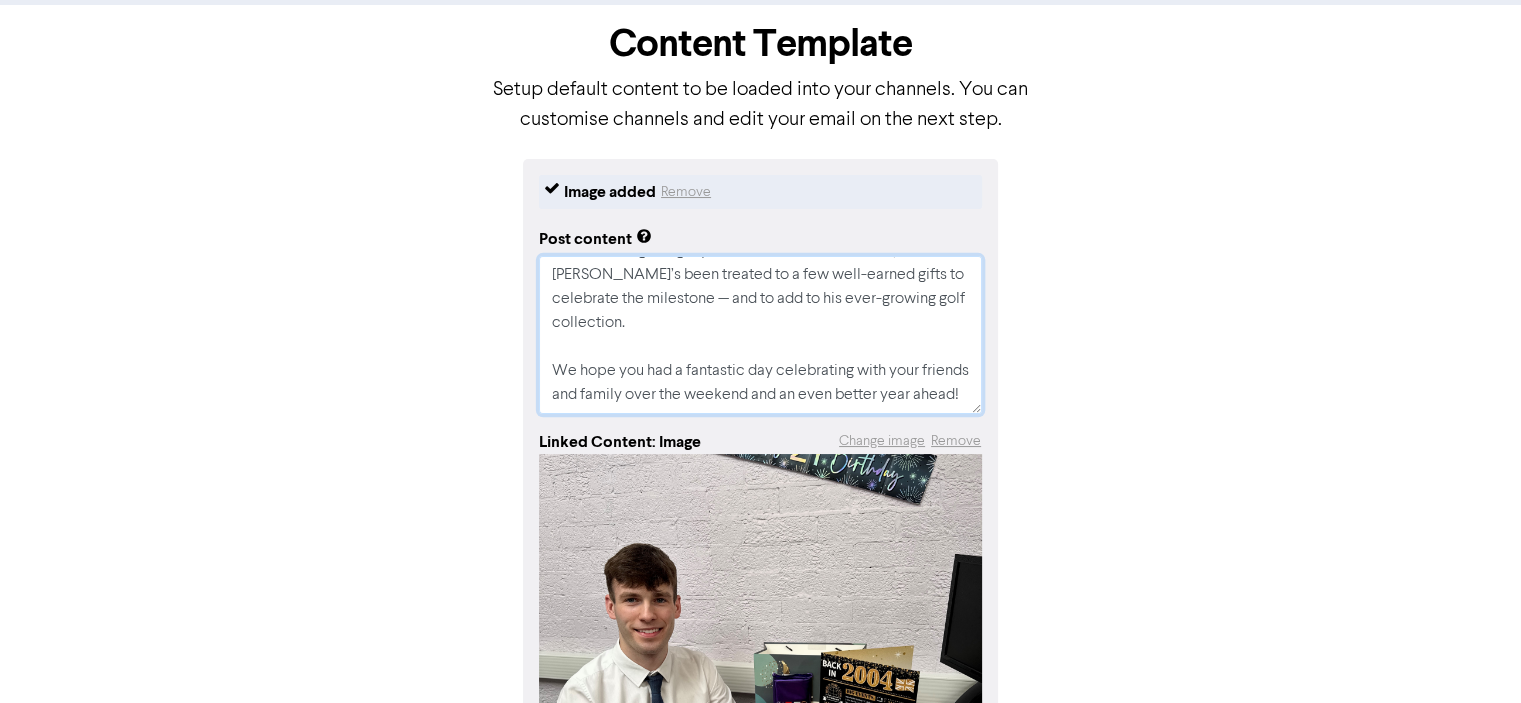 click on "Wishing a very happy 21st birthday to [PERSON_NAME] for [DATE]!
Fresh from a golfing trip to [GEOGRAPHIC_DATA], [PERSON_NAME]’s been treated to a few well-earned gifts to celebrate the milestone — and to add to his ever-growing golf collection.
We hope you had a fantastic day celebrating with your friends and family over the weekend and an even better year ahead!" at bounding box center (760, 335) 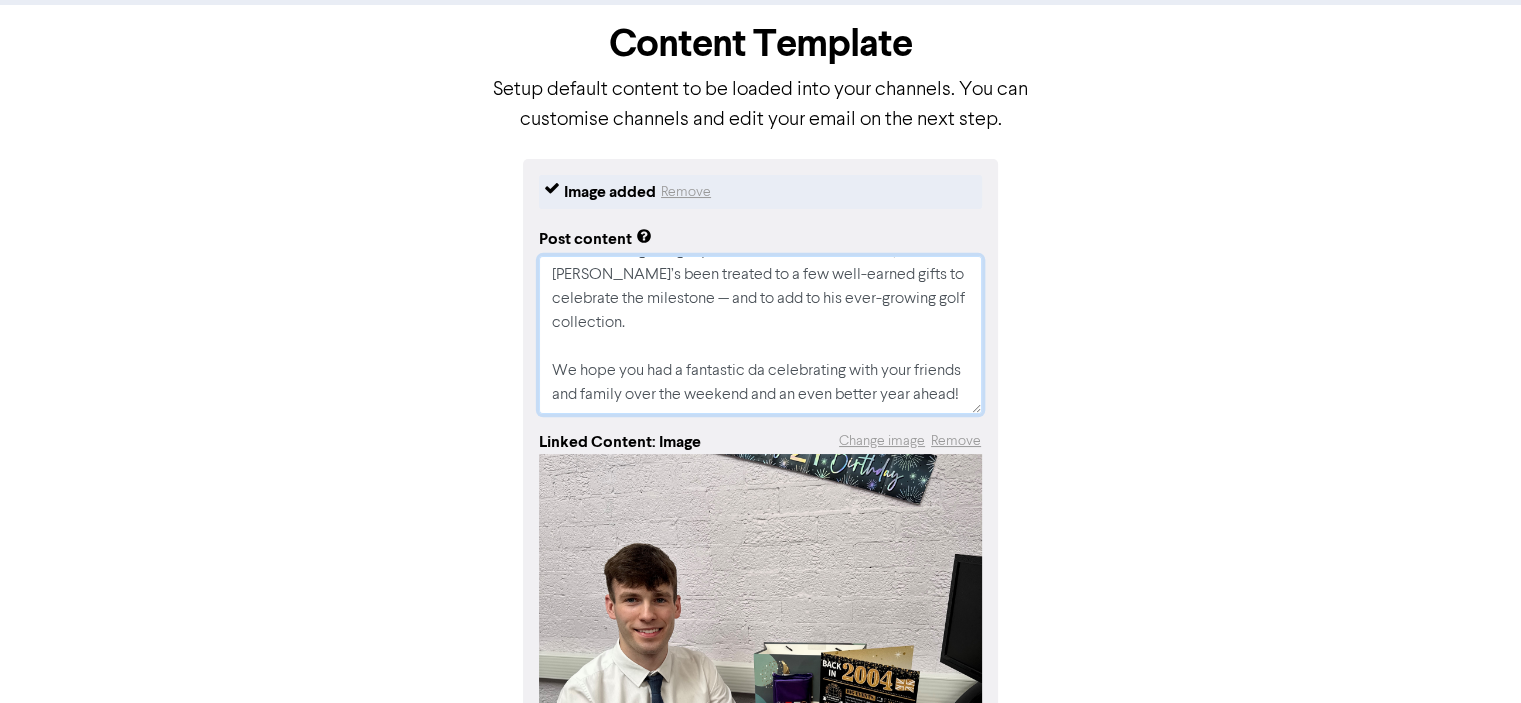 type on "x" 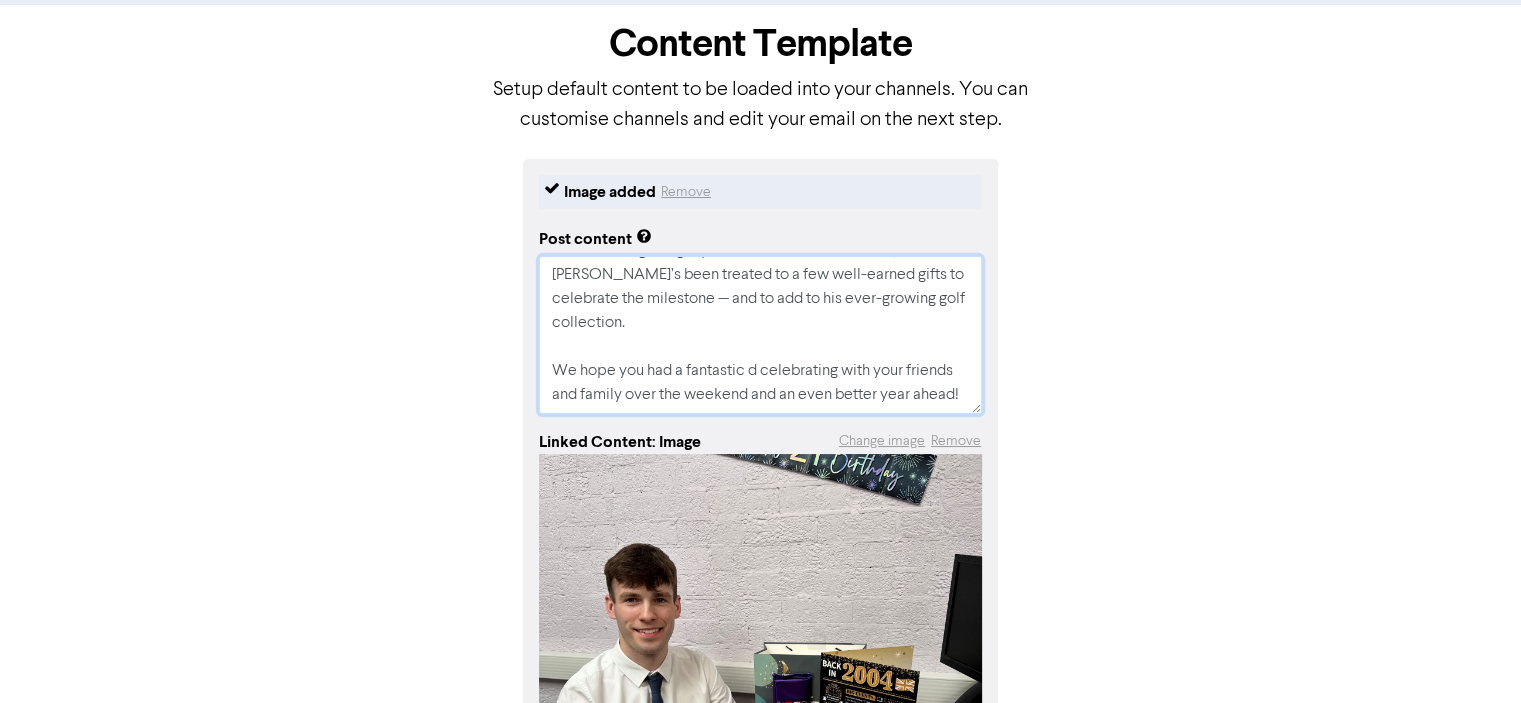 type on "x" 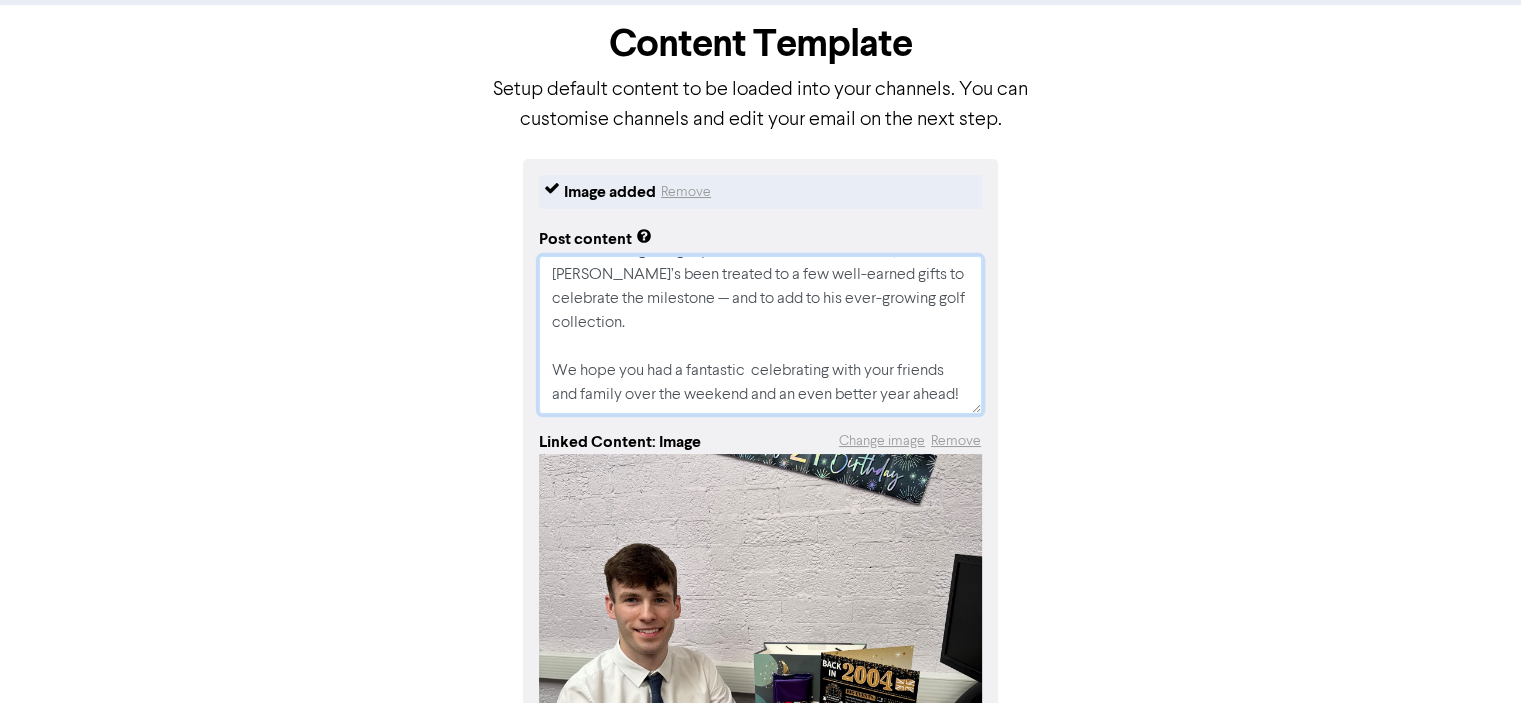 type on "x" 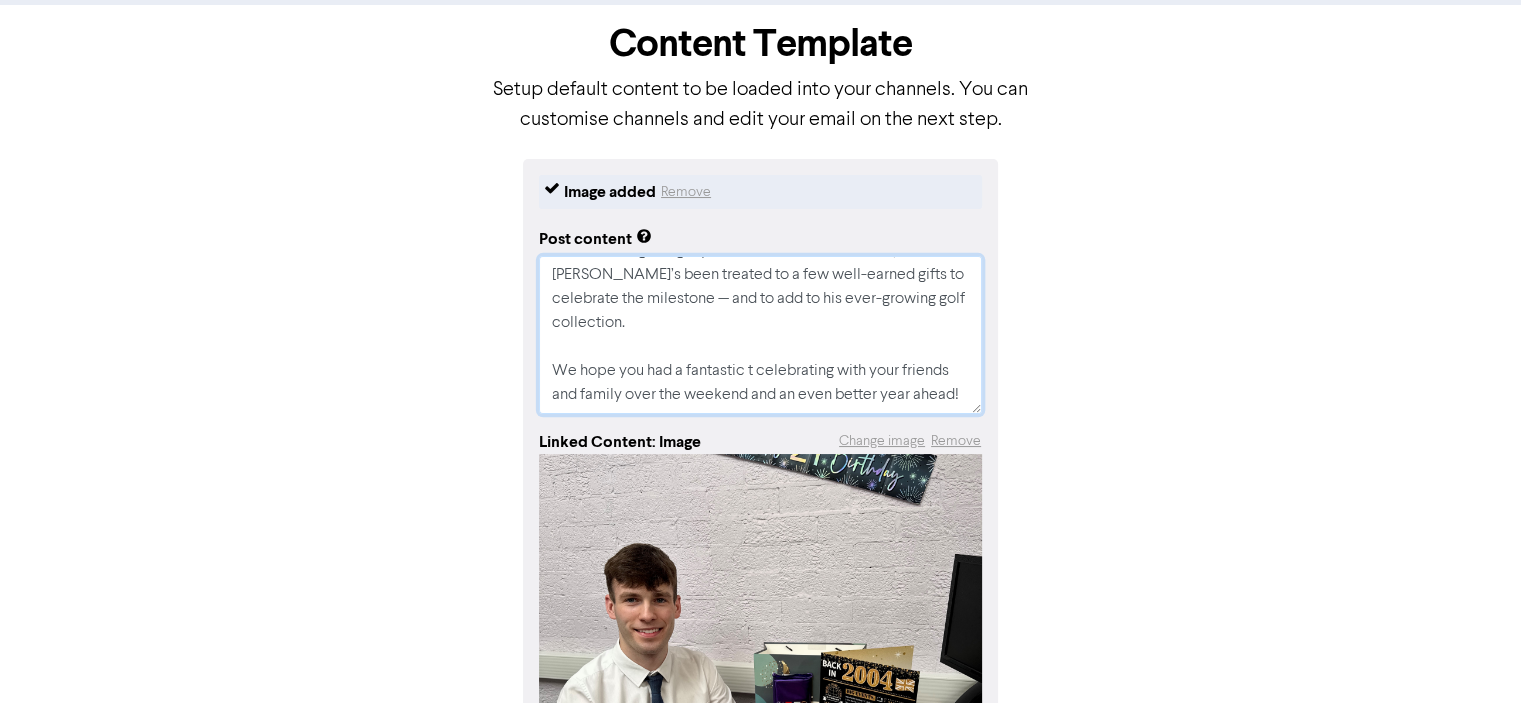 type on "x" 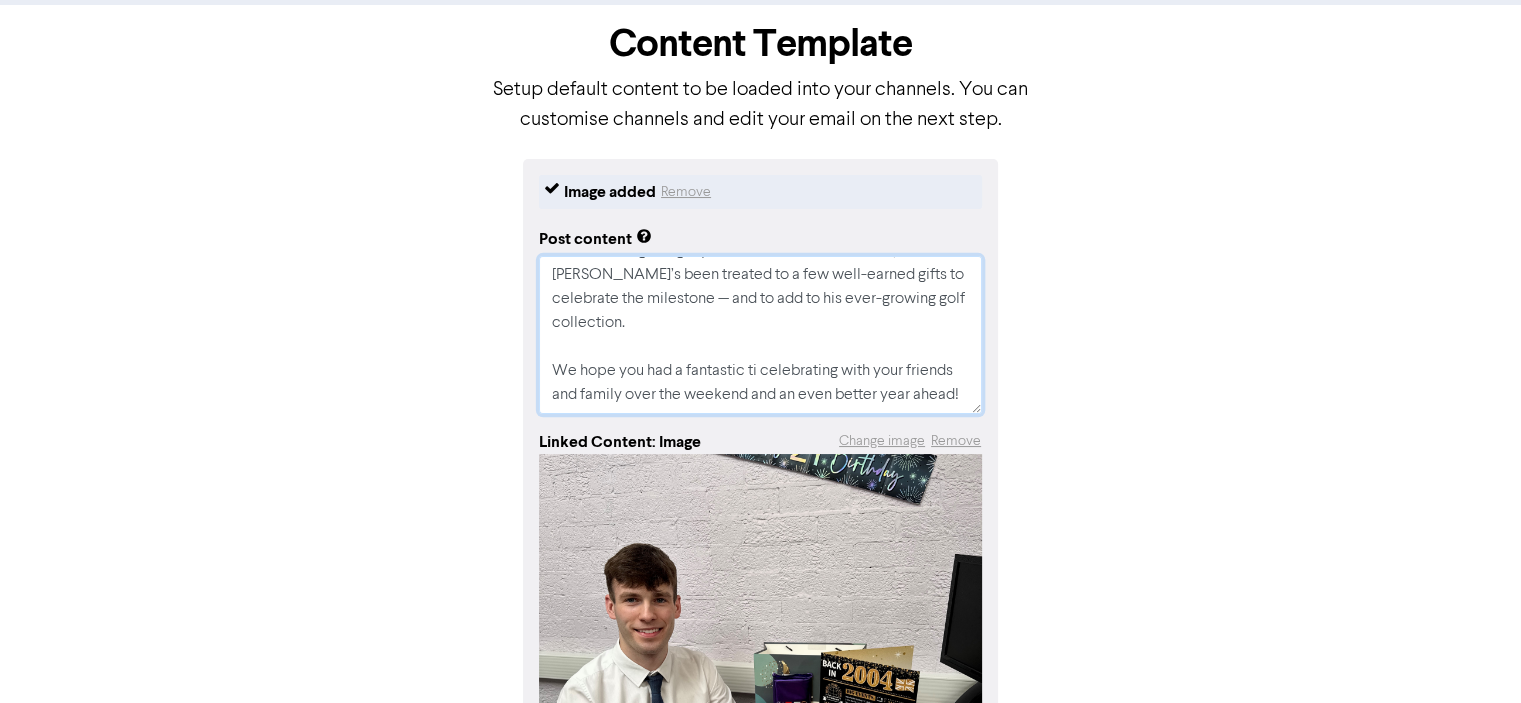 type on "x" 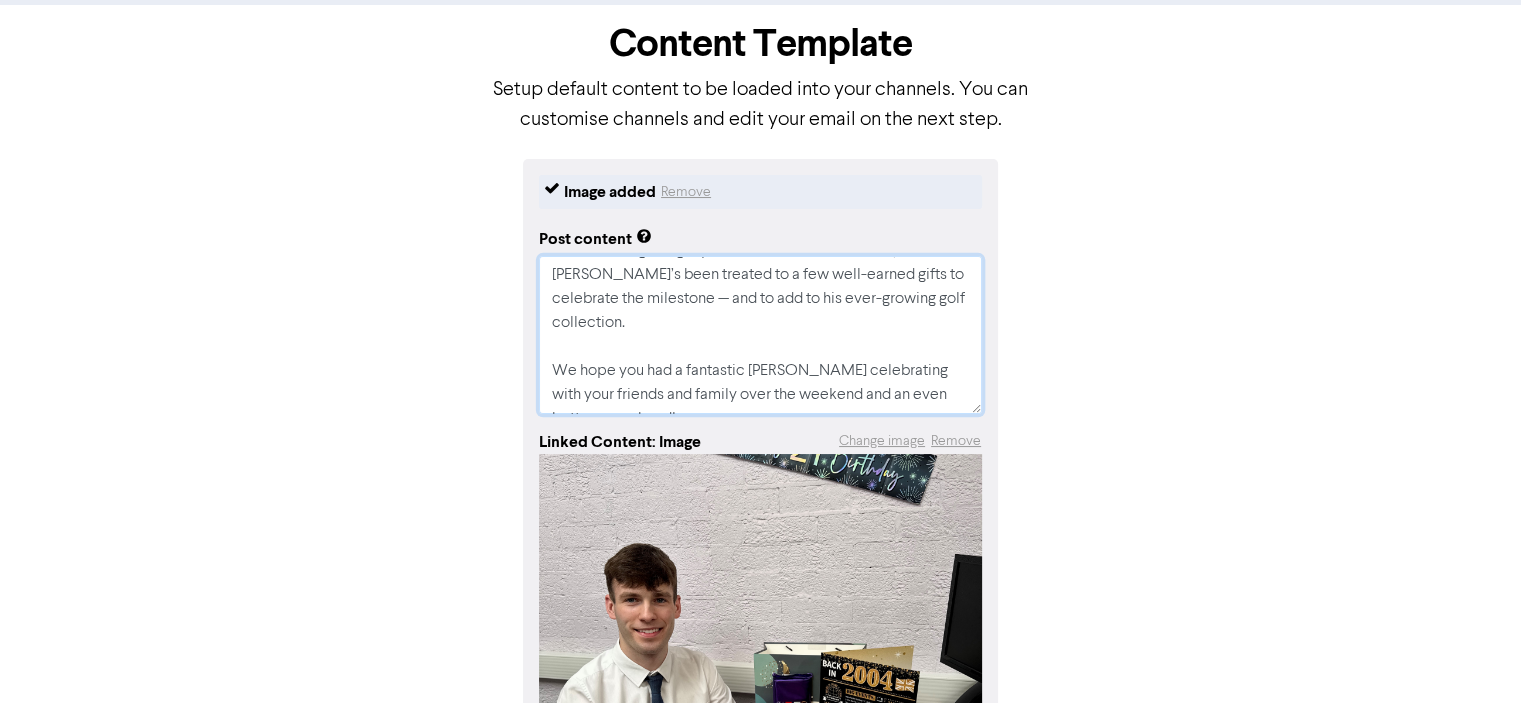 type on "x" 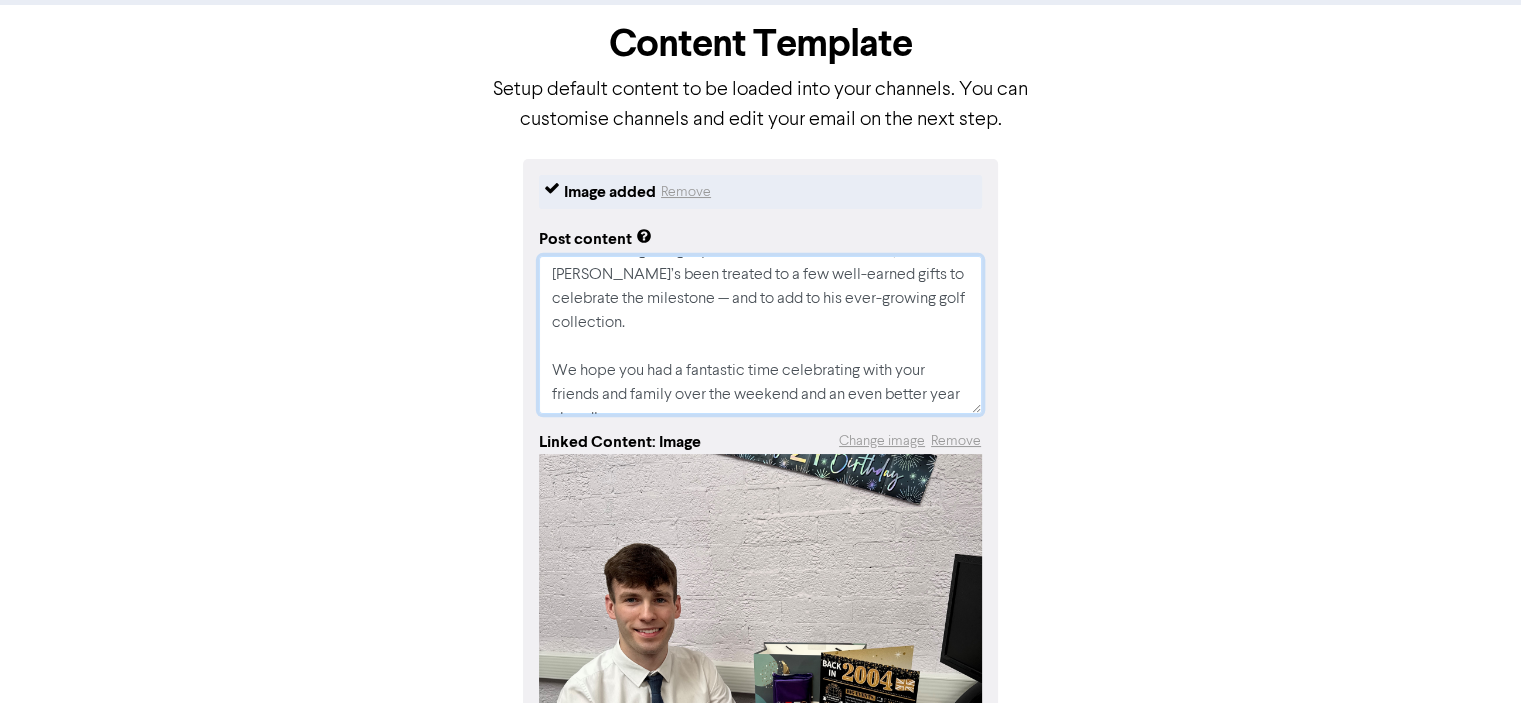 drag, startPoint x: 776, startPoint y: 390, endPoint x: 804, endPoint y: 371, distance: 33.83785 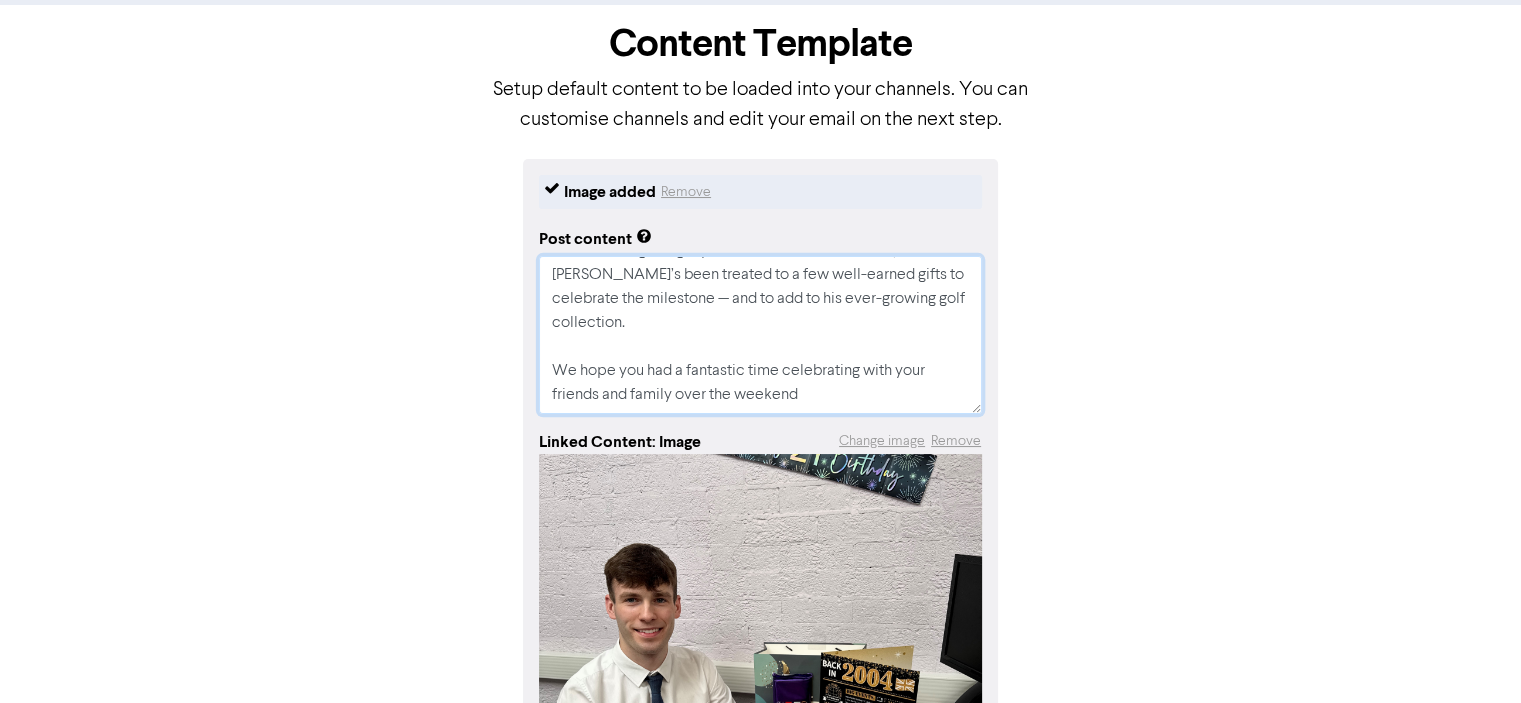 scroll, scrollTop: 72, scrollLeft: 0, axis: vertical 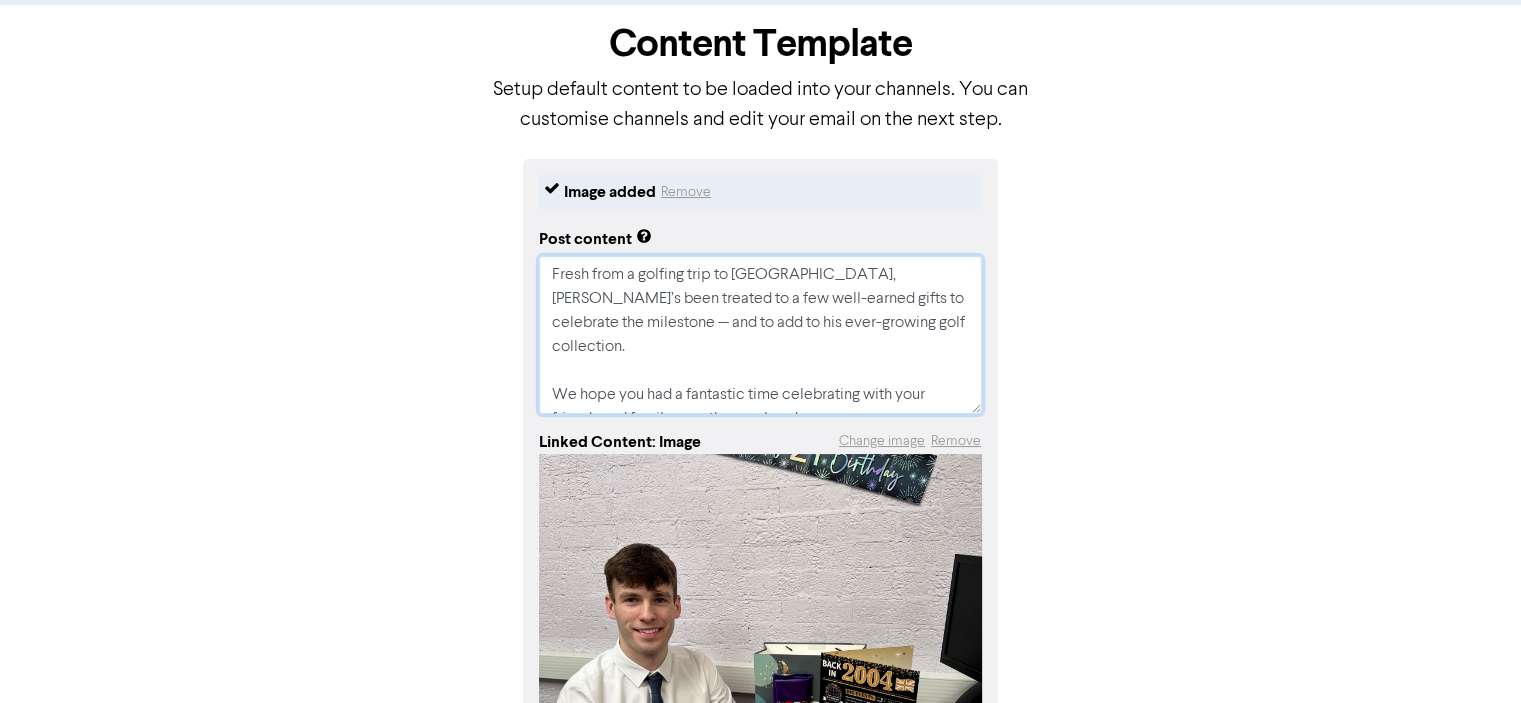 type on "x" 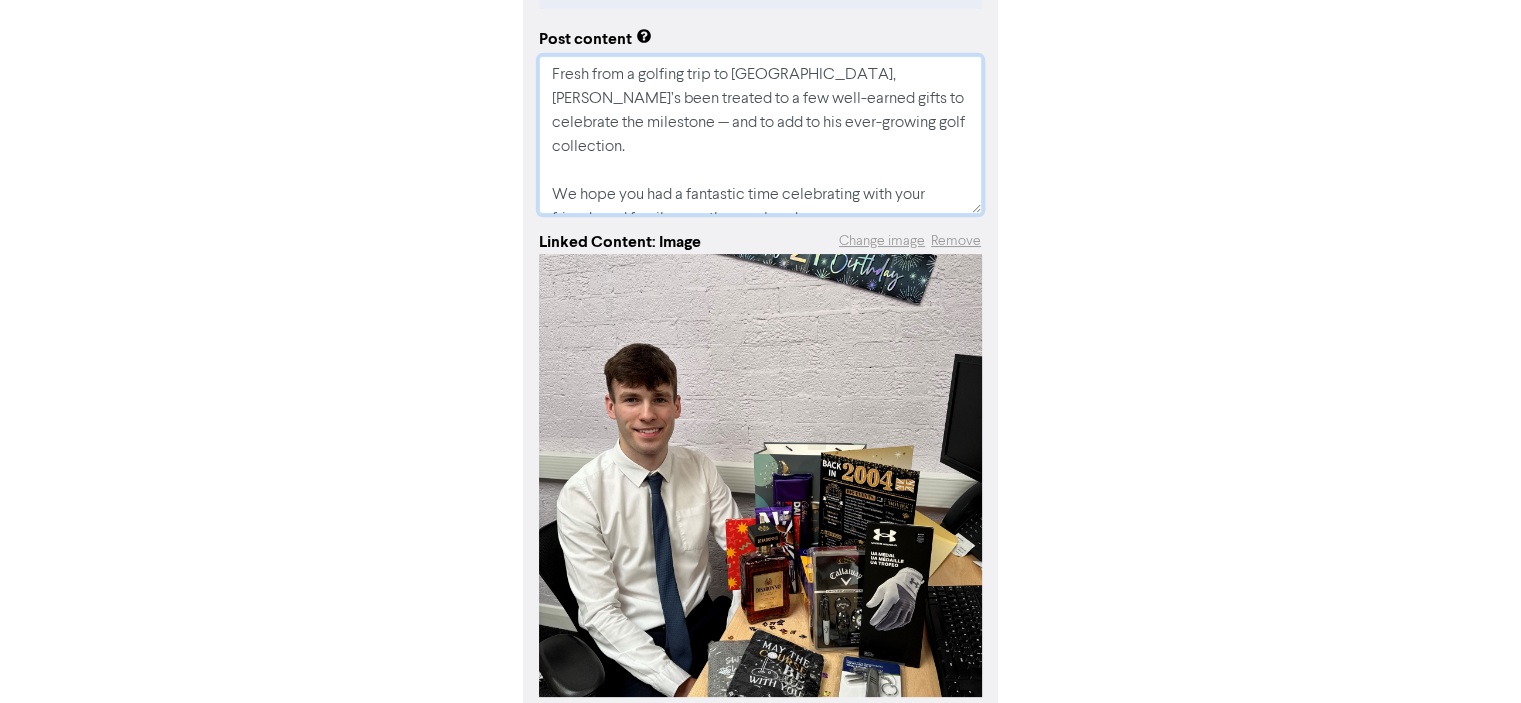 scroll, scrollTop: 191, scrollLeft: 0, axis: vertical 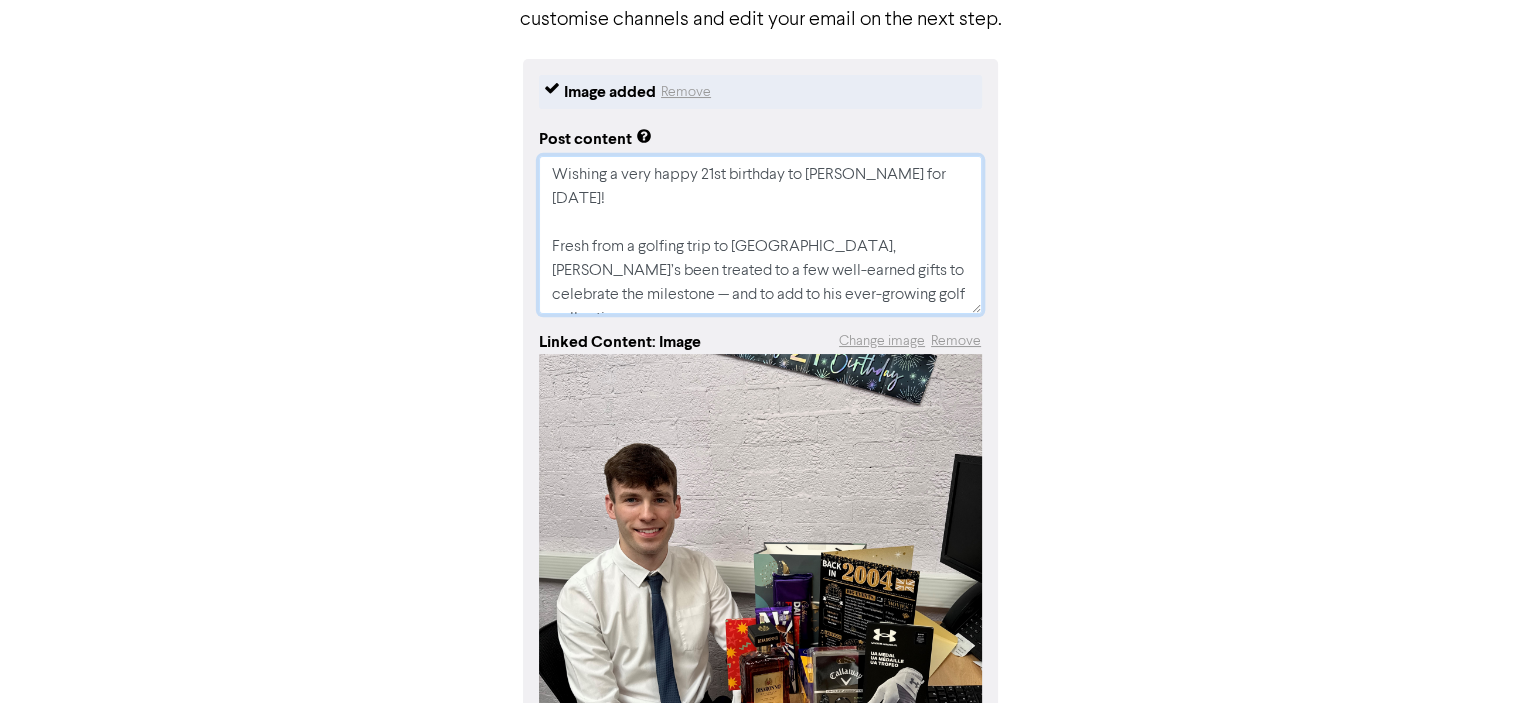 drag, startPoint x: 617, startPoint y: 202, endPoint x: 855, endPoint y: 174, distance: 239.6414 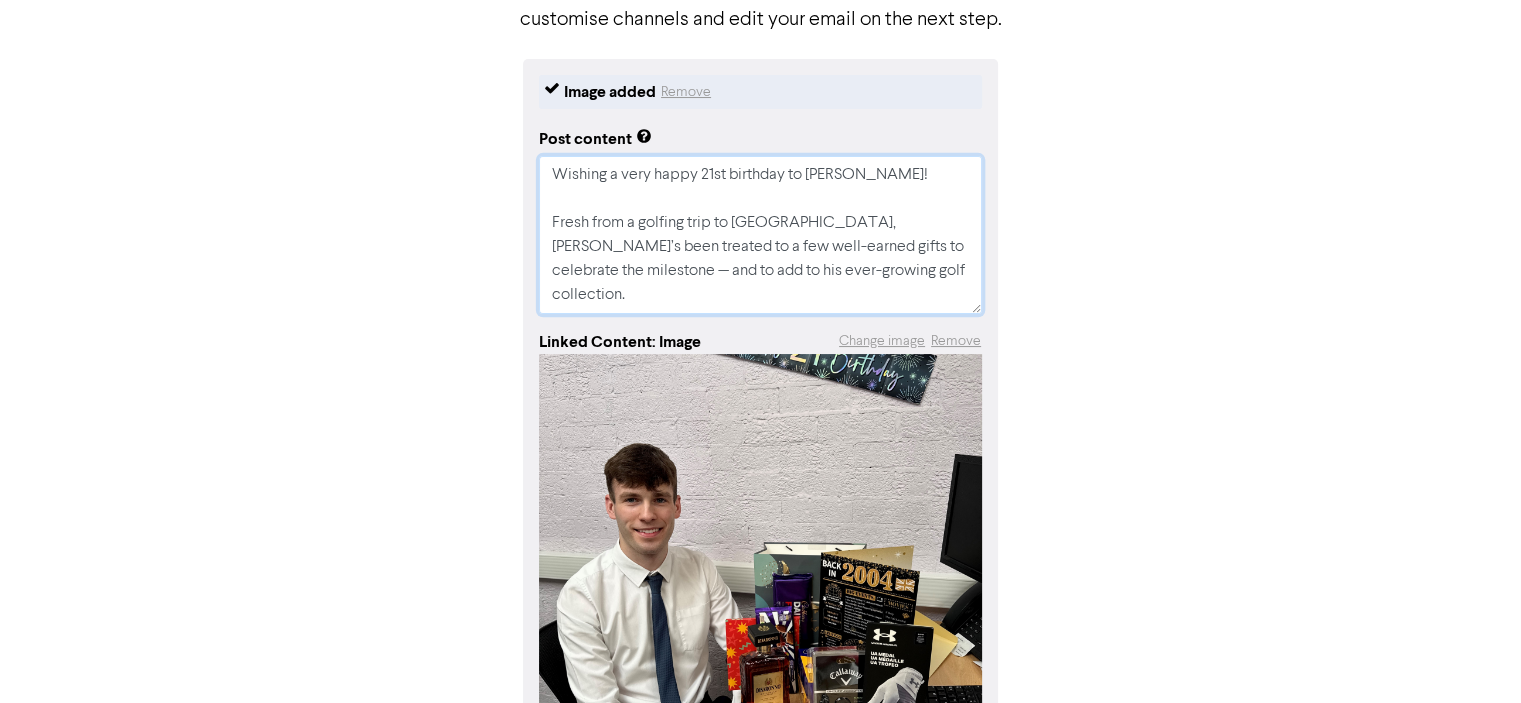 click on "Wishing a very happy 21st birthday to [PERSON_NAME]!
Fresh from a golfing trip to [GEOGRAPHIC_DATA], [PERSON_NAME]’s been treated to a few well-earned gifts to celebrate the milestone — and to add to his ever-growing golf collection.
We hope you had a fantastic time celebrating with your friends and family over the weekend." at bounding box center [760, 235] 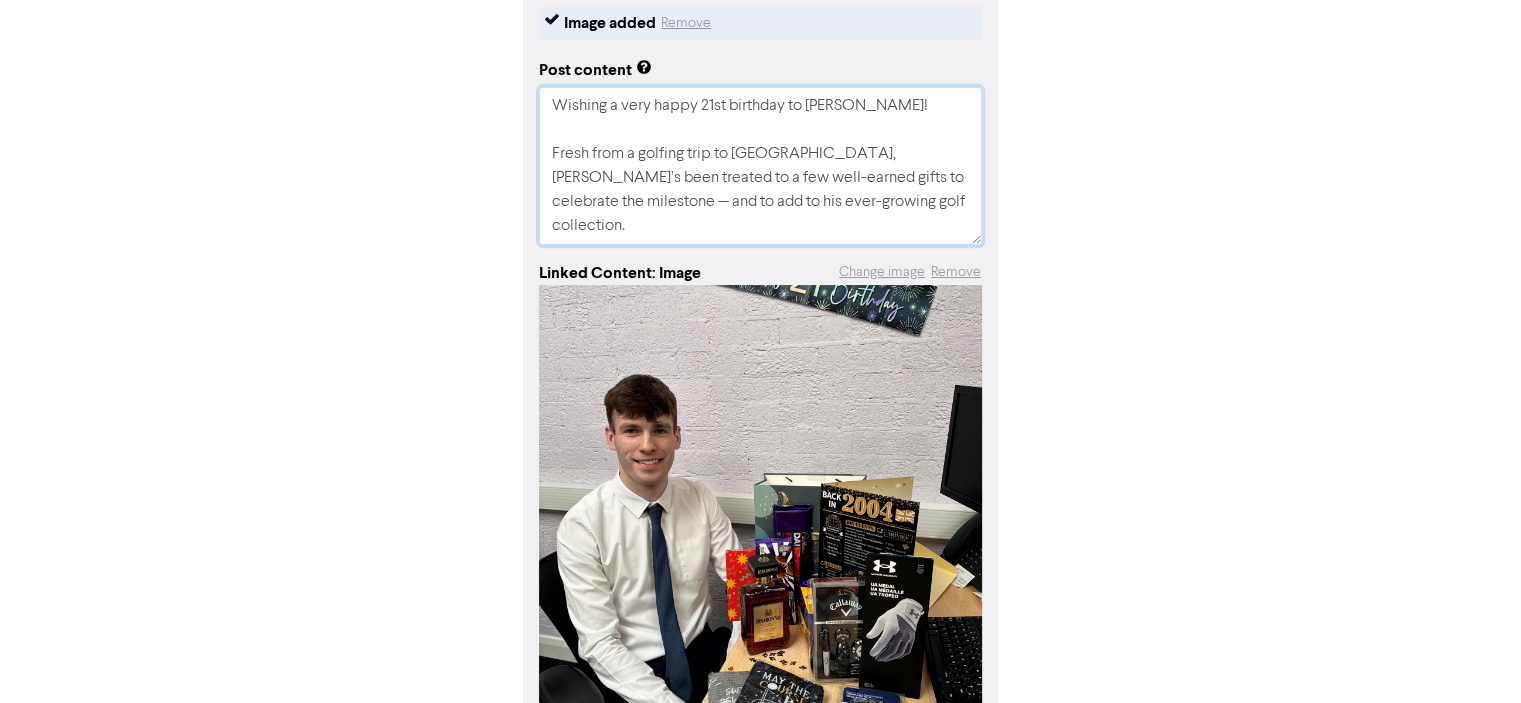 scroll, scrollTop: 291, scrollLeft: 0, axis: vertical 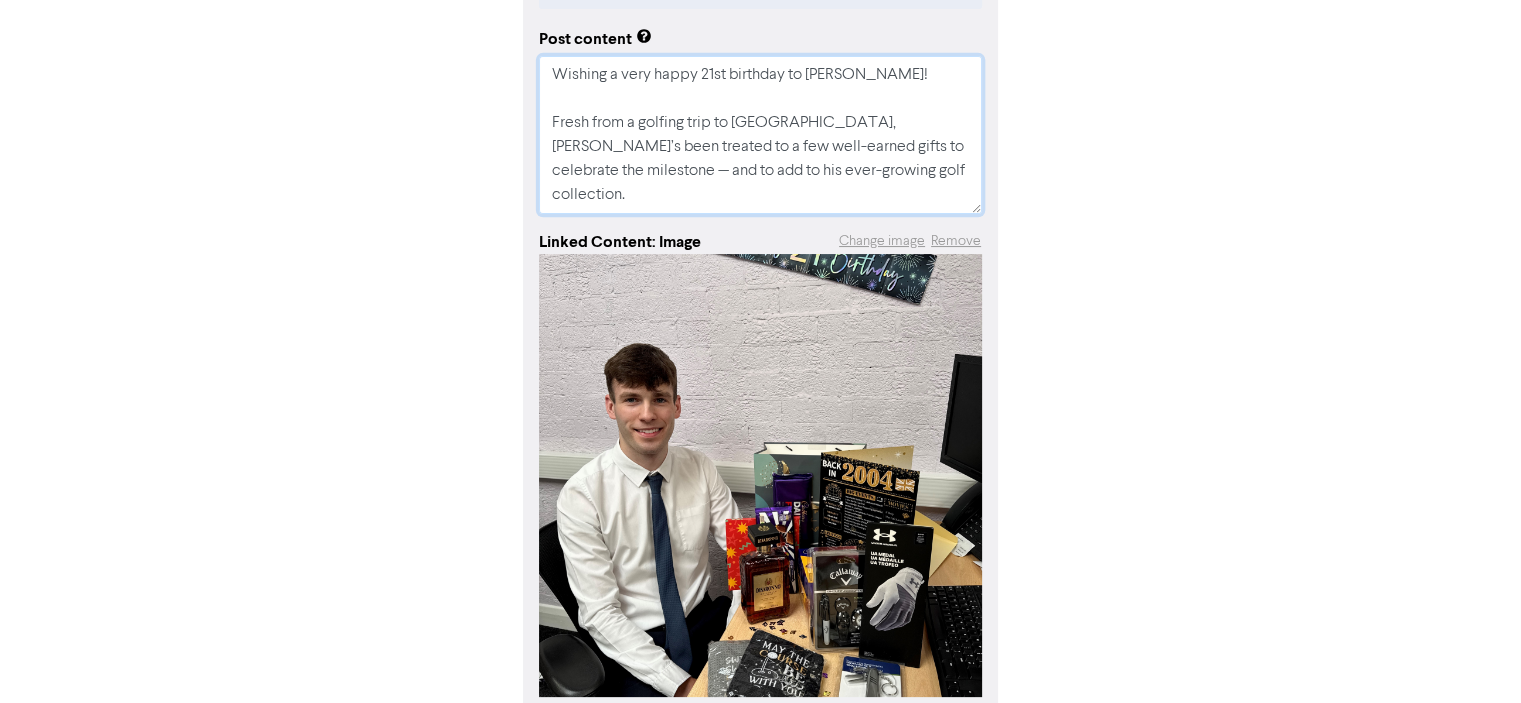 click on "Wishing a very happy 21st birthday to [PERSON_NAME]!
Fresh from a golfing trip to [GEOGRAPHIC_DATA], [PERSON_NAME]’s been treated to a few well-earned gifts to celebrate the milestone — and to add to his ever-growing golf collection.
We hope you had a fantastic time celebrating with your friends and family over the weekend." at bounding box center [760, 135] 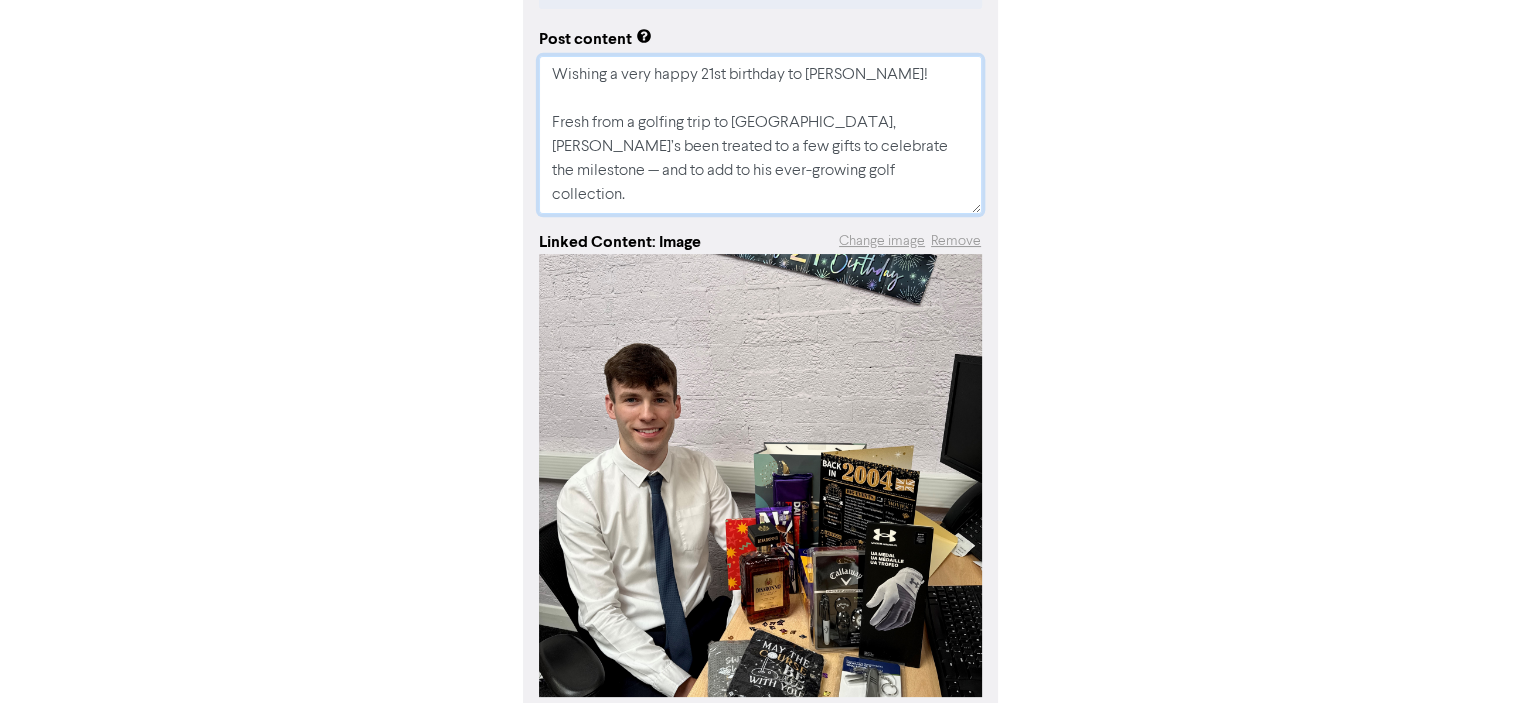 click on "Wishing a very happy 21st birthday to [PERSON_NAME]!
Fresh from a golfing trip to [GEOGRAPHIC_DATA], [PERSON_NAME]’s been treated to a few gifts to celebrate the milestone — and to add to his ever-growing golf collection.
We hope you had a fantastic time celebrating with your friends and family over the weekend." at bounding box center [760, 135] 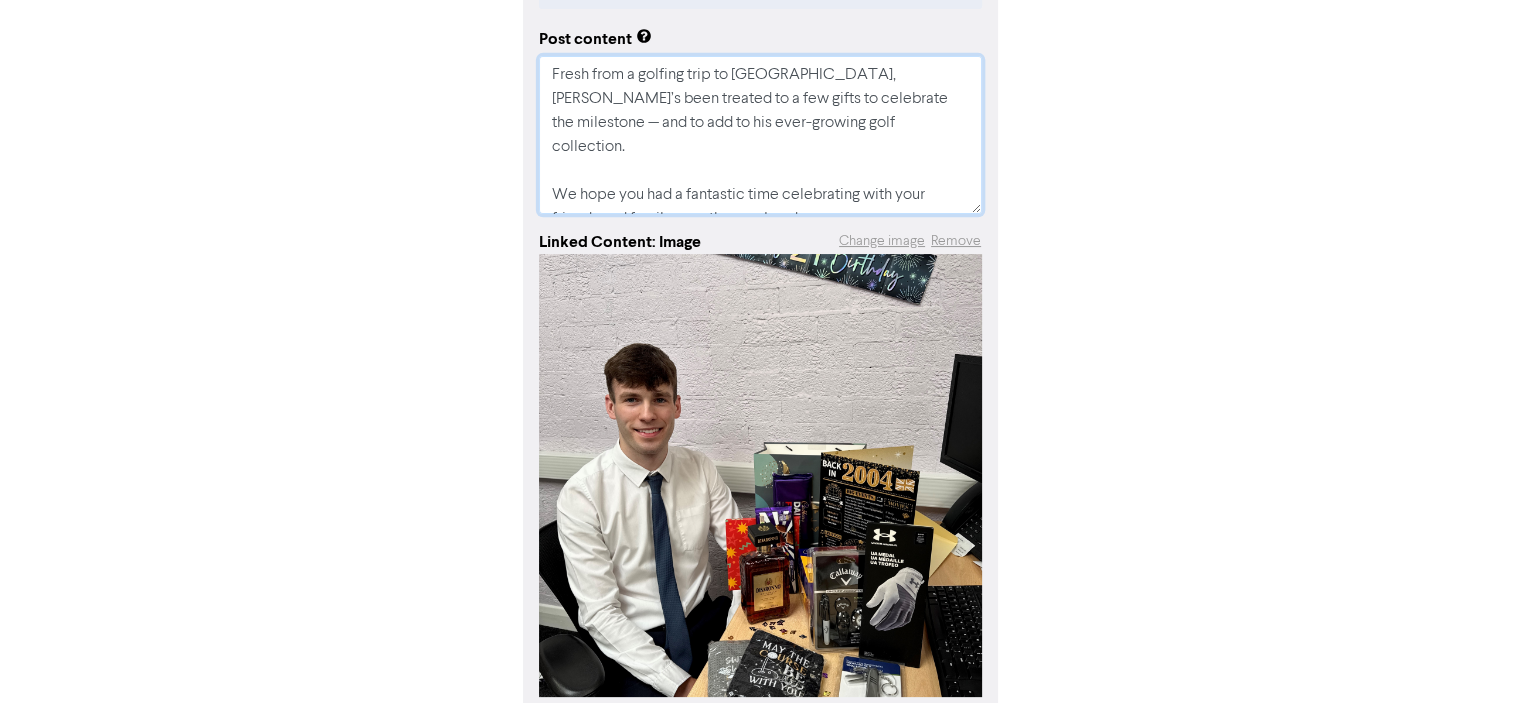 type on "Wishing a very happy 21st birthday to [PERSON_NAME]!
Fresh from a golfing trip to [GEOGRAPHIC_DATA], [PERSON_NAME]’s been treated to a few gifts to celebrate the milestone — and to add to his ever-growing golf collection.
We hope you had a fantastic time celebrating with your friends and family over the weekend." 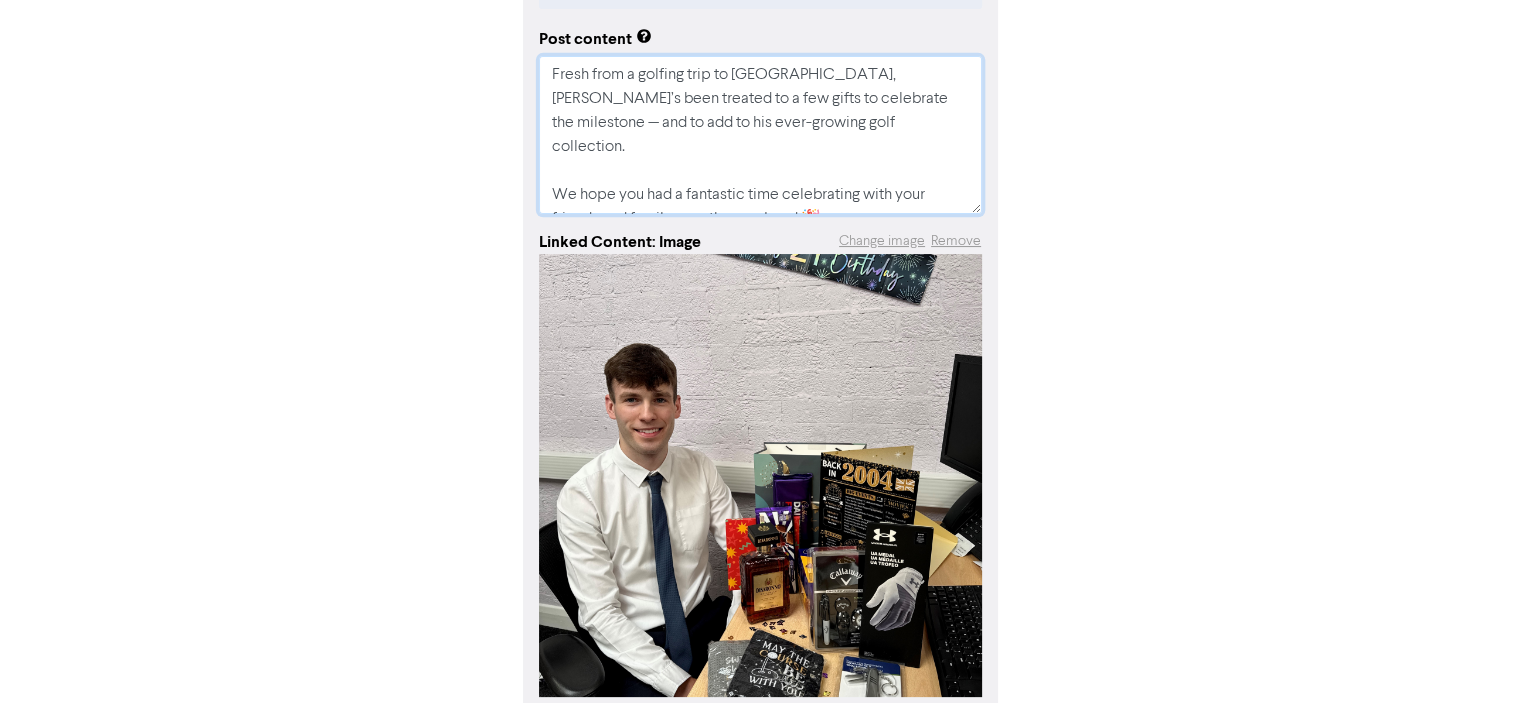 click on "Wishing a very happy 21st birthday to [PERSON_NAME]!
Fresh from a golfing trip to [GEOGRAPHIC_DATA], [PERSON_NAME]’s been treated to a few gifts to celebrate the milestone — and to add to his ever-growing golf collection.
We hope you had a fantastic time celebrating with your friends and family over the weekend.🎉" at bounding box center [760, 135] 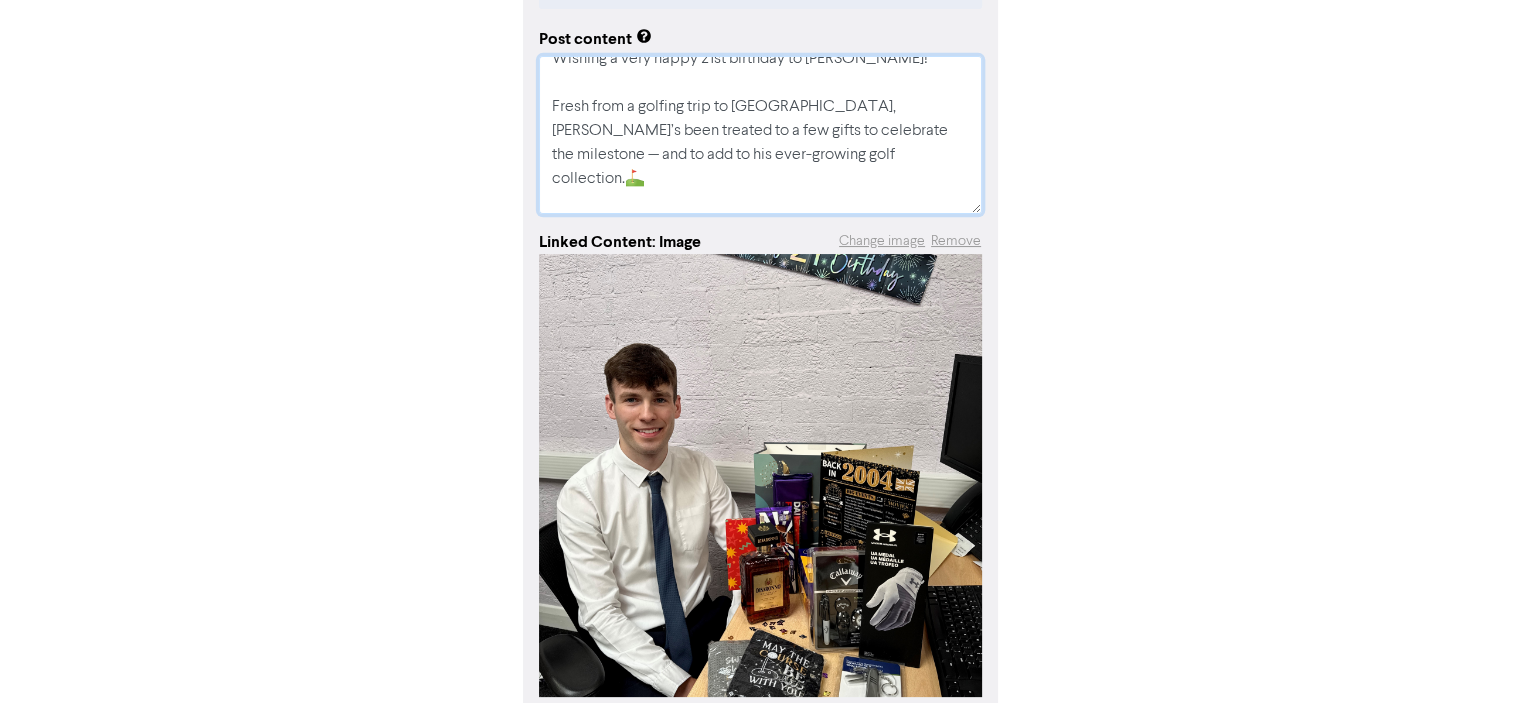 scroll, scrollTop: 0, scrollLeft: 0, axis: both 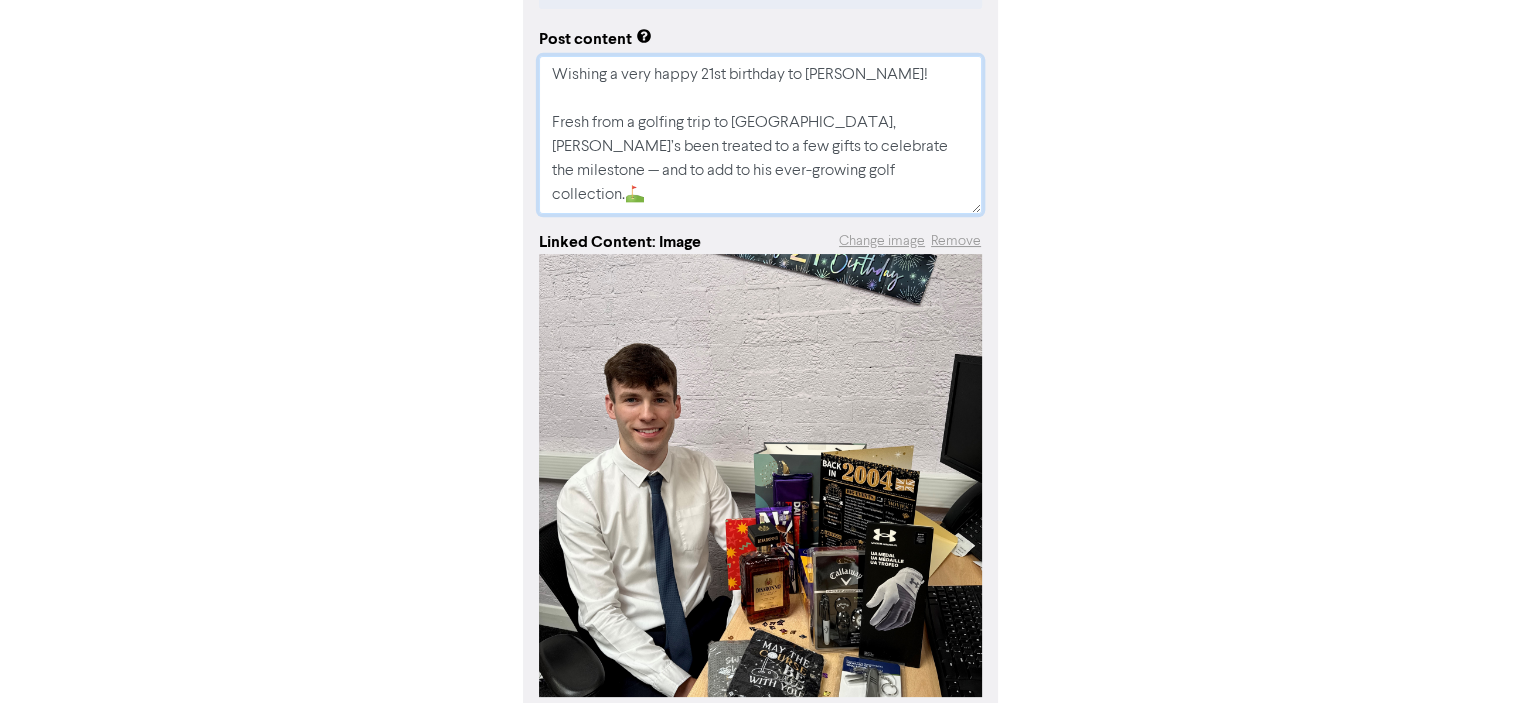 click on "Wishing a very happy 21st birthday to [PERSON_NAME]!
Fresh from a golfing trip to [GEOGRAPHIC_DATA], [PERSON_NAME]’s been treated to a few gifts to celebrate the milestone — and to add to his ever-growing golf collection.⛳
We hope you had a fantastic time celebrating with your friends and family over the weekend.🎉" at bounding box center [760, 135] 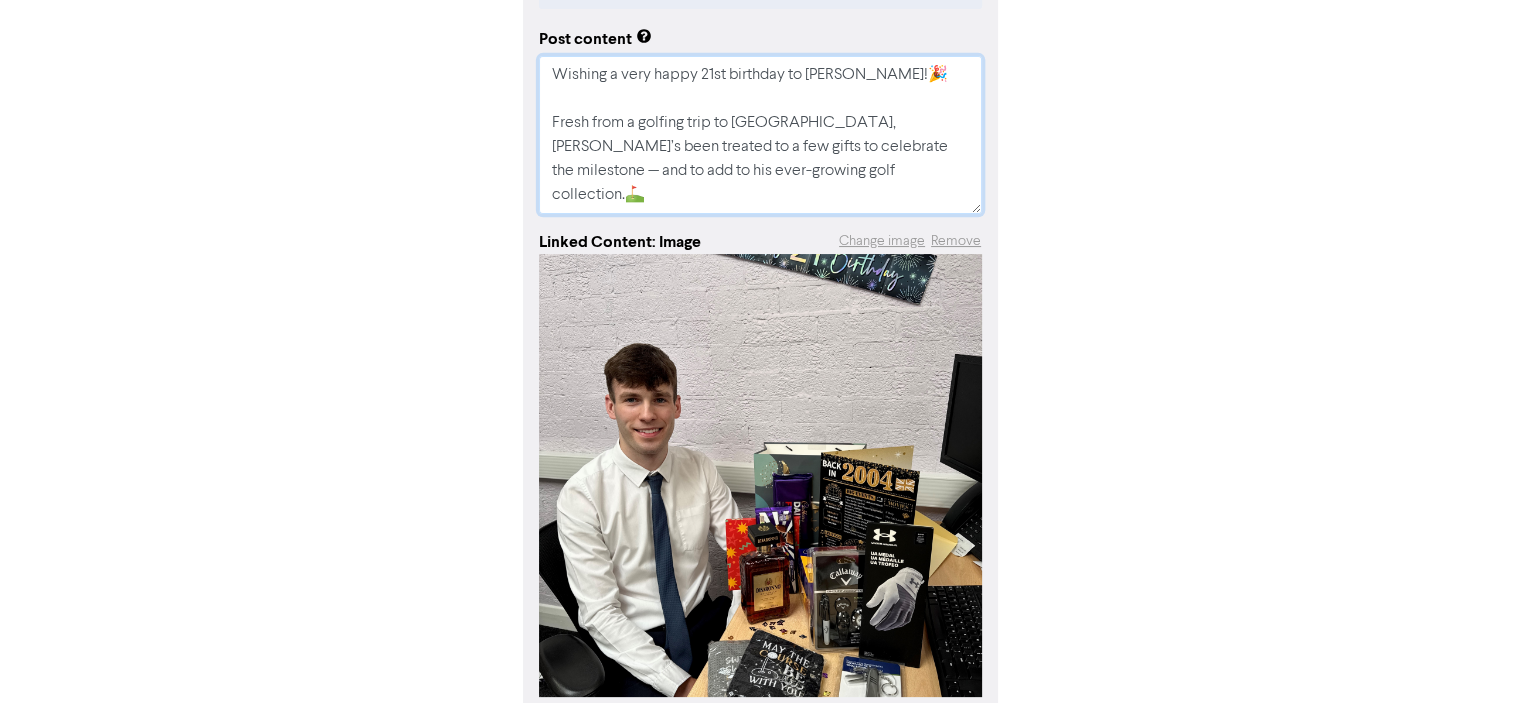 type on "x" 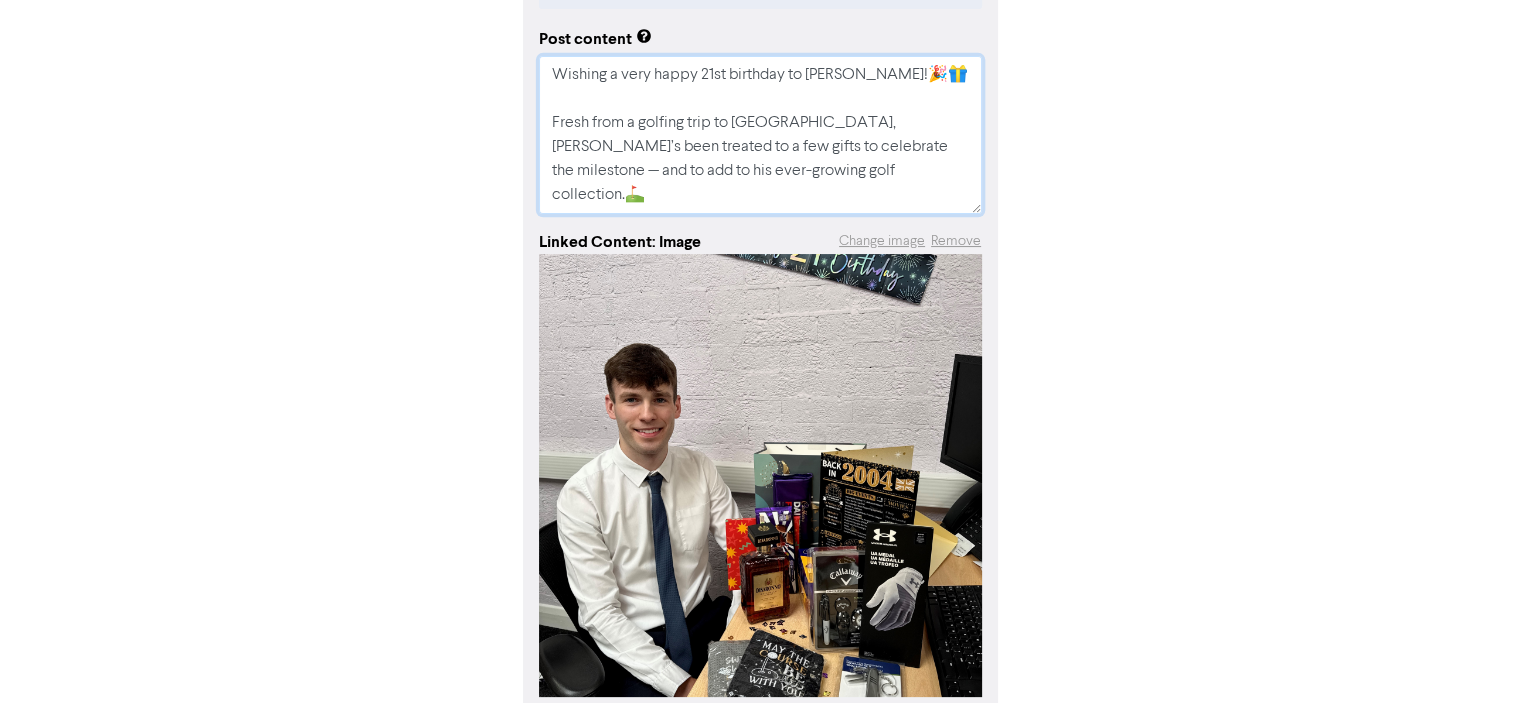 scroll, scrollTop: 48, scrollLeft: 0, axis: vertical 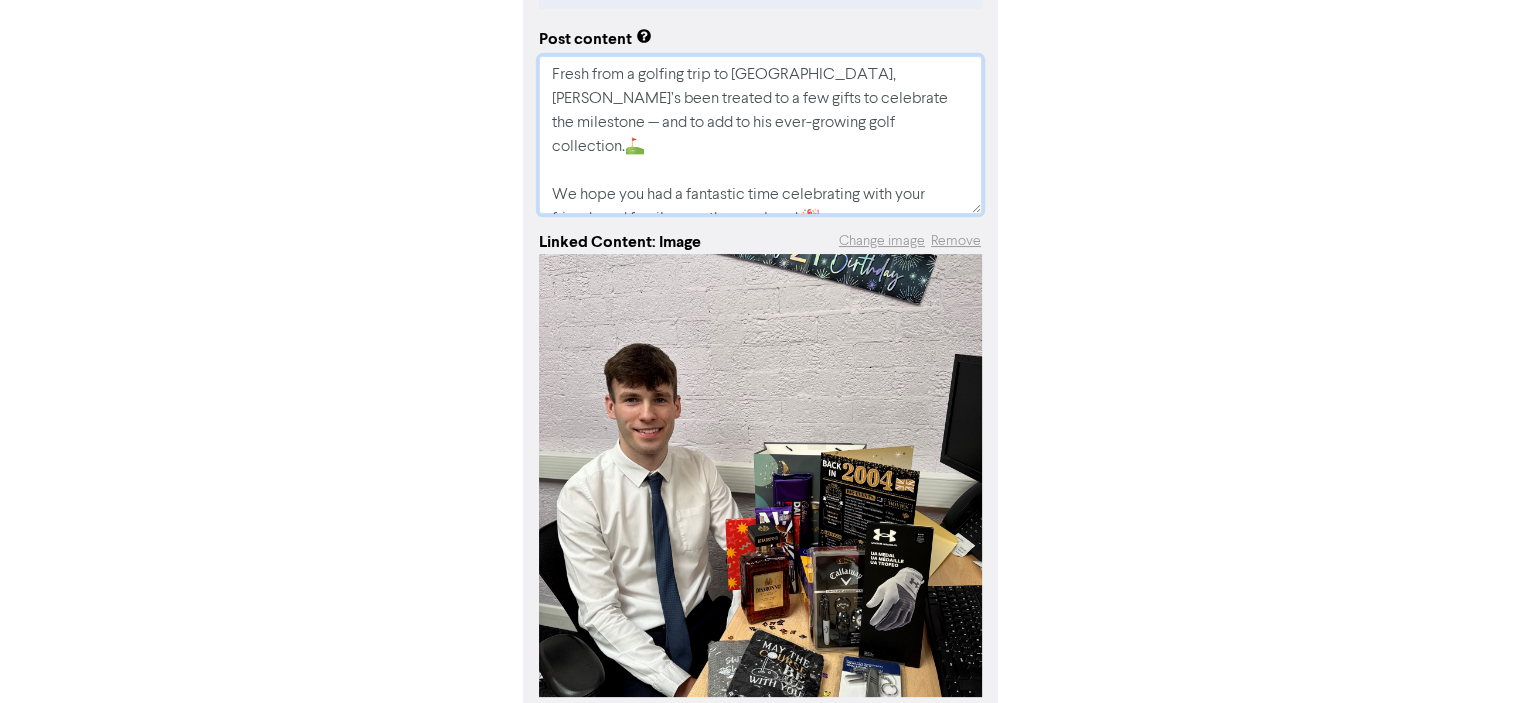 click on "Wishing a very happy 21st birthday to [PERSON_NAME]!🎉🎁
Fresh from a golfing trip to [GEOGRAPHIC_DATA], [PERSON_NAME]’s been treated to a few gifts to celebrate the milestone — and to add to his ever-growing golf collection.⛳
We hope you had a fantastic time celebrating with your friends and family over the weekend.🎉" at bounding box center [760, 135] 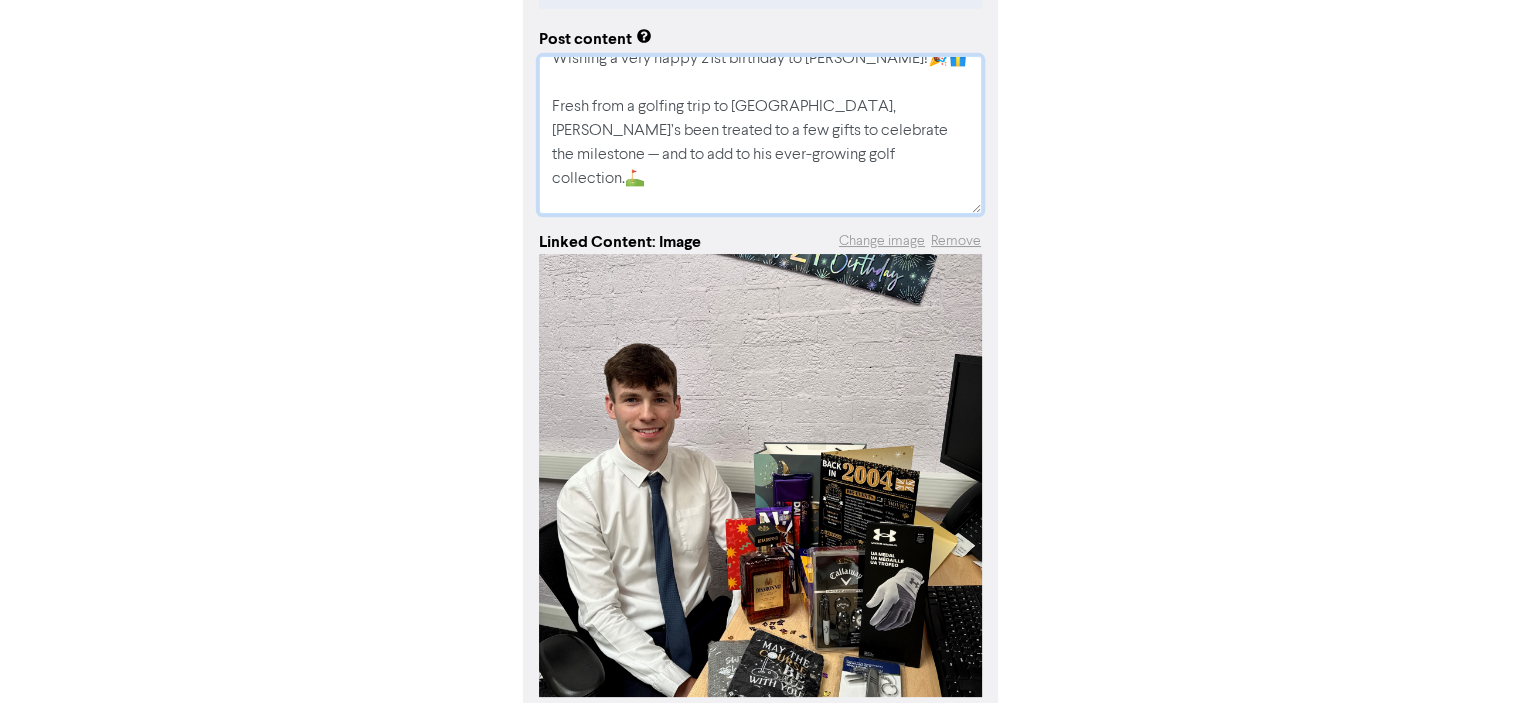 scroll, scrollTop: 0, scrollLeft: 0, axis: both 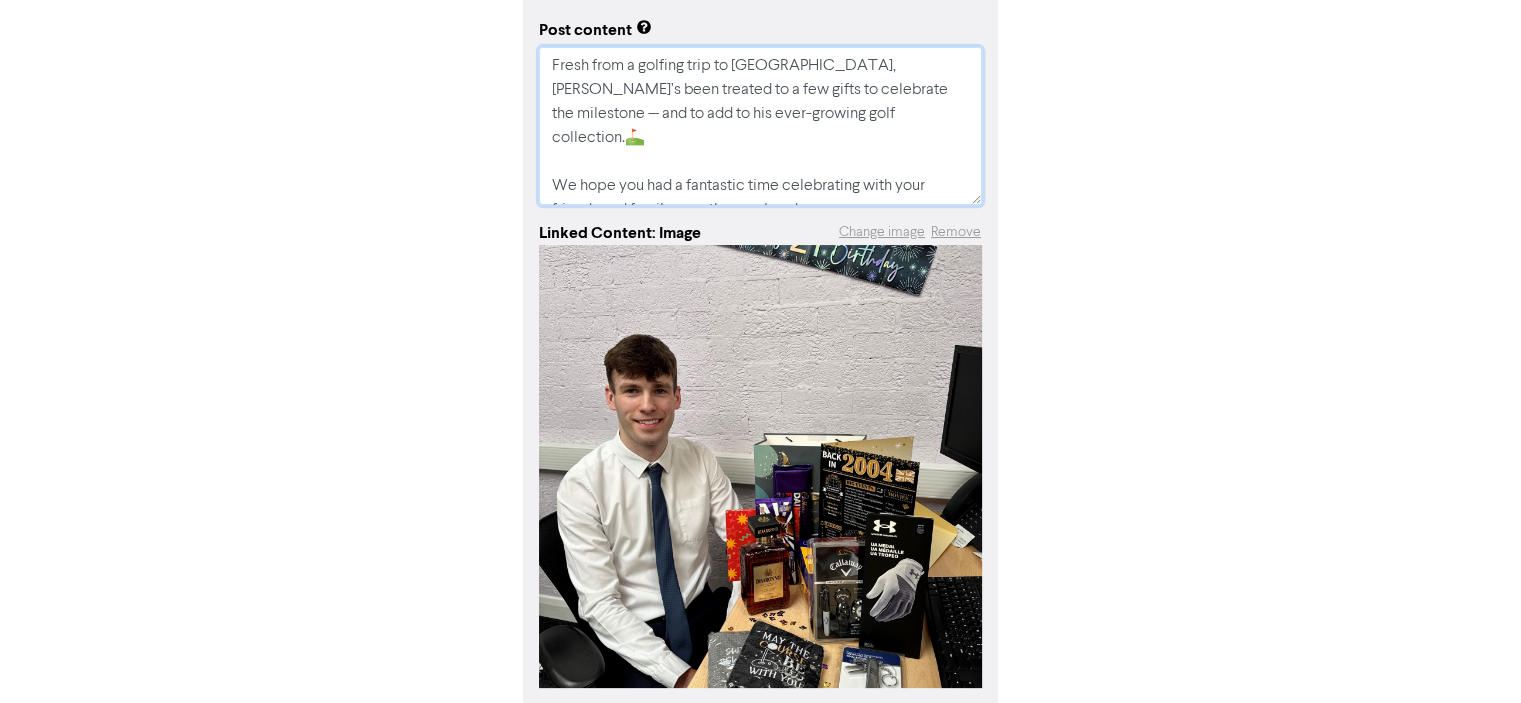 click on "Wishing a very happy 21st birthday to [PERSON_NAME]!🎉🎁
Fresh from a golfing trip to [GEOGRAPHIC_DATA], [PERSON_NAME]’s been treated to a few gifts to celebrate the milestone — and to add to his ever-growing golf collection.⛳
We hope you had a fantastic time celebrating with your friends and family over the weekend." at bounding box center (760, 126) 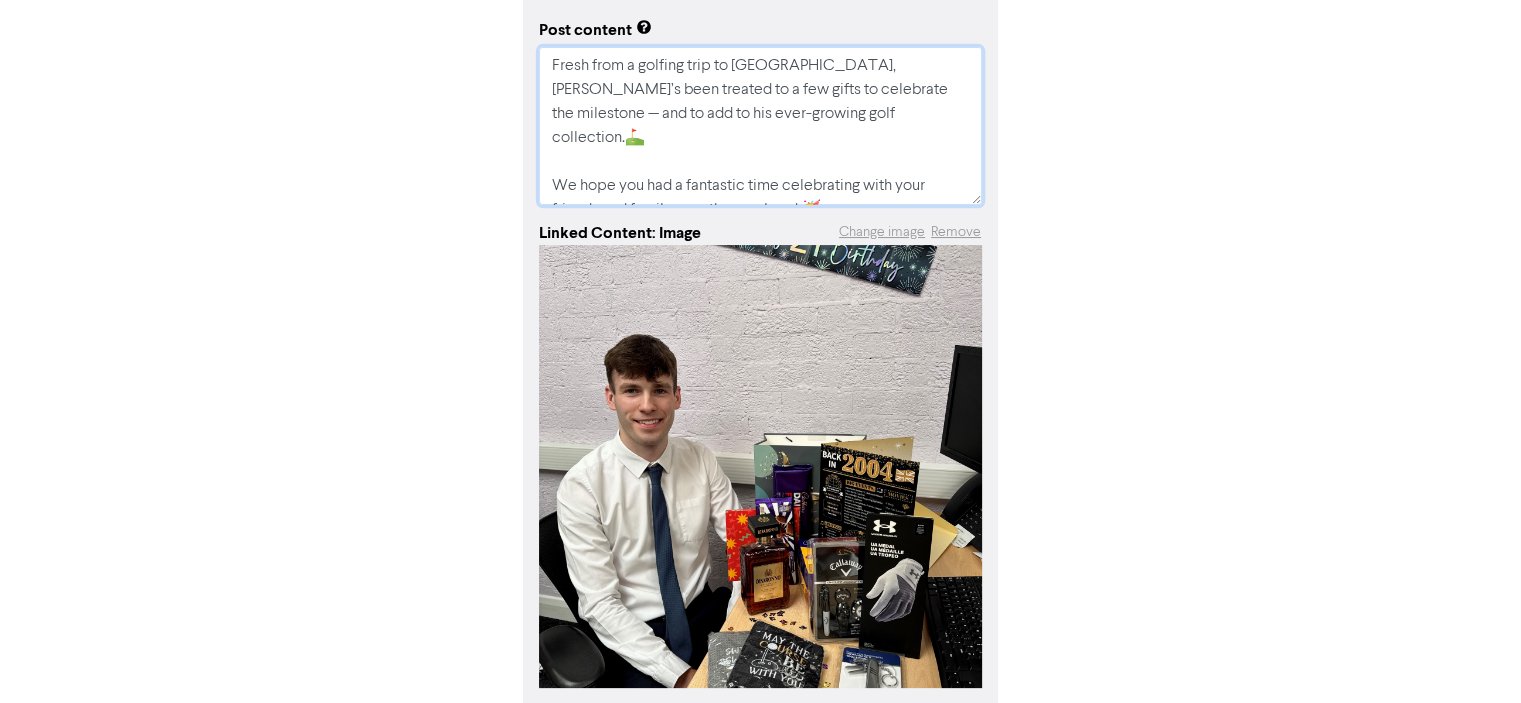 scroll, scrollTop: 0, scrollLeft: 0, axis: both 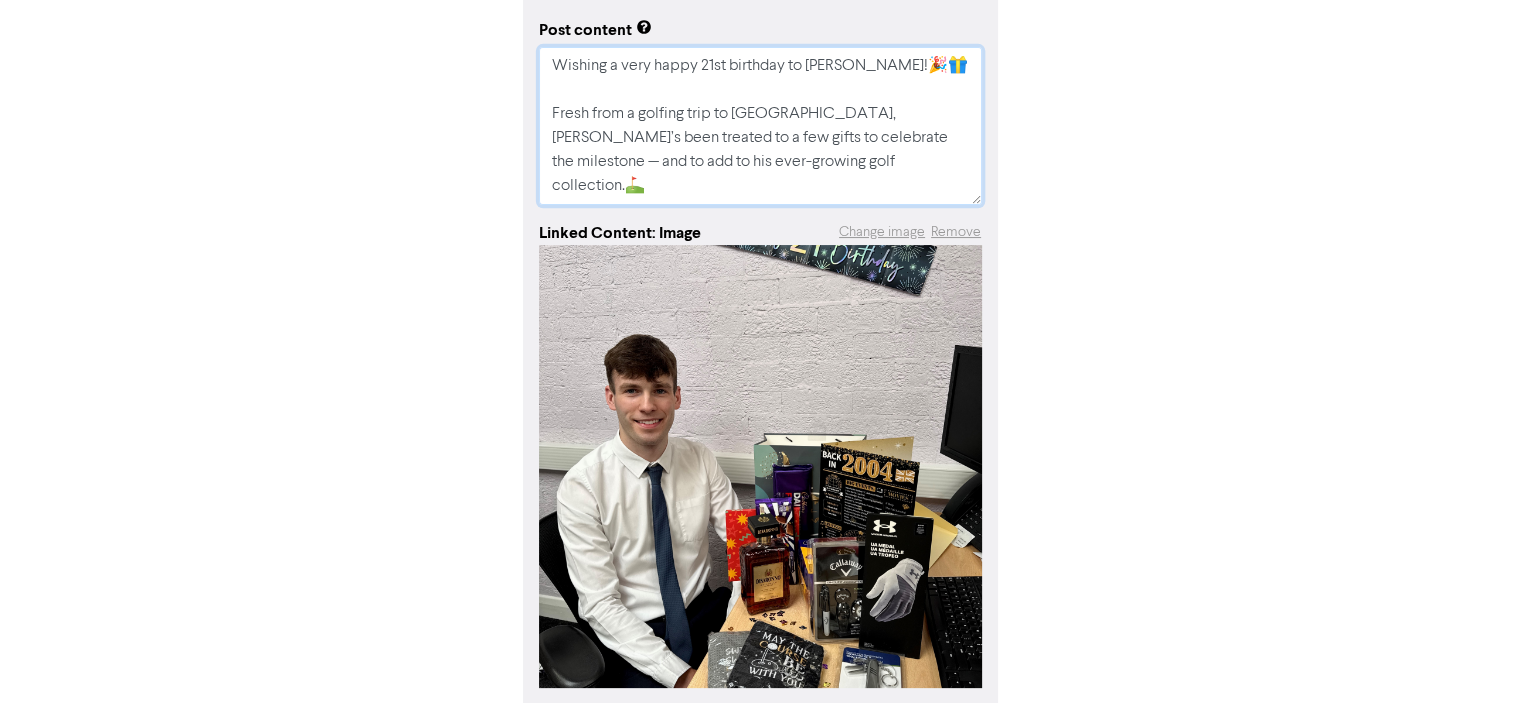 drag, startPoint x: 900, startPoint y: 67, endPoint x: 869, endPoint y: 63, distance: 31.257 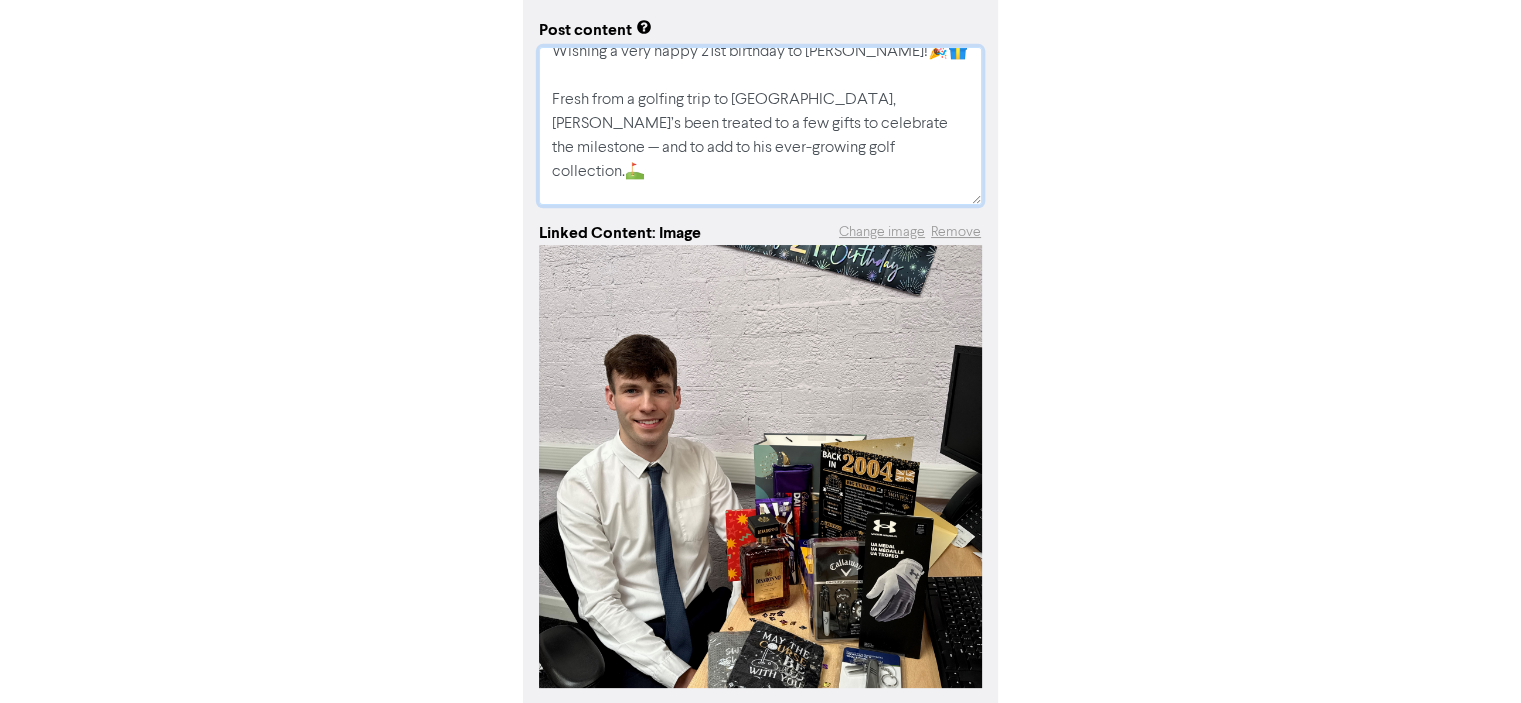 scroll, scrollTop: 0, scrollLeft: 0, axis: both 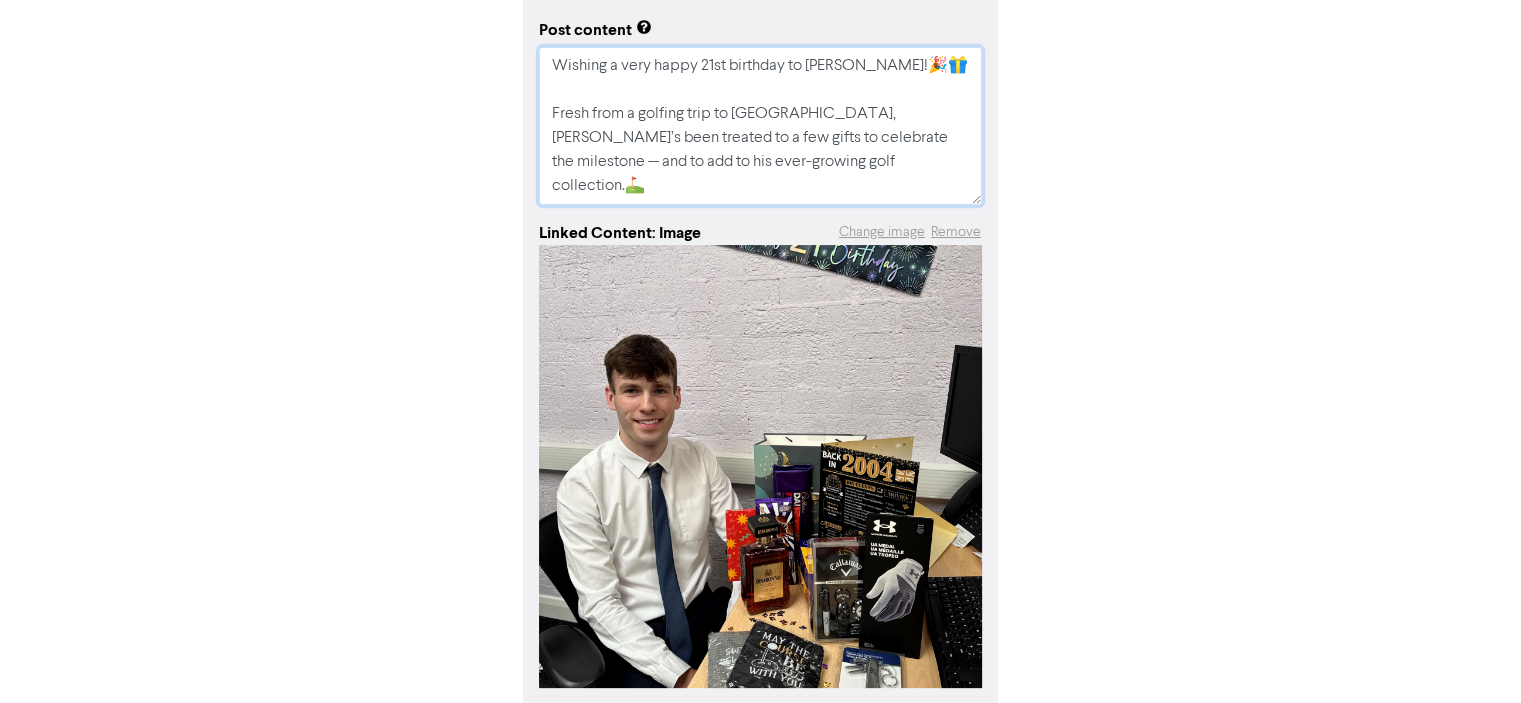 click on "Wishing a very happy 21st birthday to [PERSON_NAME]!🎉🎁
Fresh from a golfing trip to [GEOGRAPHIC_DATA], [PERSON_NAME]’s been treated to a few gifts to celebrate the milestone — and to add to his ever-growing golf collection.⛳
We hope you had a fantastic time celebrating with your friends and family over the weekend.🥳" at bounding box center (760, 126) 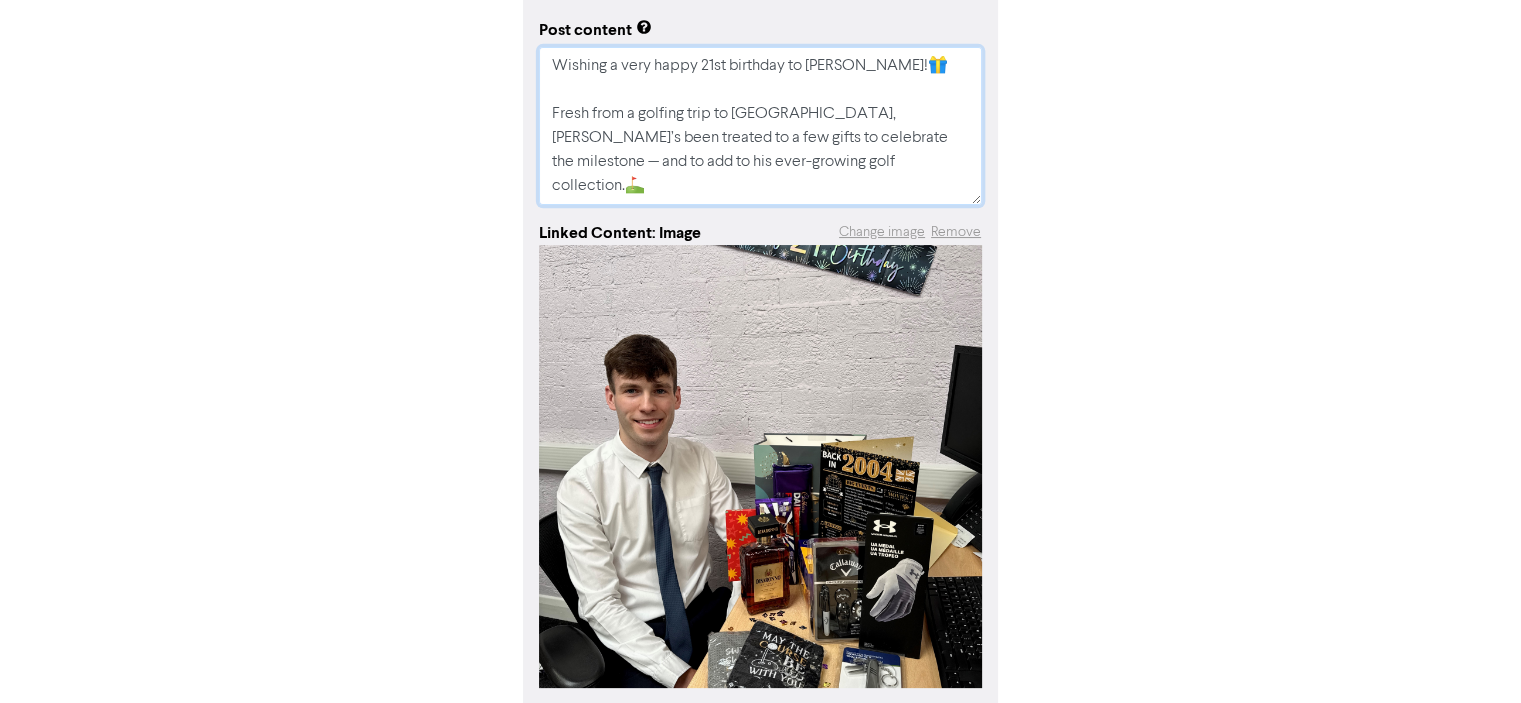 click on "Wishing a very happy 21st birthday to [PERSON_NAME]!🎁
Fresh from a golfing trip to [GEOGRAPHIC_DATA], [PERSON_NAME]’s been treated to a few gifts to celebrate the milestone — and to add to his ever-growing golf collection.⛳
We hope you had a fantastic time celebrating with your friends and family over the weekend.🥳" at bounding box center (760, 126) 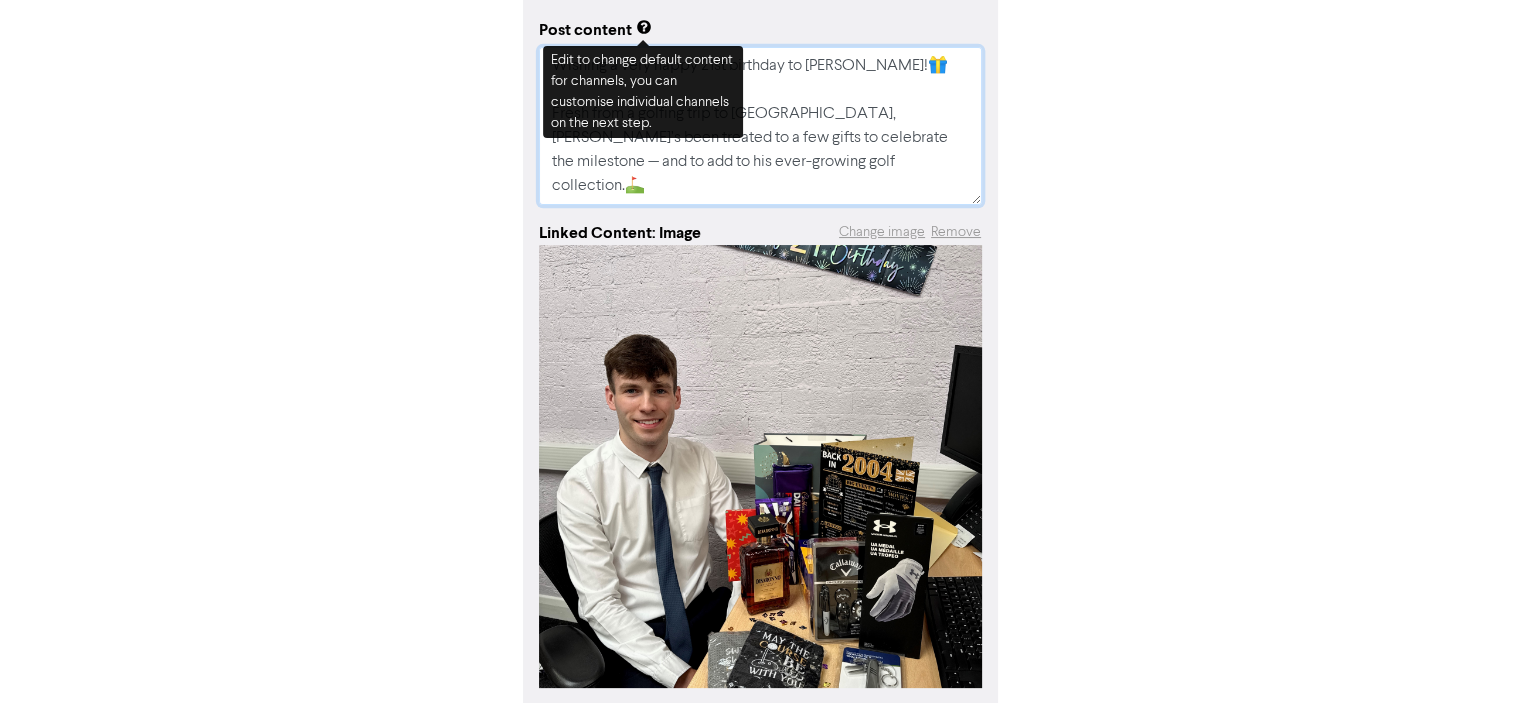 type on "Wishing a very happy 21st birthday to [PERSON_NAME]!🎁
Fresh from a golfing trip to [GEOGRAPHIC_DATA], [PERSON_NAME]’s been treated to a few gifts to celebrate the milestone — and to add to his ever-growing golf collection.⛳
We hope you had a fantastic time celebrating with your friends and family over the weekend.🥳" 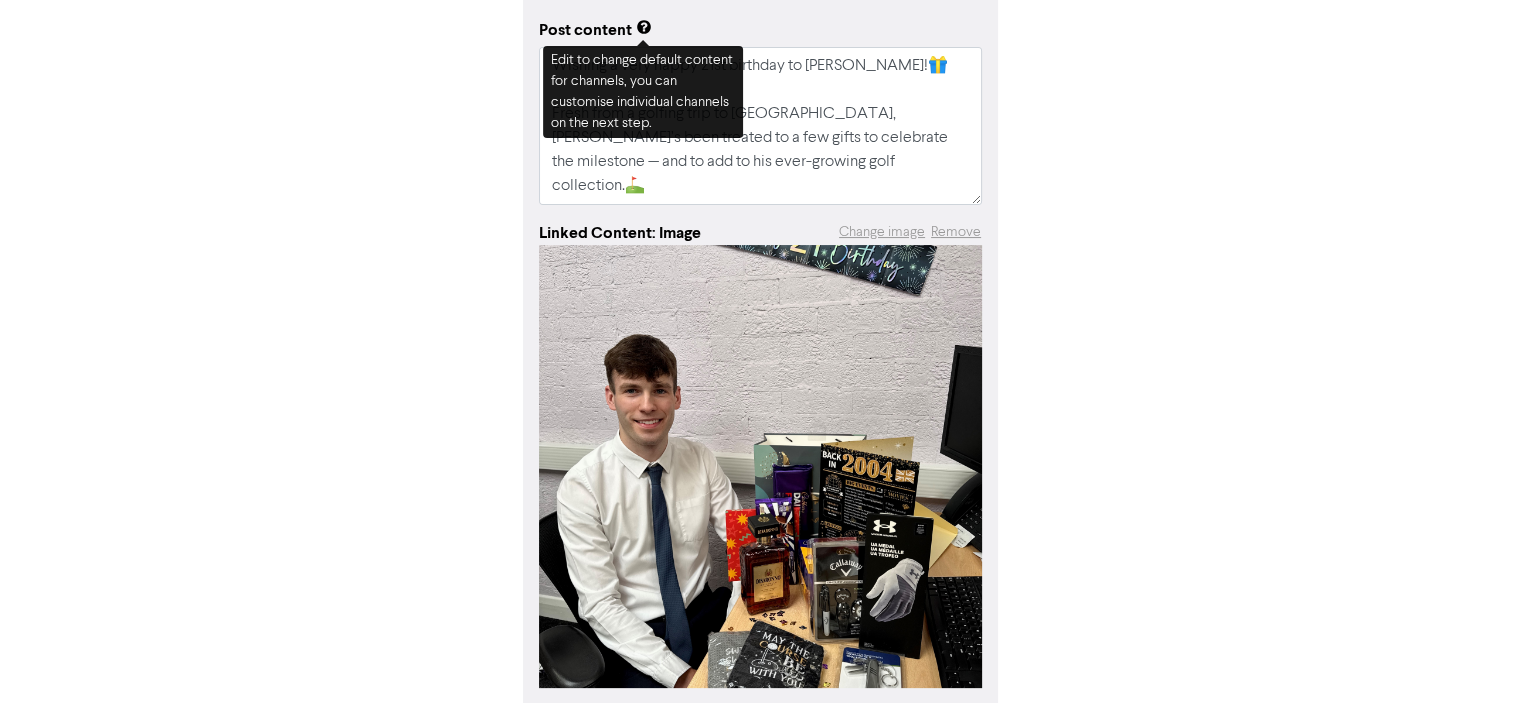 click on "Image added Remove Post content Wishing a very happy 21st birthday to [PERSON_NAME]!🎁
Fresh from a golfing trip to [GEOGRAPHIC_DATA], [PERSON_NAME]’s been treated to a few gifts to celebrate the milestone — and to add to his ever-growing golf collection.⛳
We hope you had a fantastic time celebrating with your friends and family over the weekend.🥳 Linked Content: Image Change image Remove Continue" at bounding box center (761, 372) 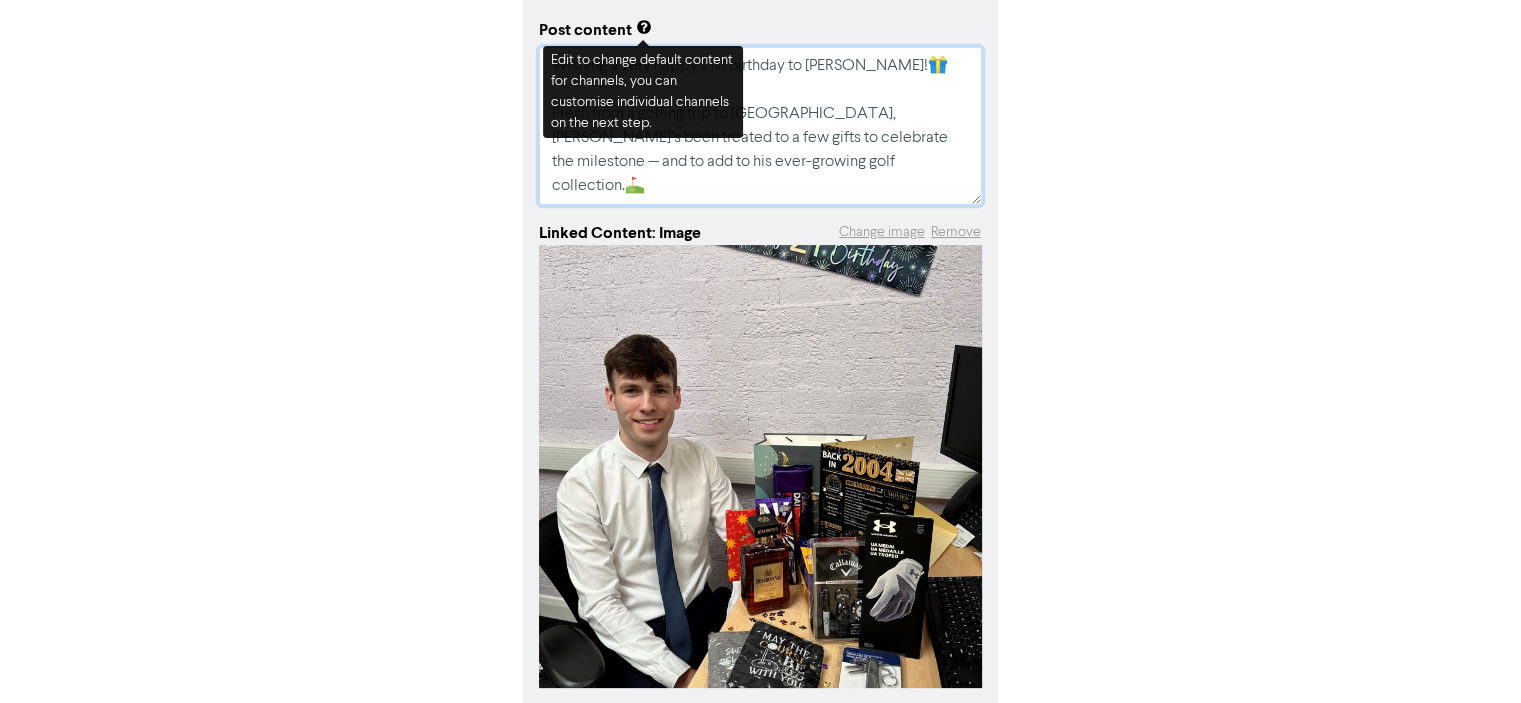 click on "Wishing a very happy 21st birthday to [PERSON_NAME]!🎁
Fresh from a golfing trip to [GEOGRAPHIC_DATA], [PERSON_NAME]’s been treated to a few gifts to celebrate the milestone — and to add to his ever-growing golf collection.⛳
We hope you had a fantastic time celebrating with your friends and family over the weekend.🥳" at bounding box center (760, 126) 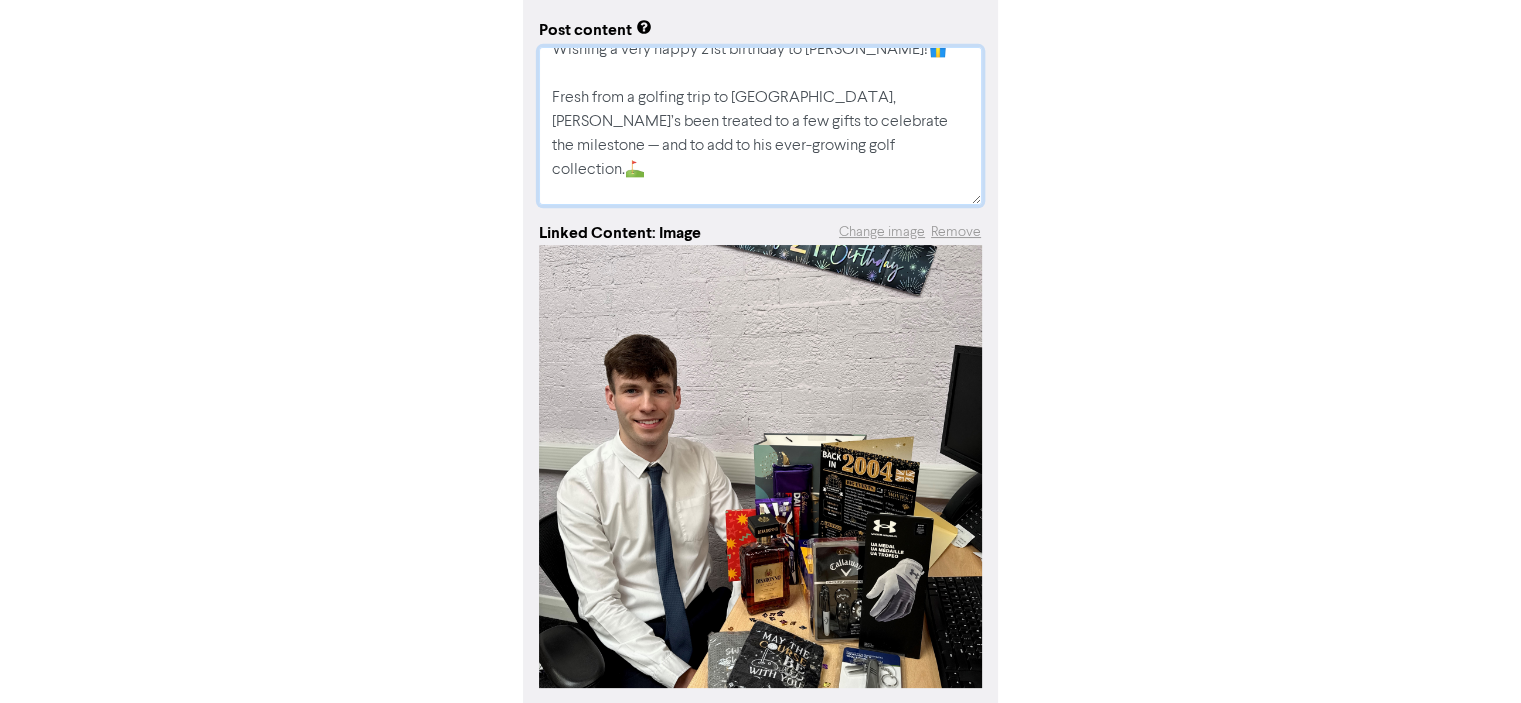 scroll, scrollTop: 0, scrollLeft: 0, axis: both 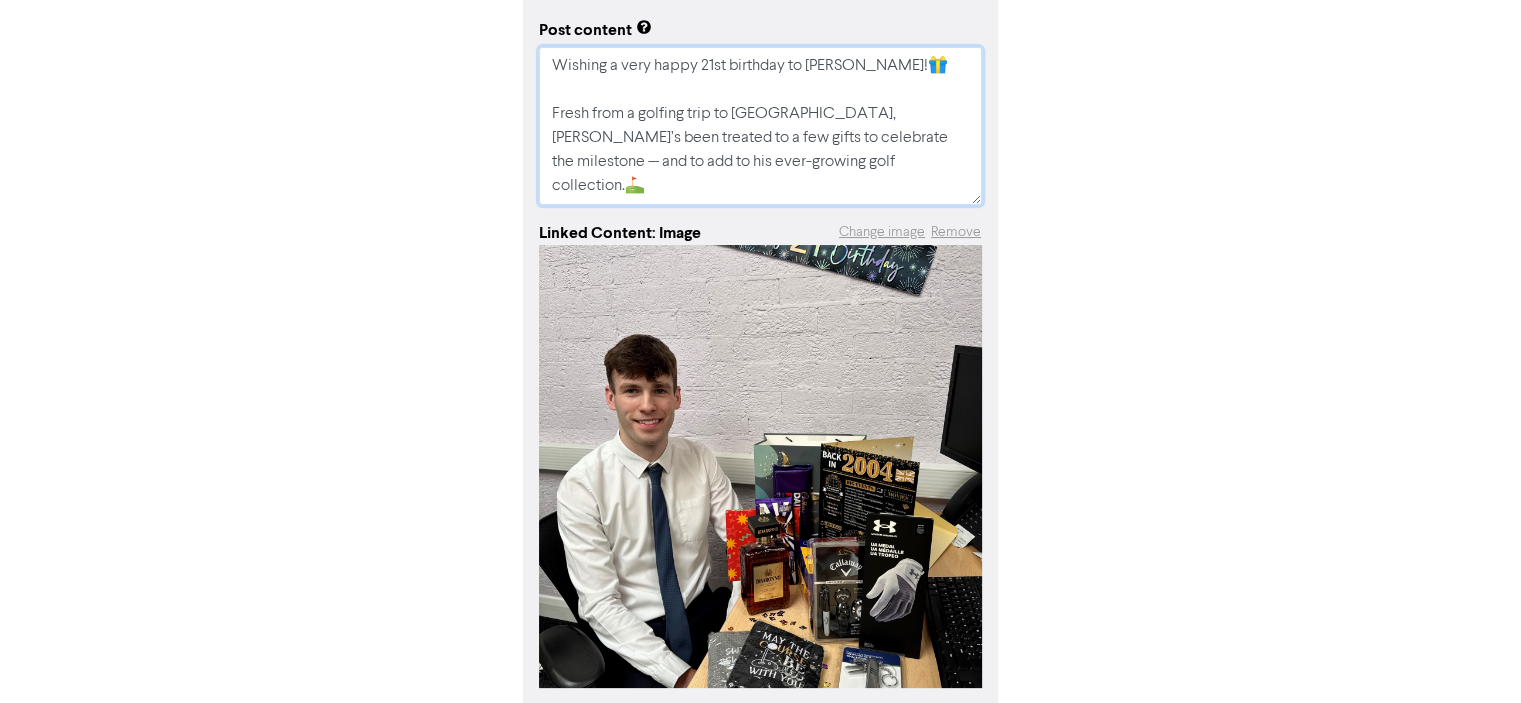 click on "Wishing a very happy 21st birthday to [PERSON_NAME]!🎁
Fresh from a golfing trip to [GEOGRAPHIC_DATA], [PERSON_NAME]’s been treated to a few gifts to celebrate the milestone — and to add to his ever-growing golf collection.⛳
We hope you had a fantastic time celebrating with your friends and family over the weekend.🥳" at bounding box center (760, 126) 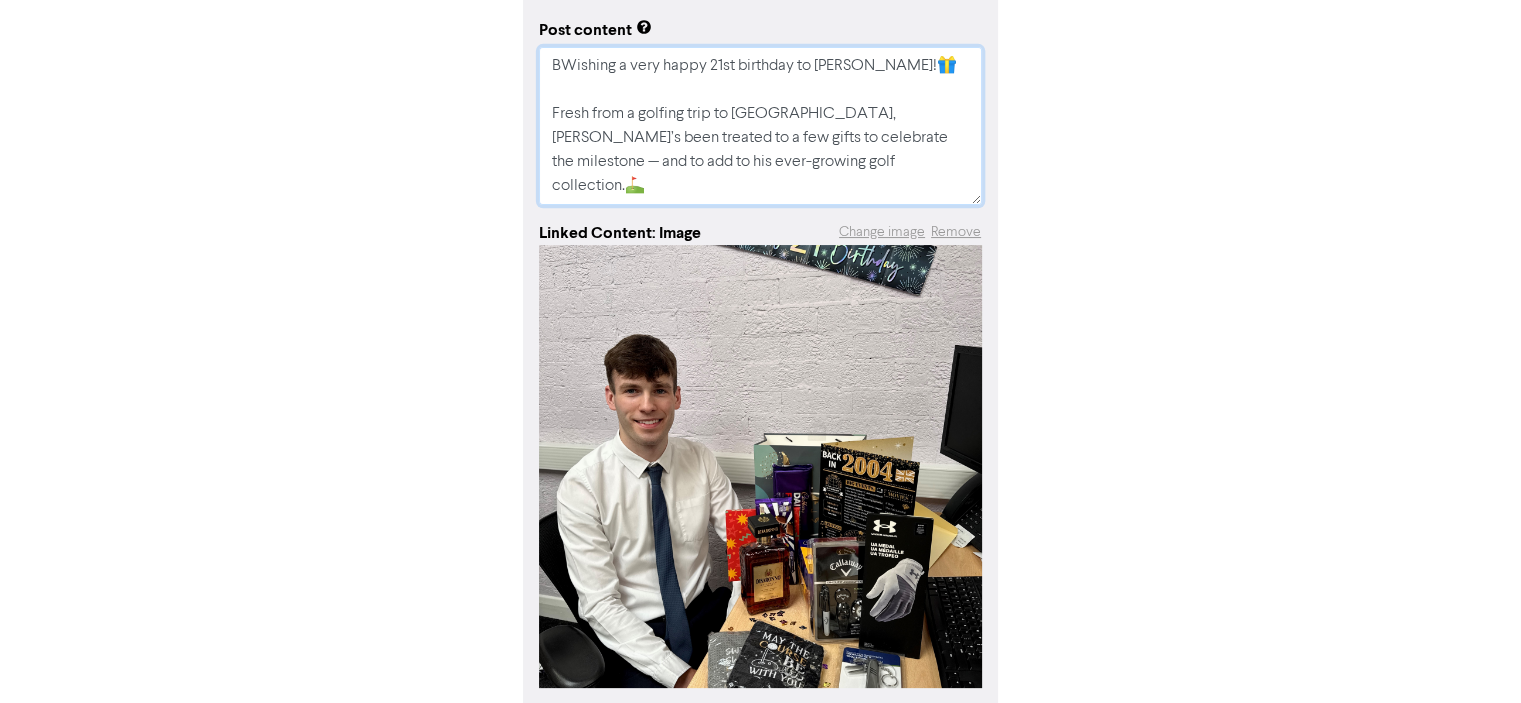 type on "x" 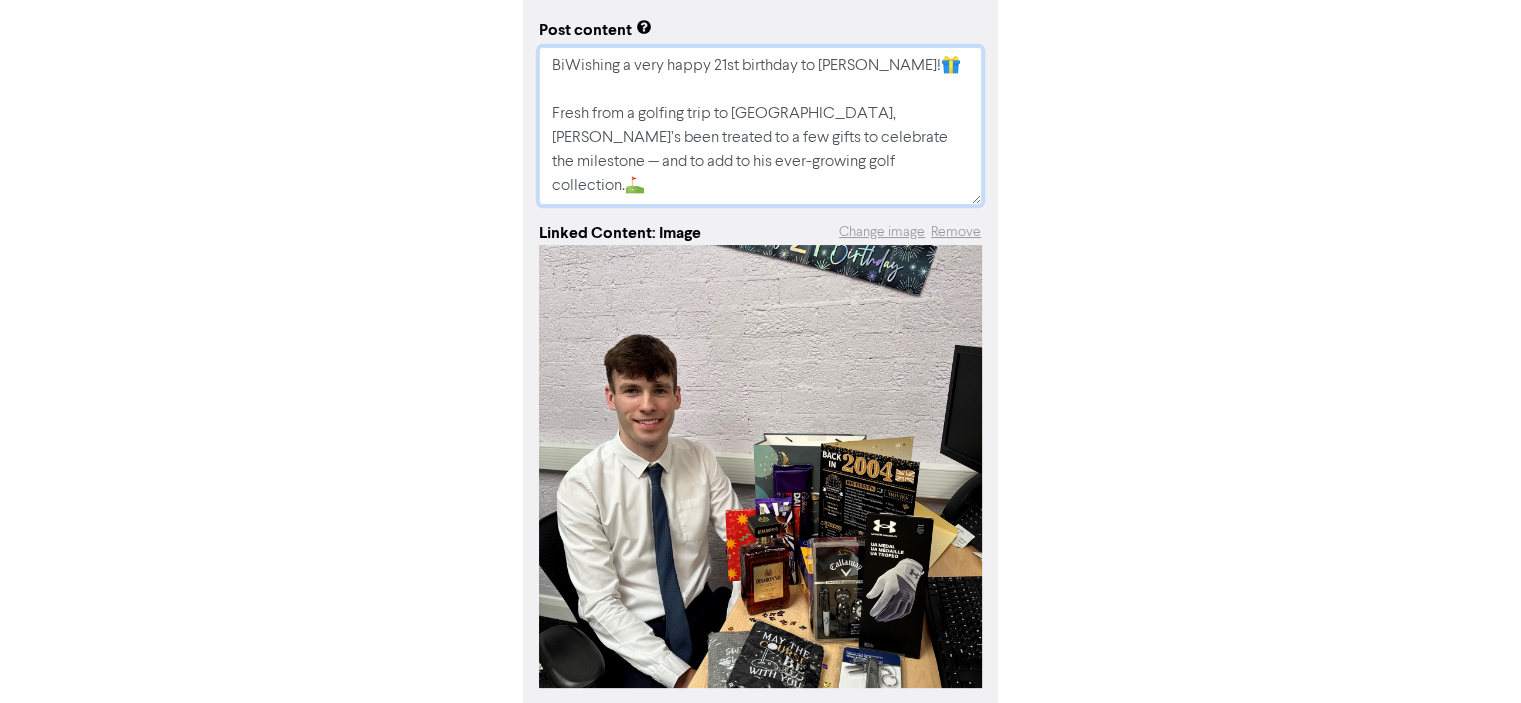 type on "x" 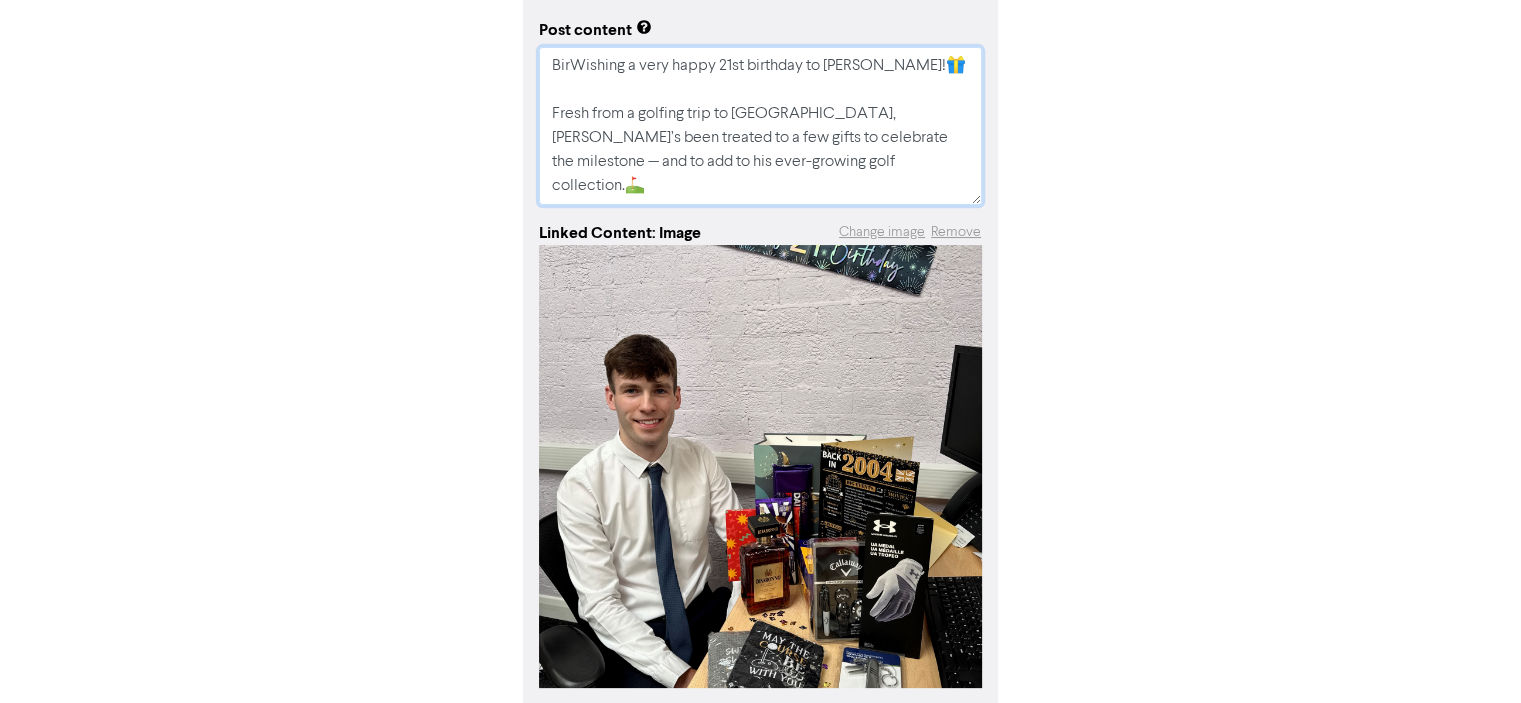type on "x" 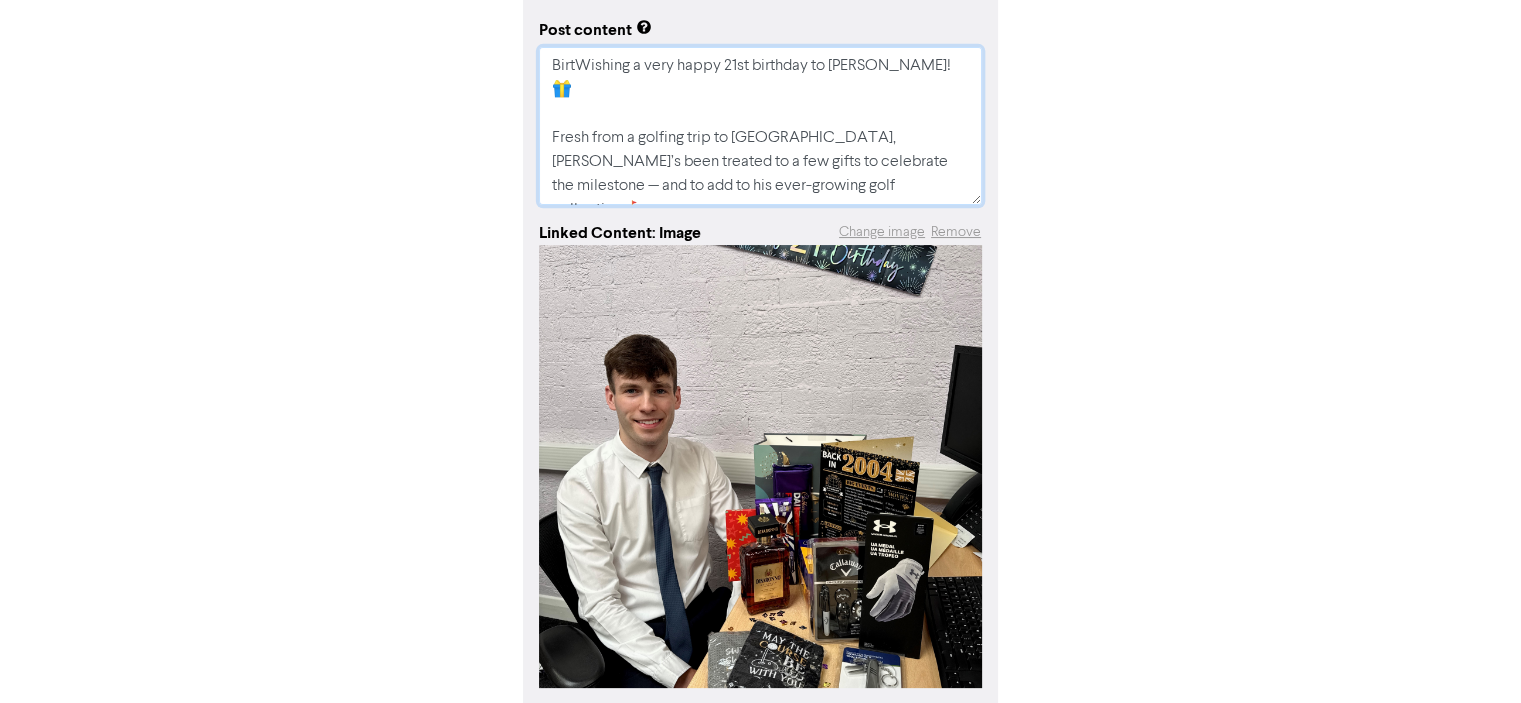 type on "x" 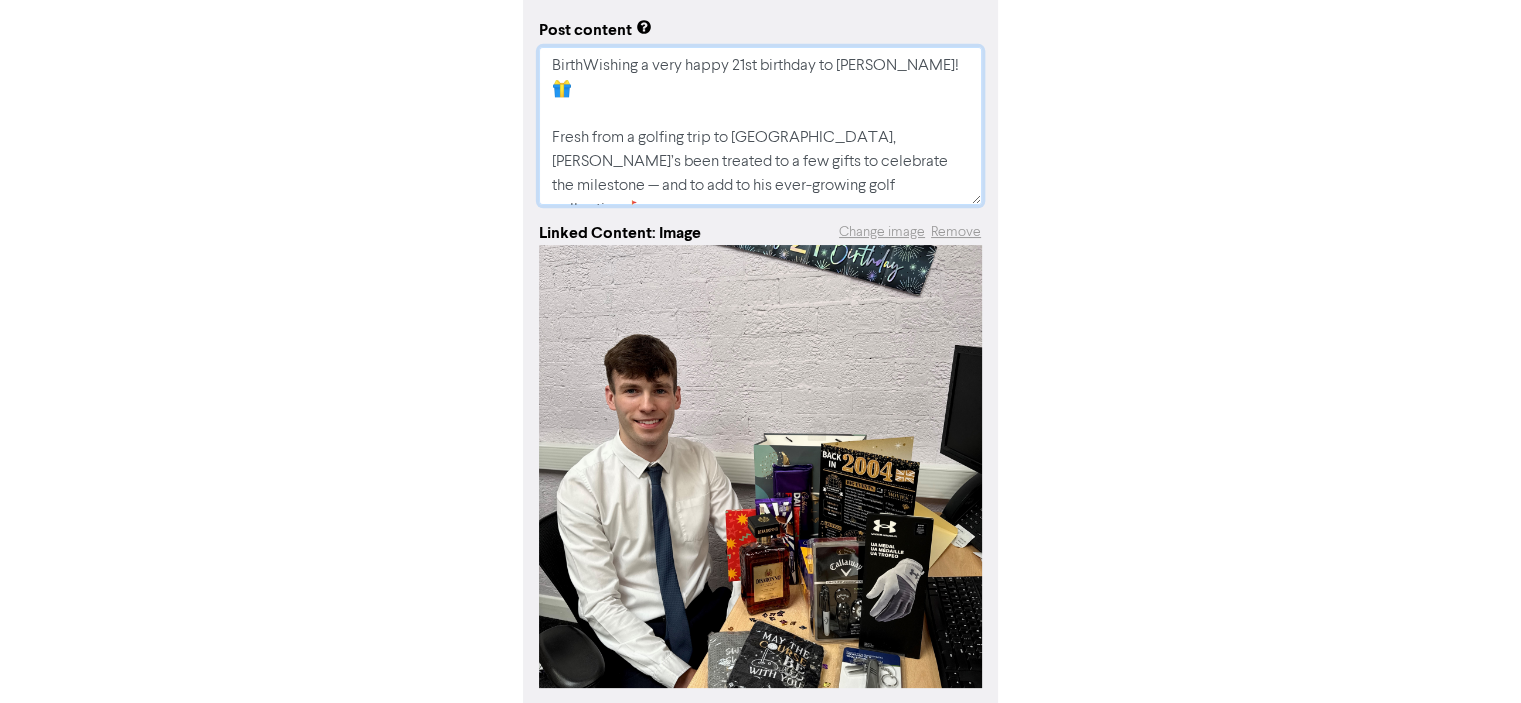 type on "x" 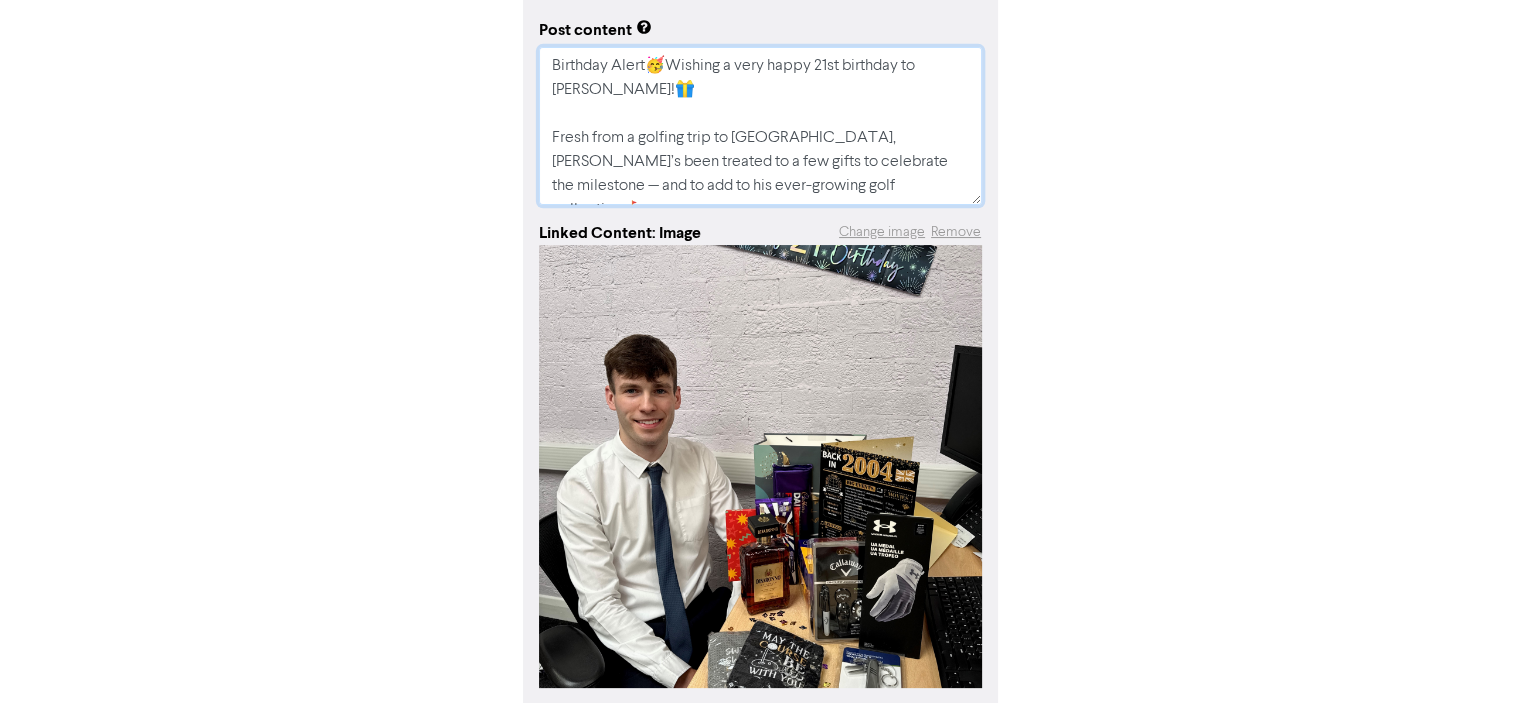 click on "Birthday Alert🥳Wishing a very happy 21st birthday to [PERSON_NAME]!🎁
Fresh from a golfing trip to [GEOGRAPHIC_DATA], [PERSON_NAME]’s been treated to a few gifts to celebrate the milestone — and to add to his ever-growing golf collection.⛳
We hope you had a fantastic time celebrating with your friends and family over the weekend.🥳" at bounding box center (760, 126) 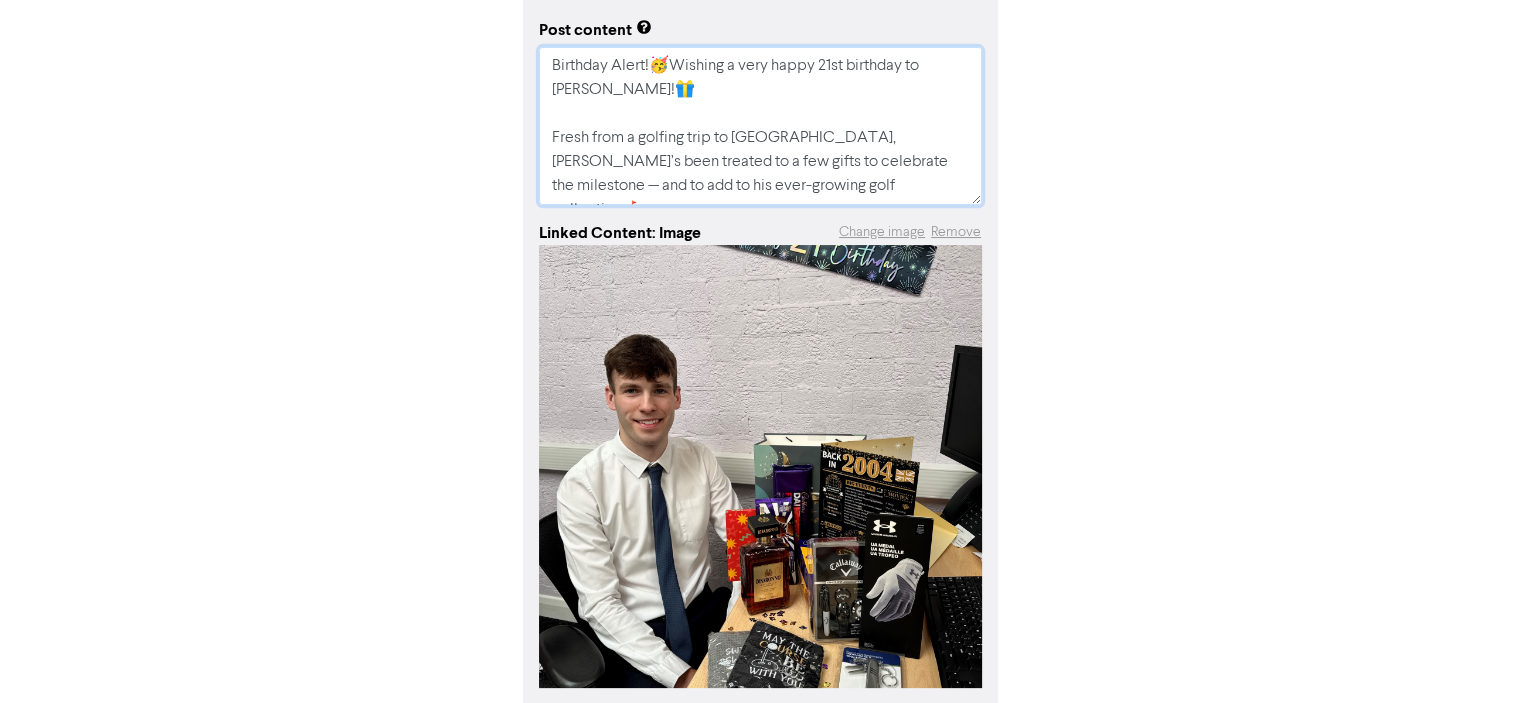 click on "Birthday Alert!🥳Wishing a very happy 21st birthday to [PERSON_NAME]!🎁
Fresh from a golfing trip to [GEOGRAPHIC_DATA], [PERSON_NAME]’s been treated to a few gifts to celebrate the milestone — and to add to his ever-growing golf collection.⛳
We hope you had a fantastic time celebrating with your friends and family over the weekend.🥳" at bounding box center [760, 126] 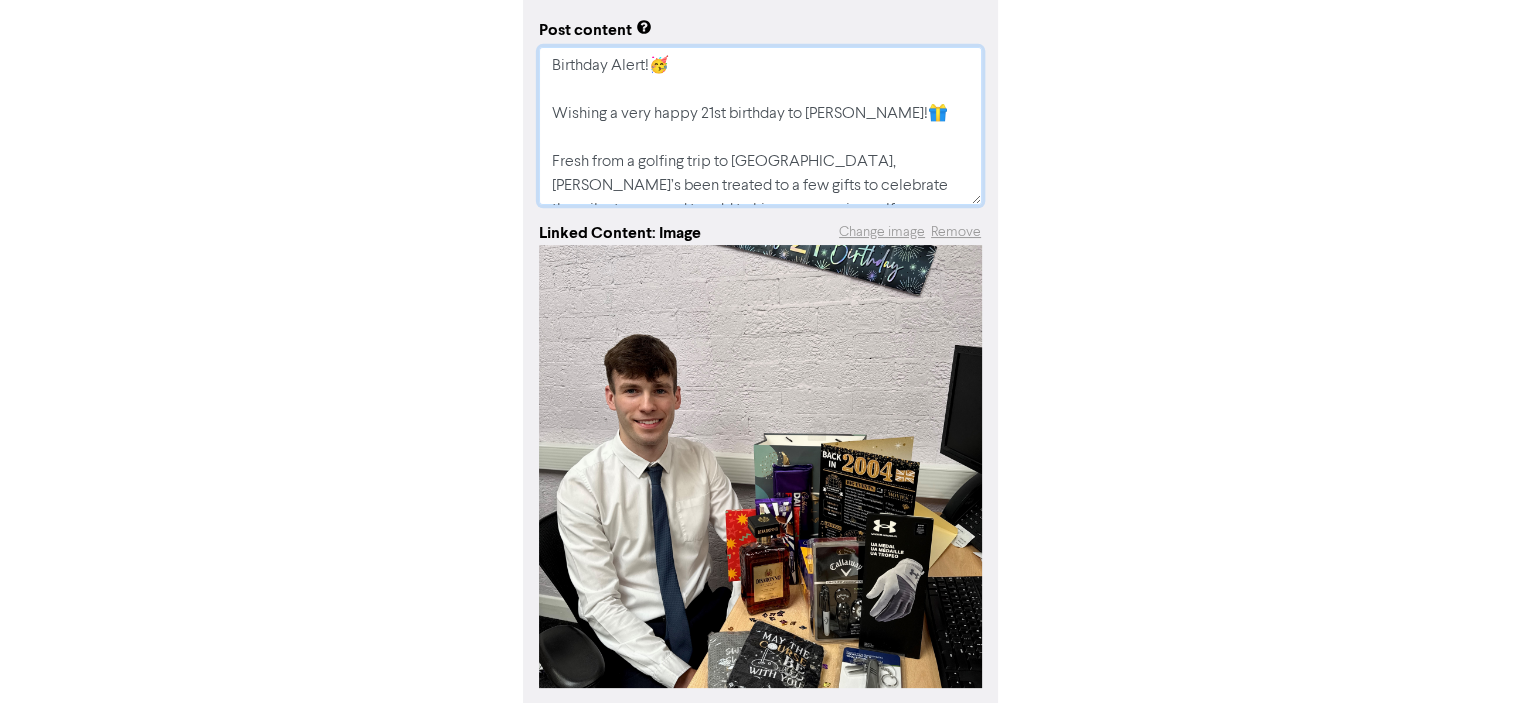 drag, startPoint x: 650, startPoint y: 115, endPoint x: 525, endPoint y: 103, distance: 125.57468 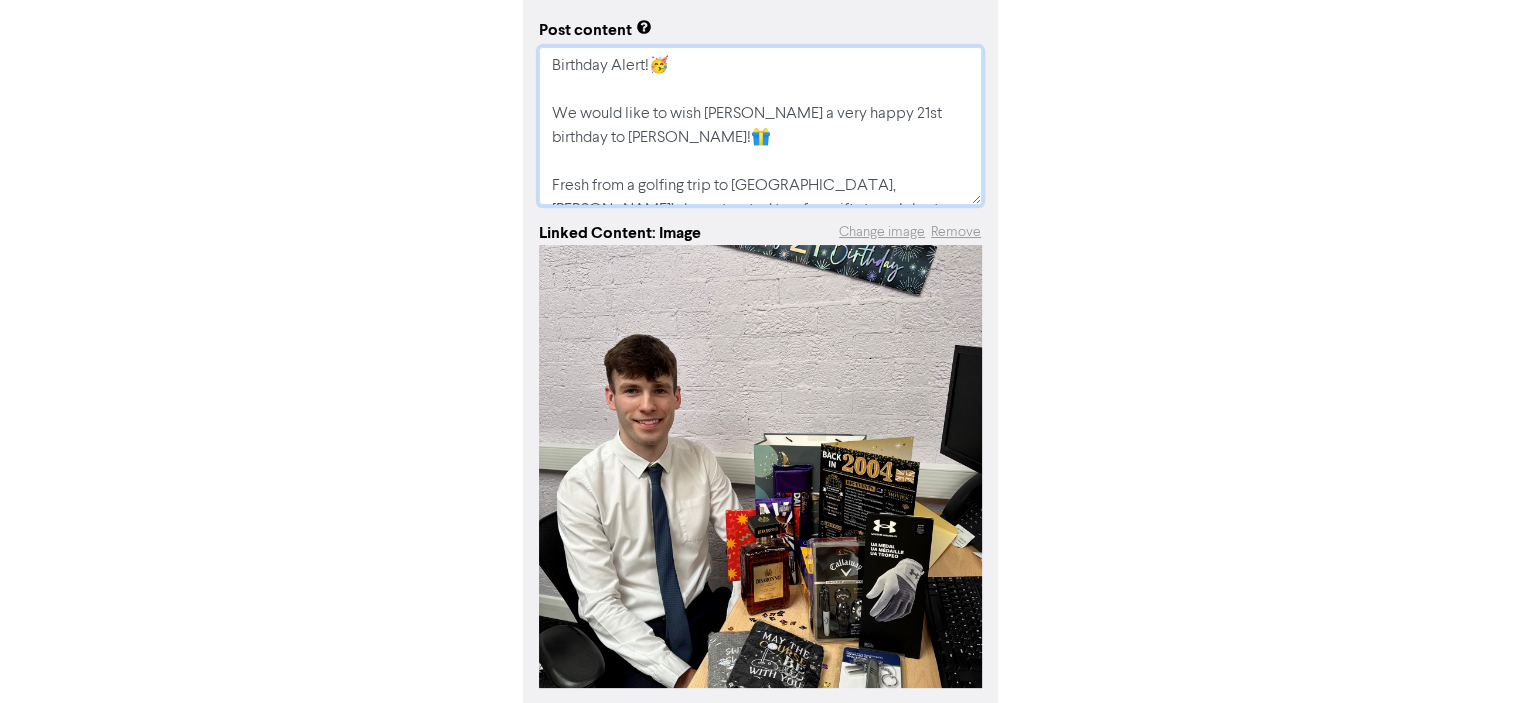 drag, startPoint x: 607, startPoint y: 139, endPoint x: 939, endPoint y: 116, distance: 332.79575 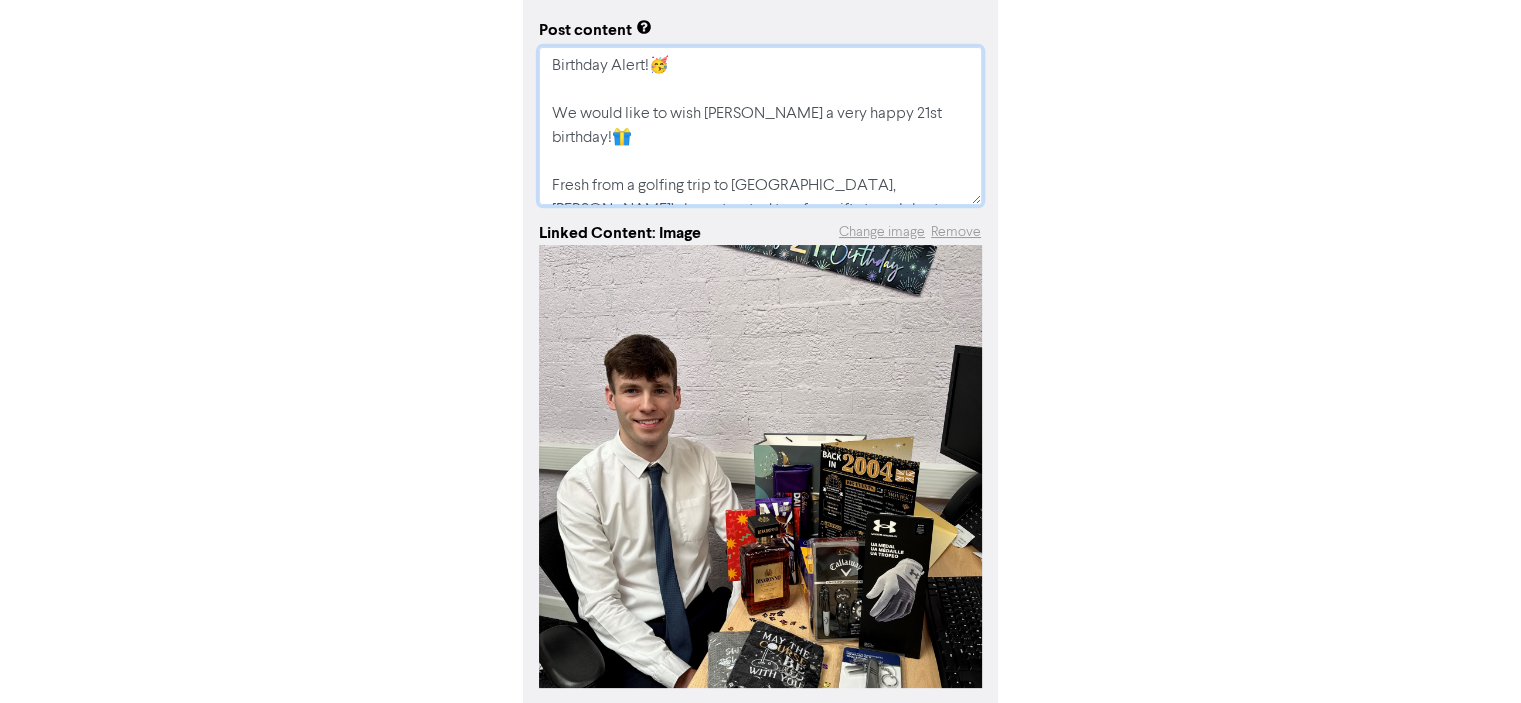 click on "Birthday Alert!🥳
We would like to wish [PERSON_NAME] a very happy 21st birthday!🎁
Fresh from a golfing trip to [GEOGRAPHIC_DATA], [PERSON_NAME]’s been treated to a few gifts to celebrate the milestone — and to add to his ever-growing golf collection.⛳
We hope you had a fantastic time celebrating with your friends and family over the weekend.🥳" at bounding box center (760, 126) 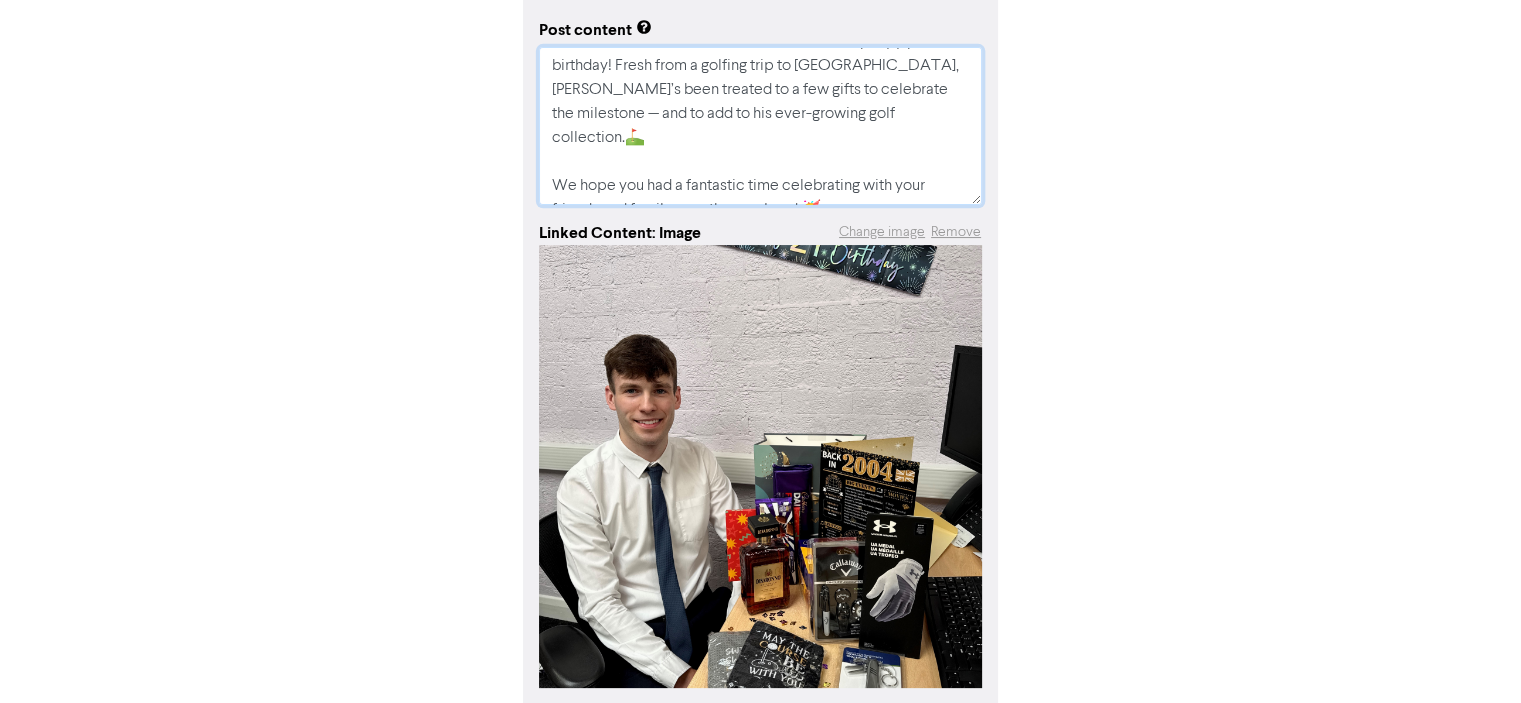 scroll, scrollTop: 0, scrollLeft: 0, axis: both 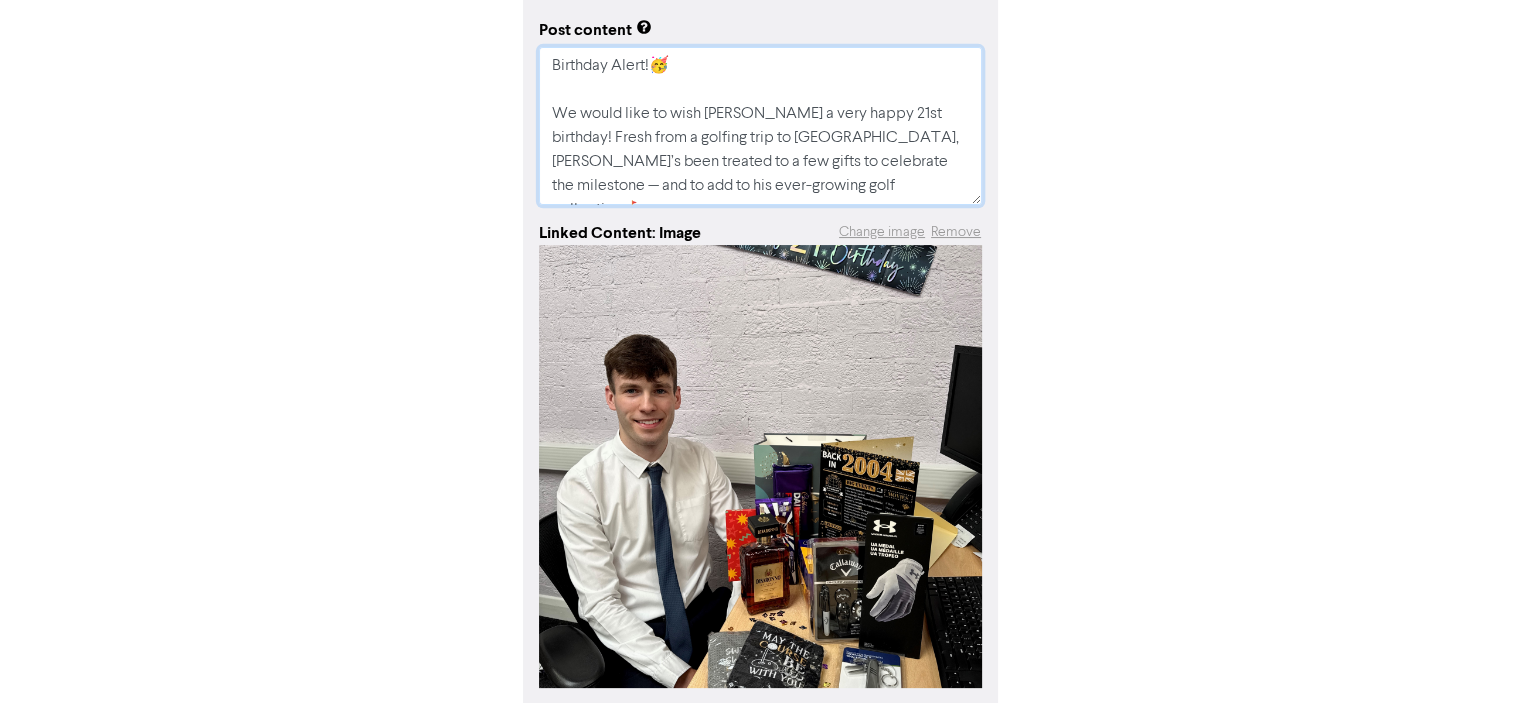 click on "Birthday Alert!🥳
We would like to wish [PERSON_NAME] a very happy 21st birthday! Fresh from a golfing trip to [GEOGRAPHIC_DATA], [PERSON_NAME]’s been treated to a few gifts to celebrate the milestone — and to add to his ever-growing golf collection.⛳
We hope you had a fantastic time celebrating with your friends and family over the weekend.🥳" at bounding box center [760, 126] 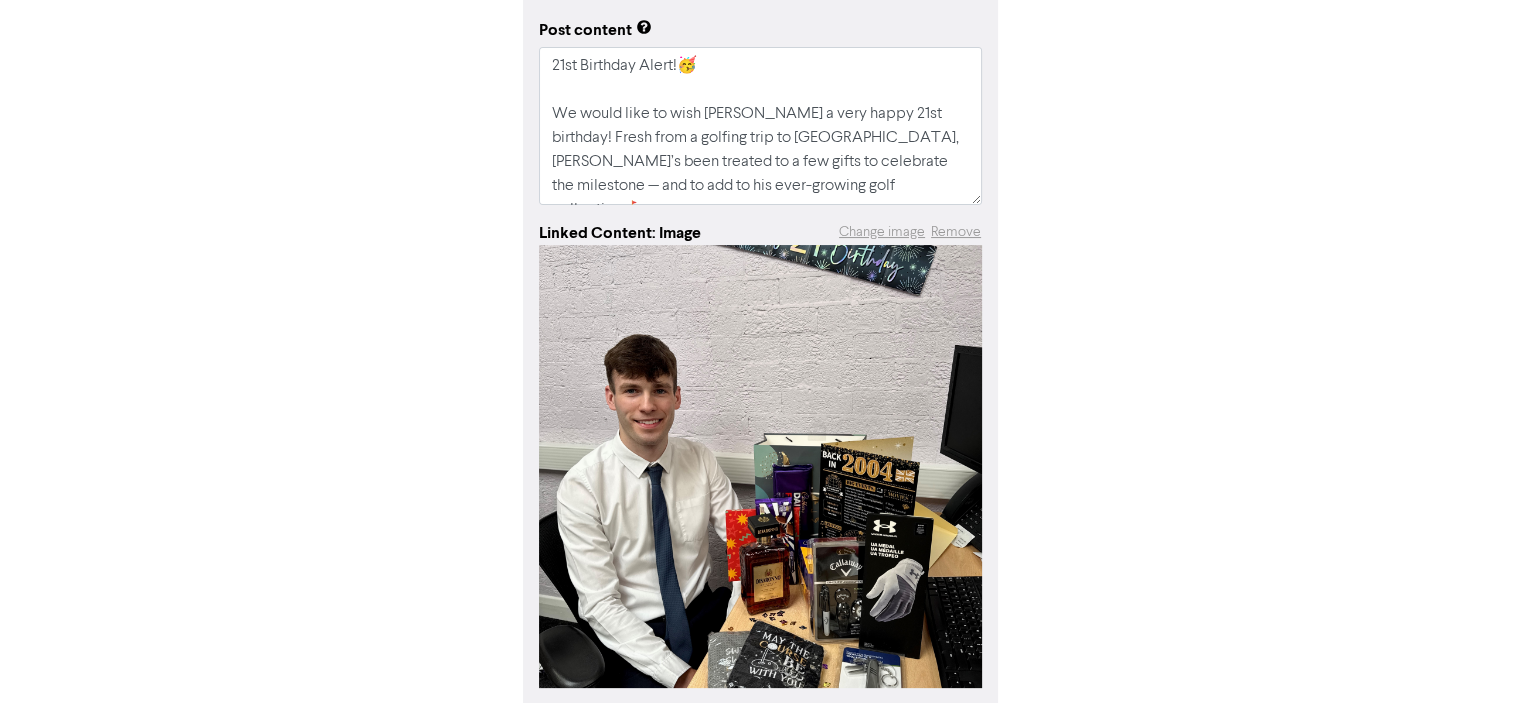 click on "Image added Remove Post content 21st Birthday Alert!🥳
We would like to wish [PERSON_NAME] a very happy 21st birthday! Fresh from a golfing trip to [GEOGRAPHIC_DATA], [PERSON_NAME]’s been treated to a few gifts to celebrate the milestone — and to add to his ever-growing golf collection.⛳
We hope you had a fantastic time celebrating with your friends and family over the weekend.🥳 Linked Content: Image Change image Remove Continue" at bounding box center [761, 372] 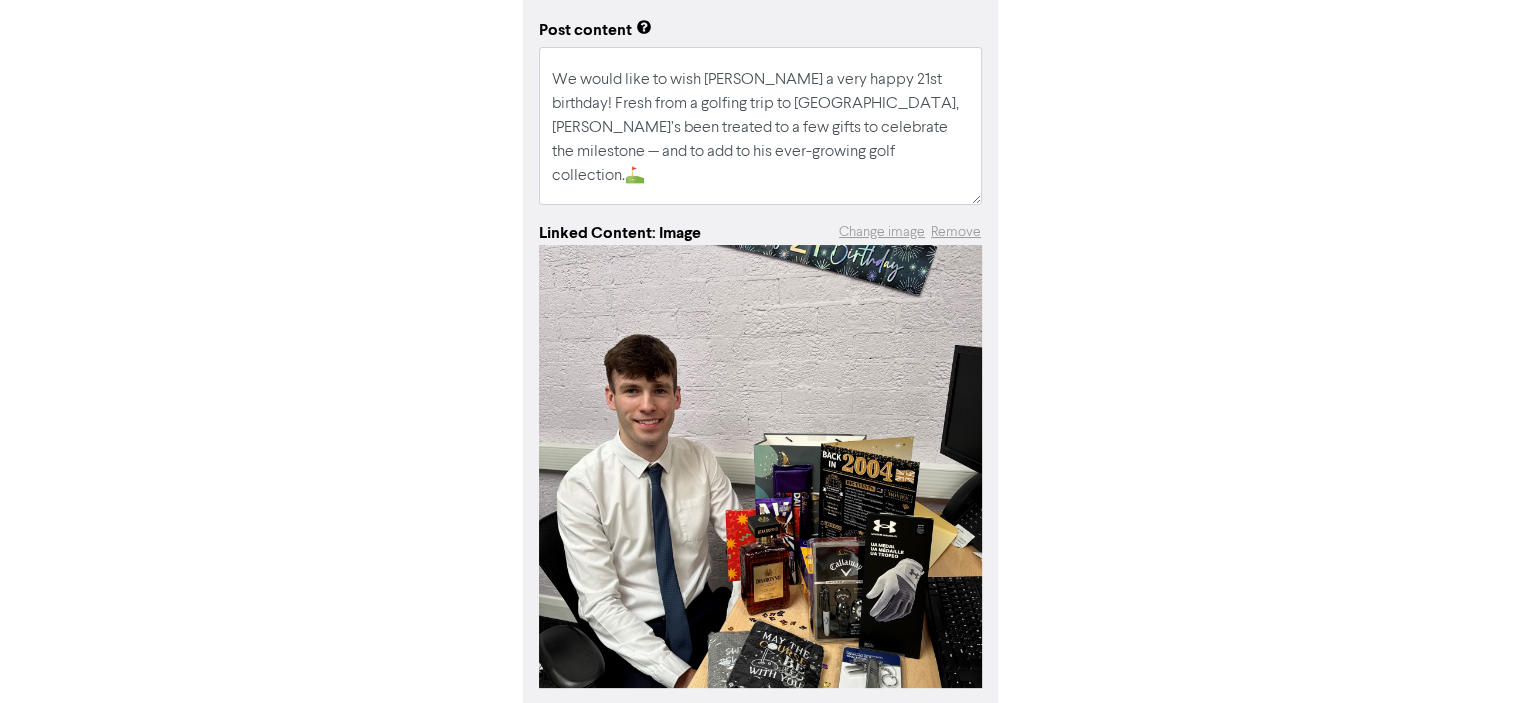 scroll, scrollTop: 0, scrollLeft: 0, axis: both 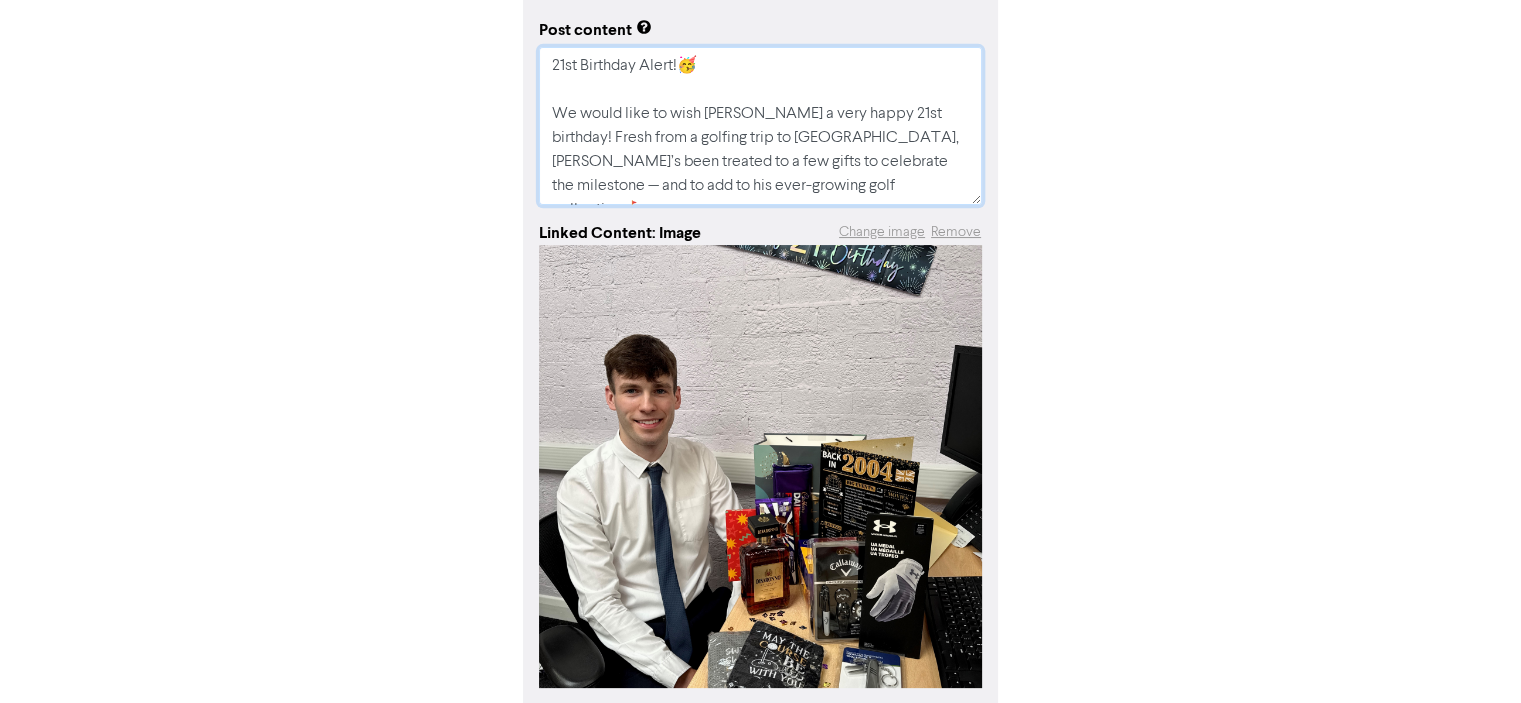 drag, startPoint x: 560, startPoint y: 111, endPoint x: 934, endPoint y: 119, distance: 374.08554 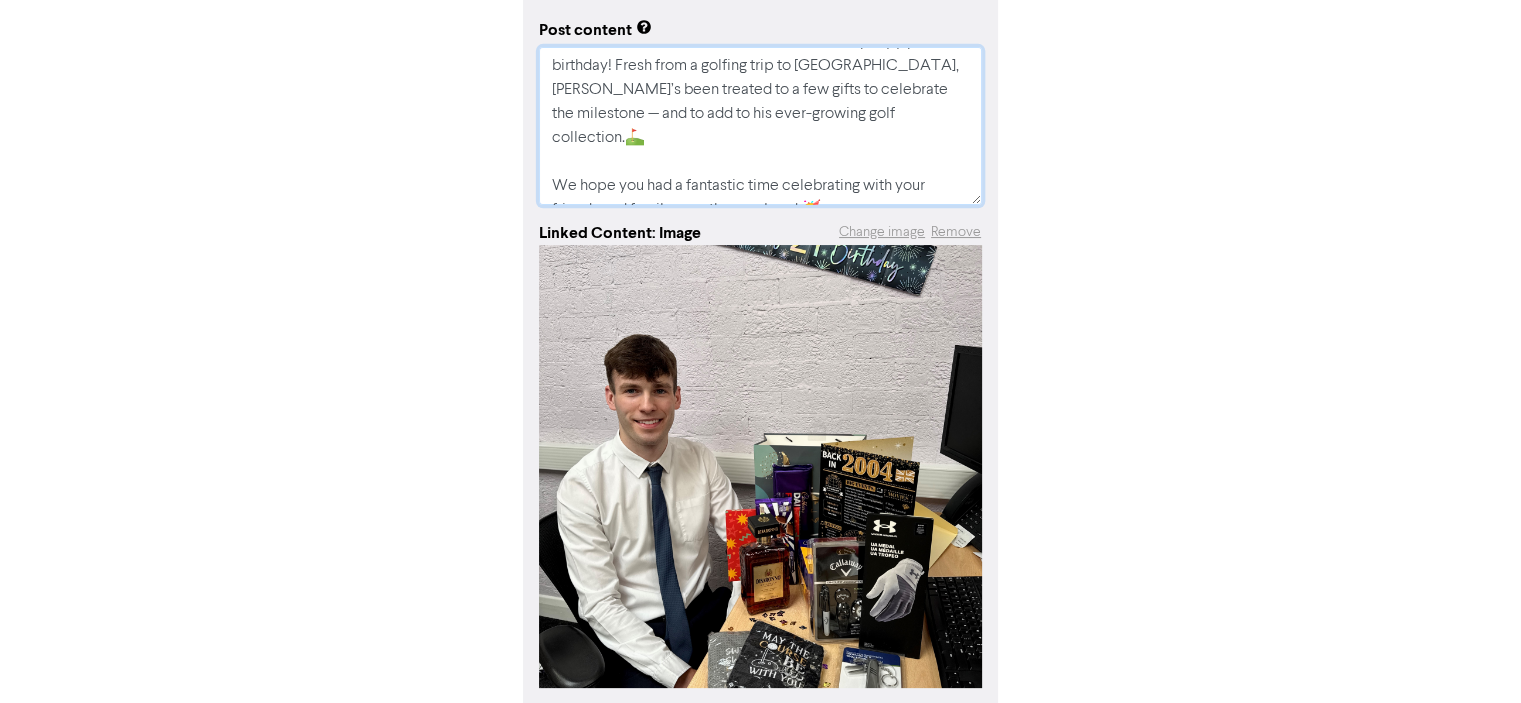 click on "21st Birthday Alert!🥳
We would like to wish [PERSON_NAME] a very happy 21st birthday! Fresh from a golfing trip to [GEOGRAPHIC_DATA], [PERSON_NAME]’s been treated to a few gifts to celebrate the milestone — and to add to his ever-growing golf collection.⛳
We hope you had a fantastic time celebrating with your friends and family over the weekend.🥳" at bounding box center (760, 126) 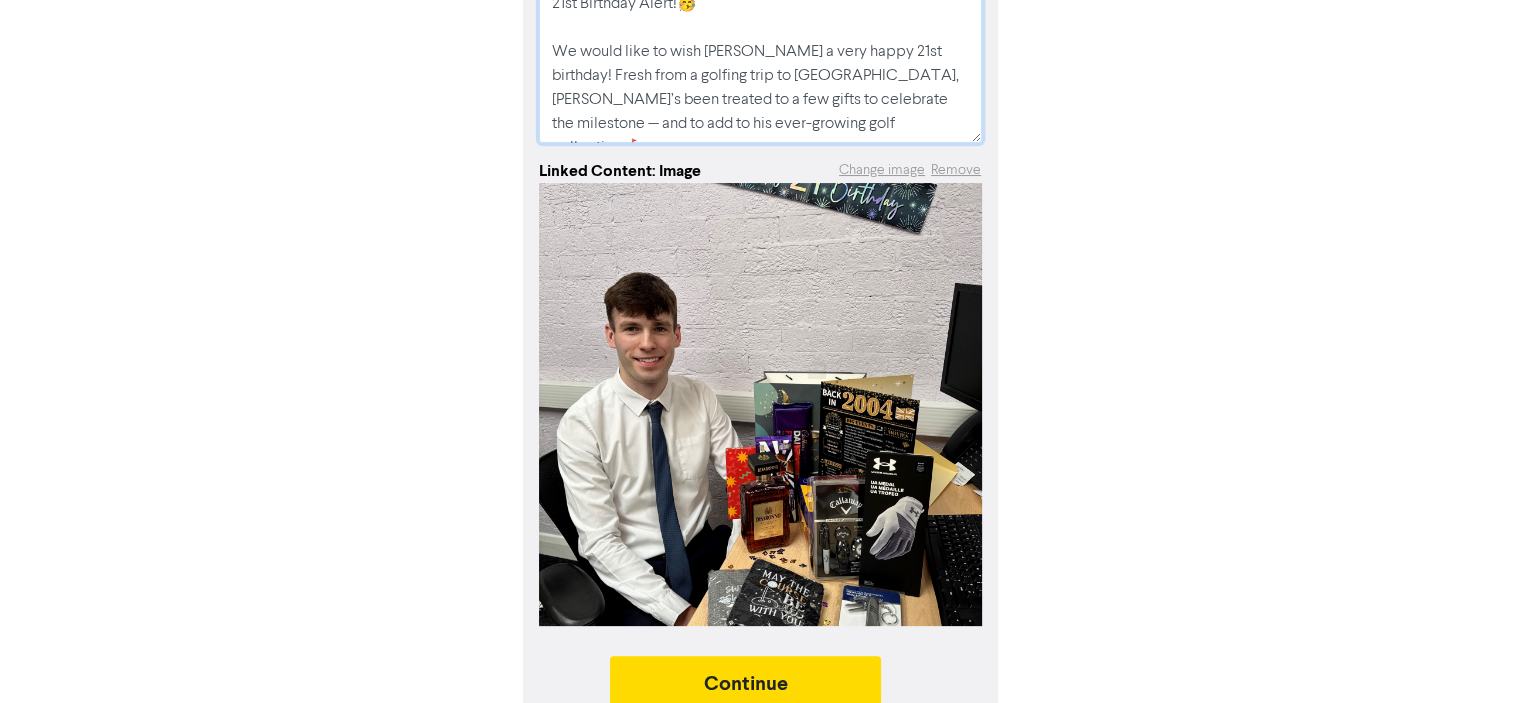 scroll, scrollTop: 391, scrollLeft: 0, axis: vertical 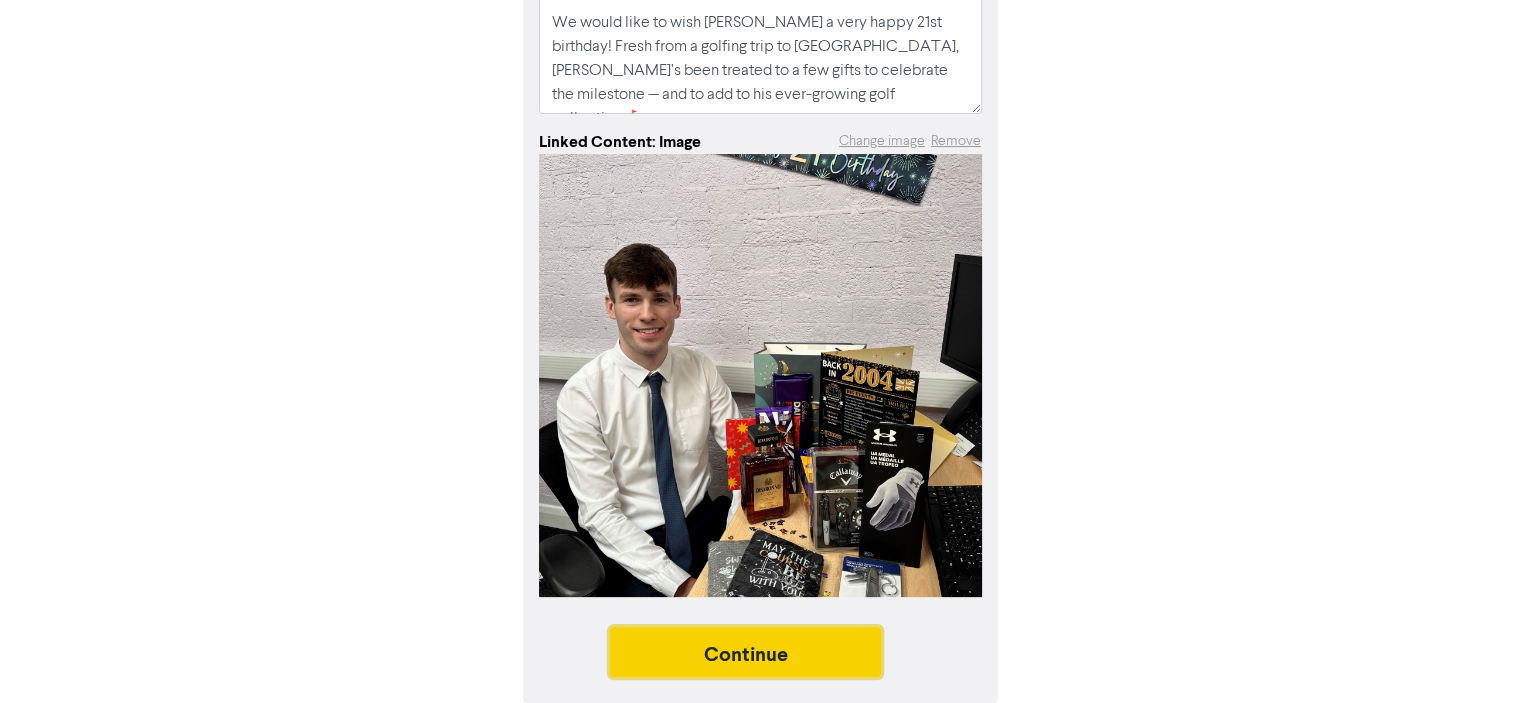 click on "Continue" at bounding box center (746, 652) 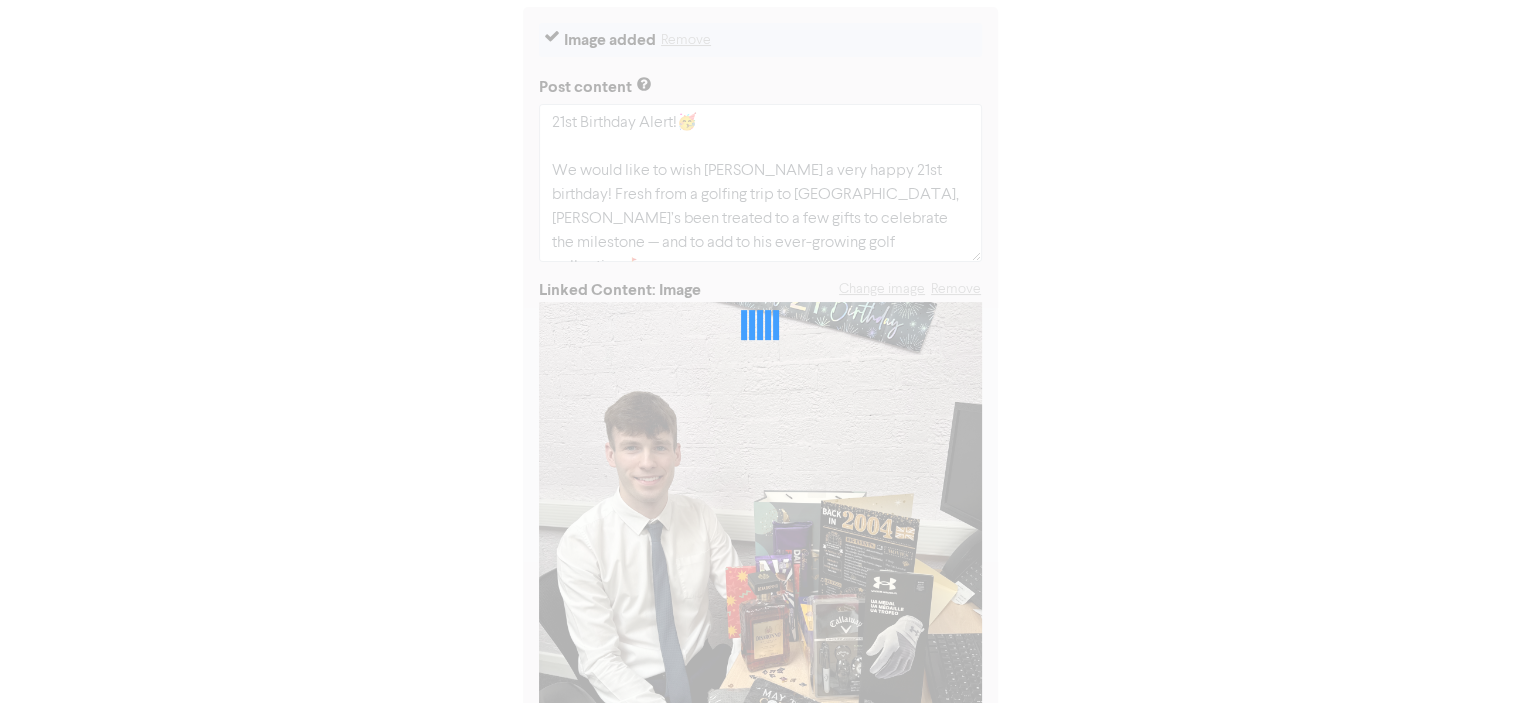 scroll, scrollTop: 391, scrollLeft: 0, axis: vertical 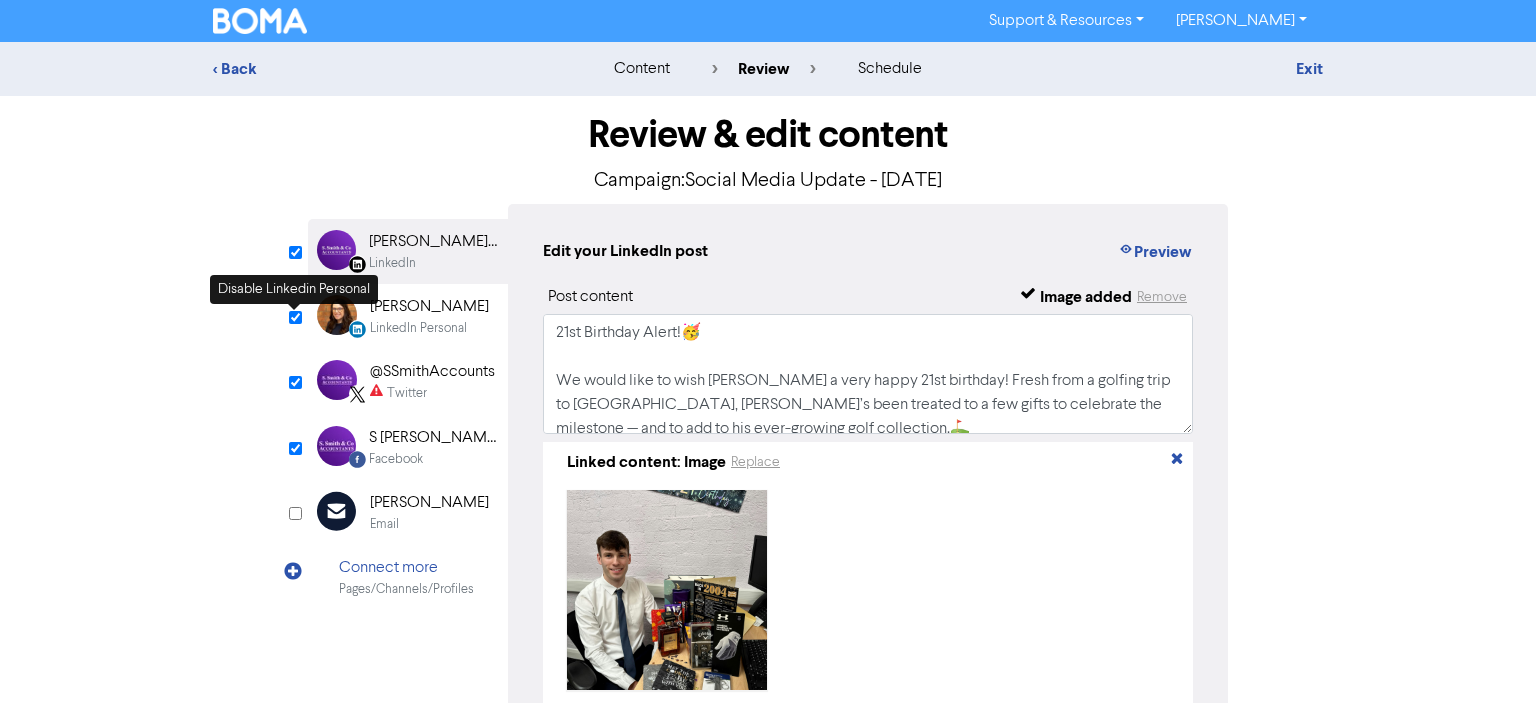 click at bounding box center [295, 317] 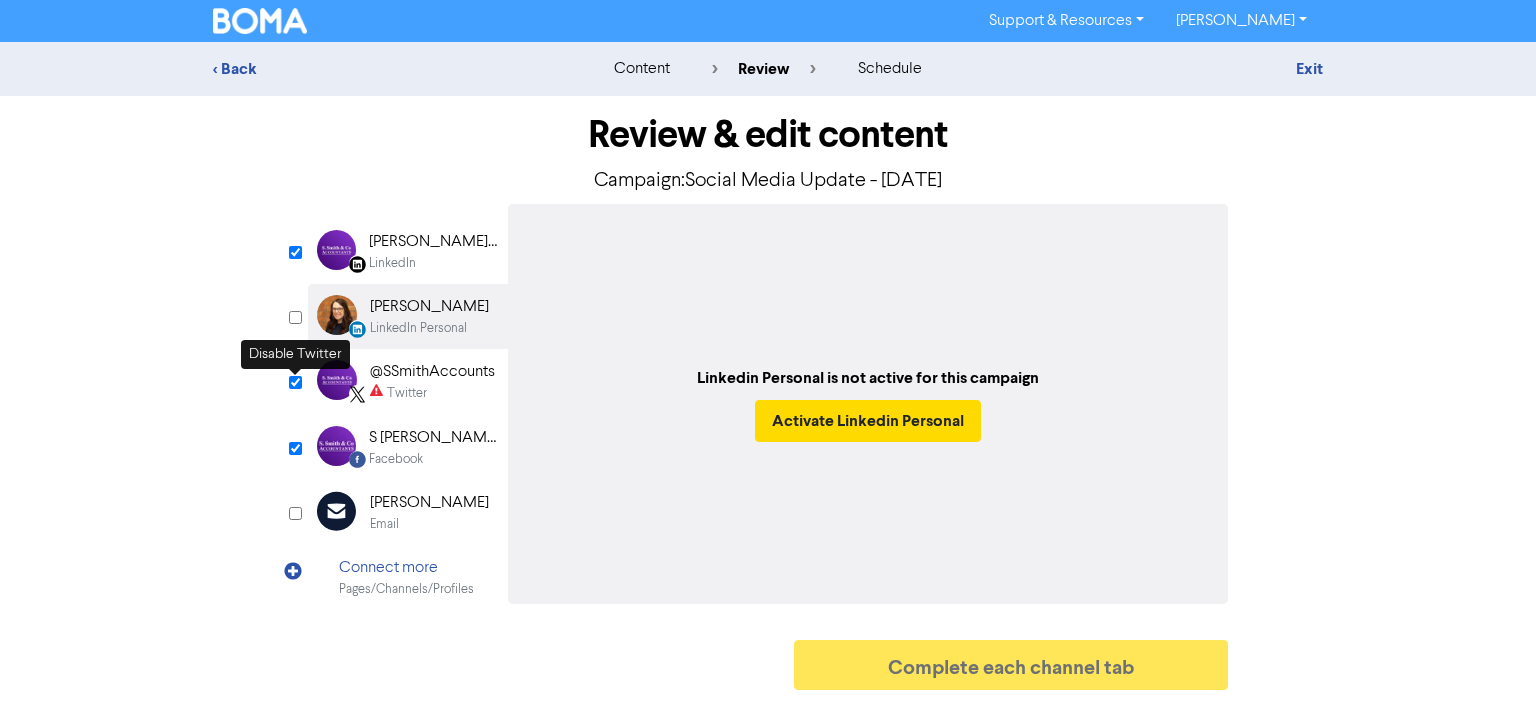 click at bounding box center (295, 382) 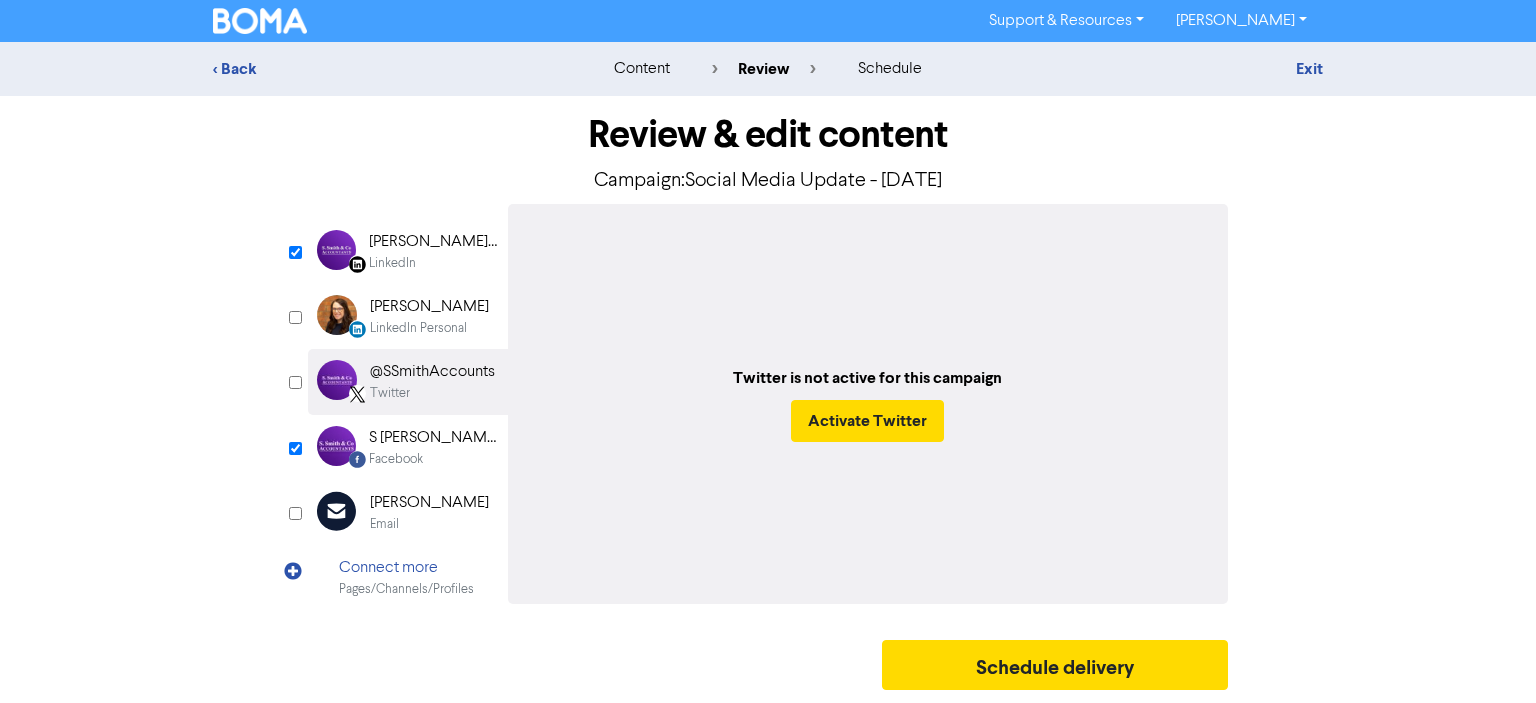click on "[PERSON_NAME] & Co Accountants Limited" at bounding box center (433, 242) 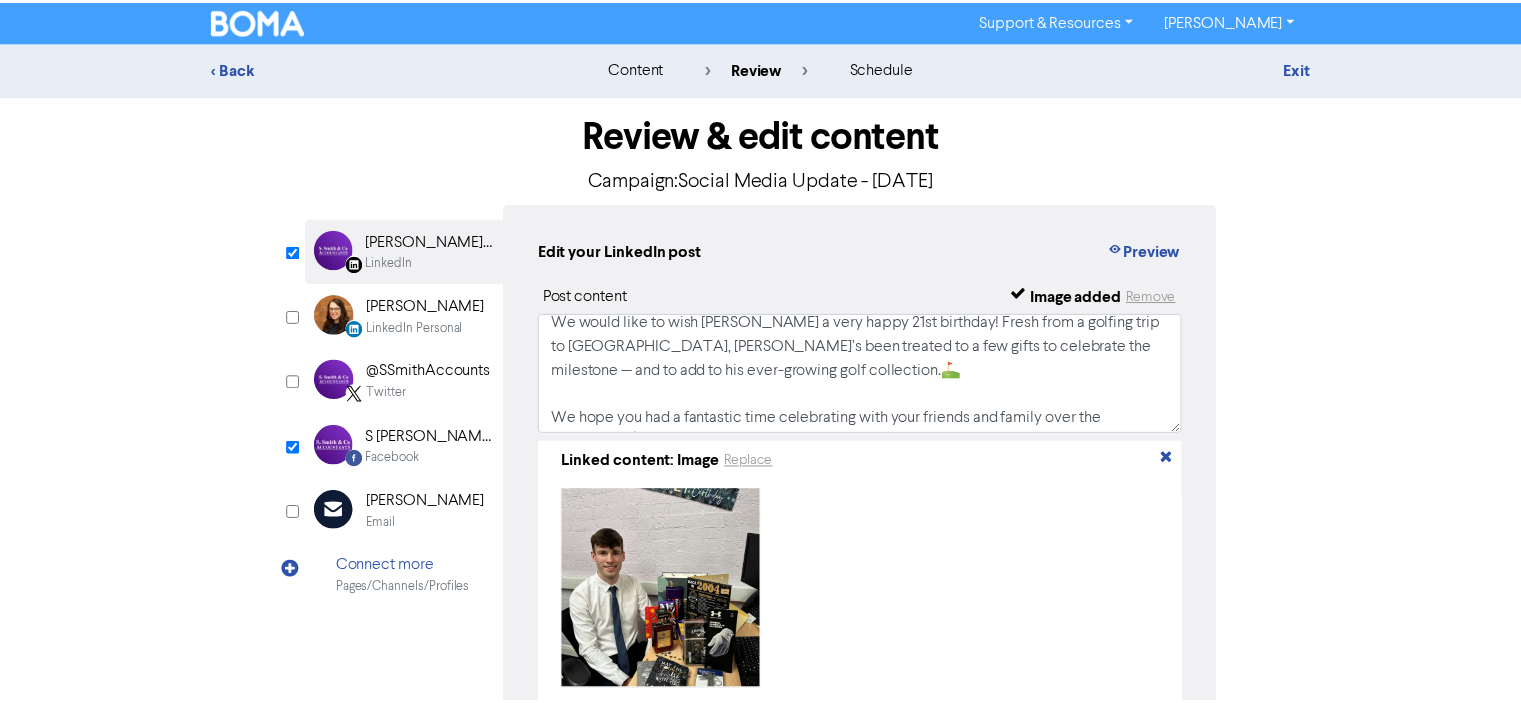 scroll, scrollTop: 85, scrollLeft: 0, axis: vertical 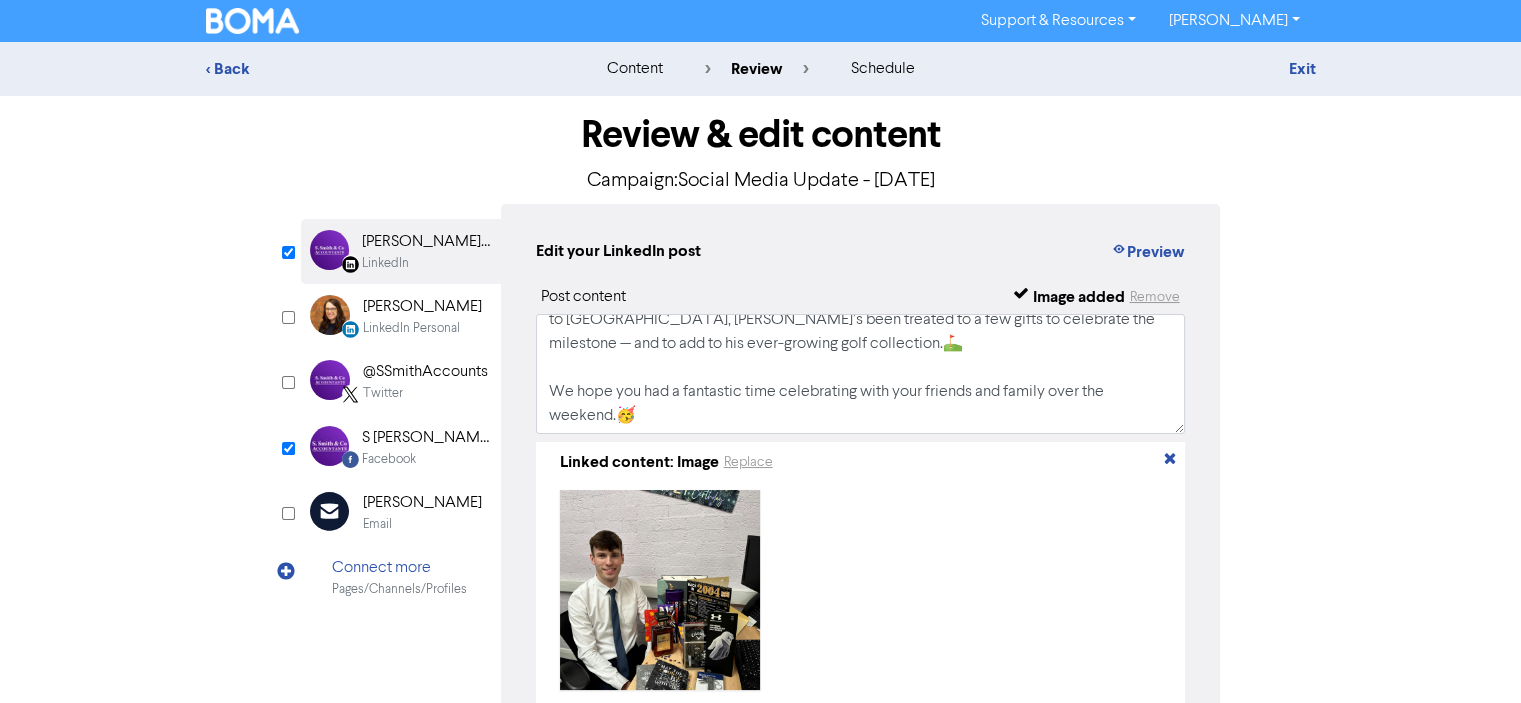 click on "Facebook" at bounding box center [426, 459] 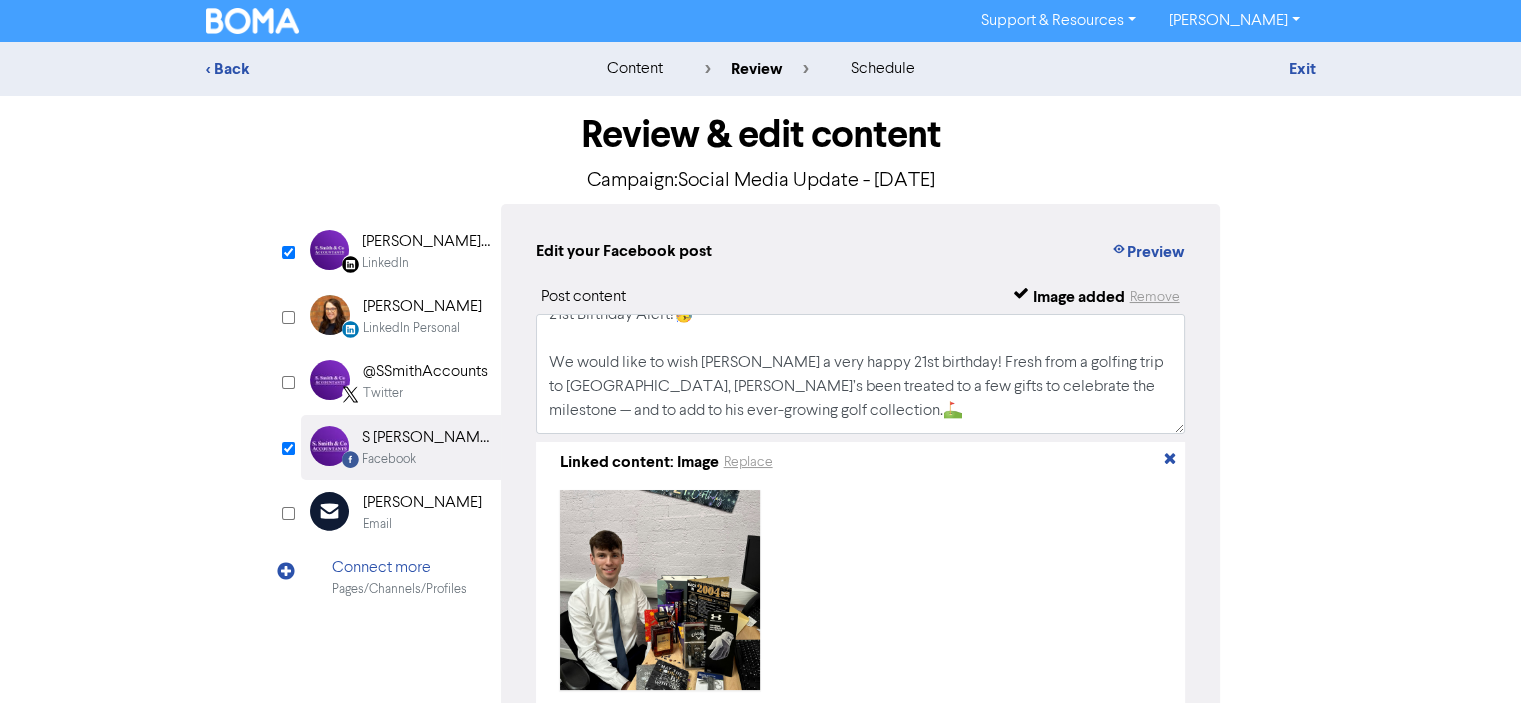 scroll, scrollTop: 0, scrollLeft: 0, axis: both 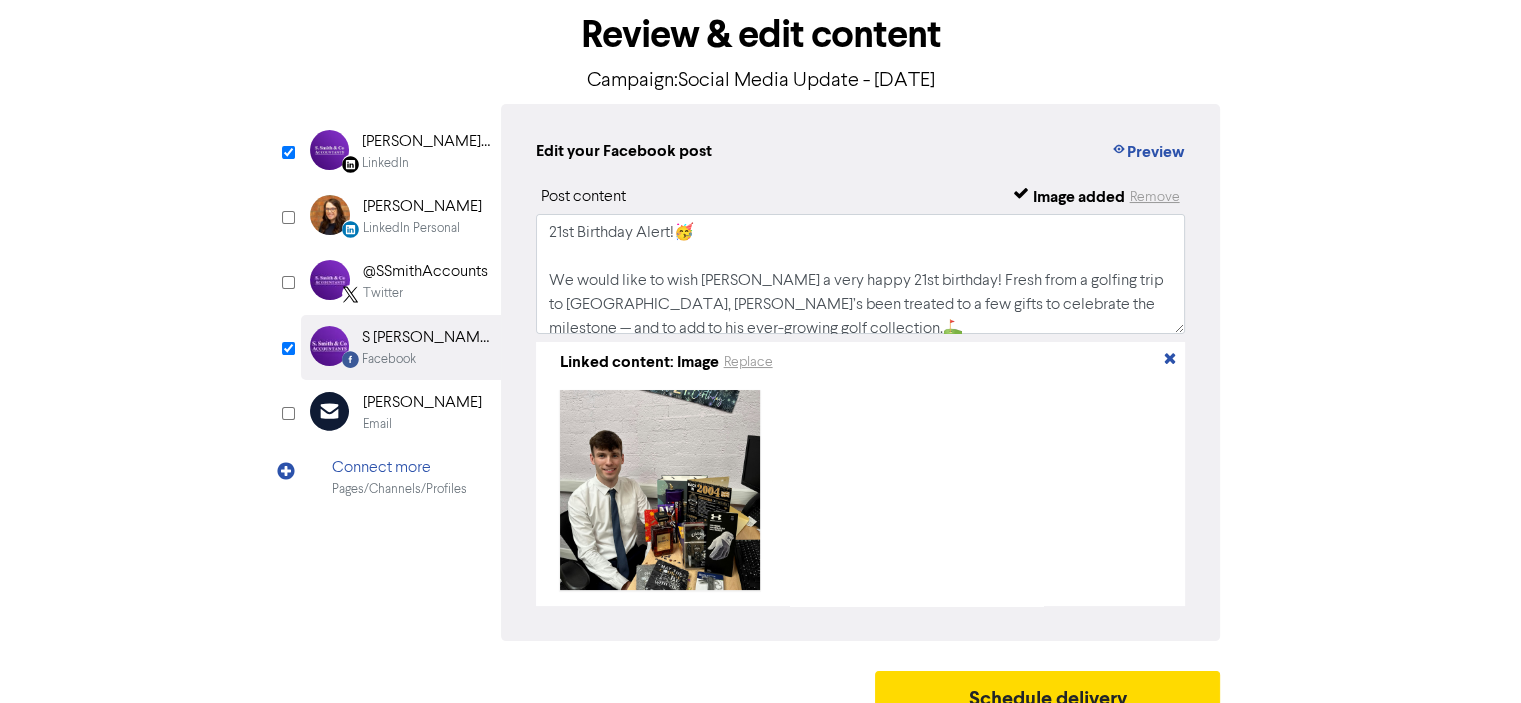 click on "Preview" at bounding box center (1147, 152) 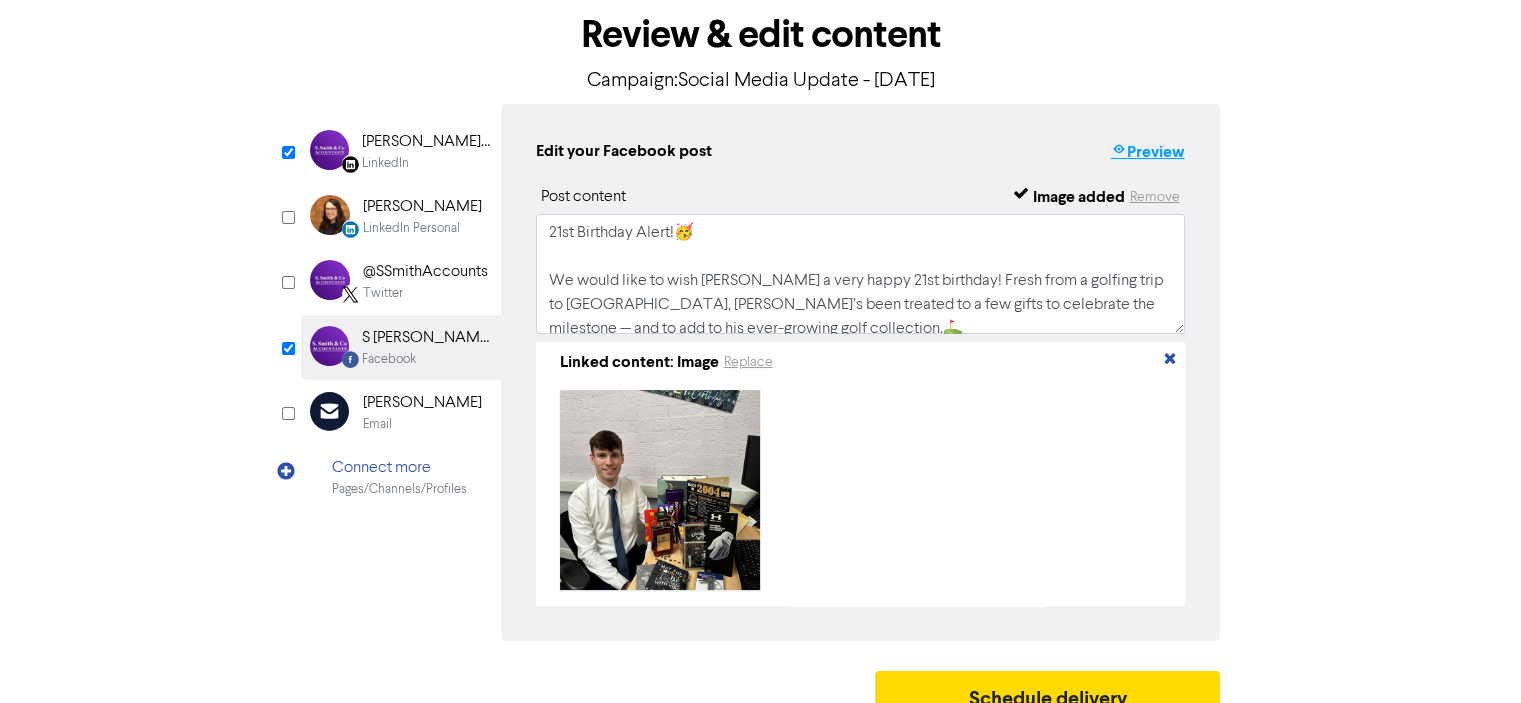 click on "Preview" at bounding box center (1147, 152) 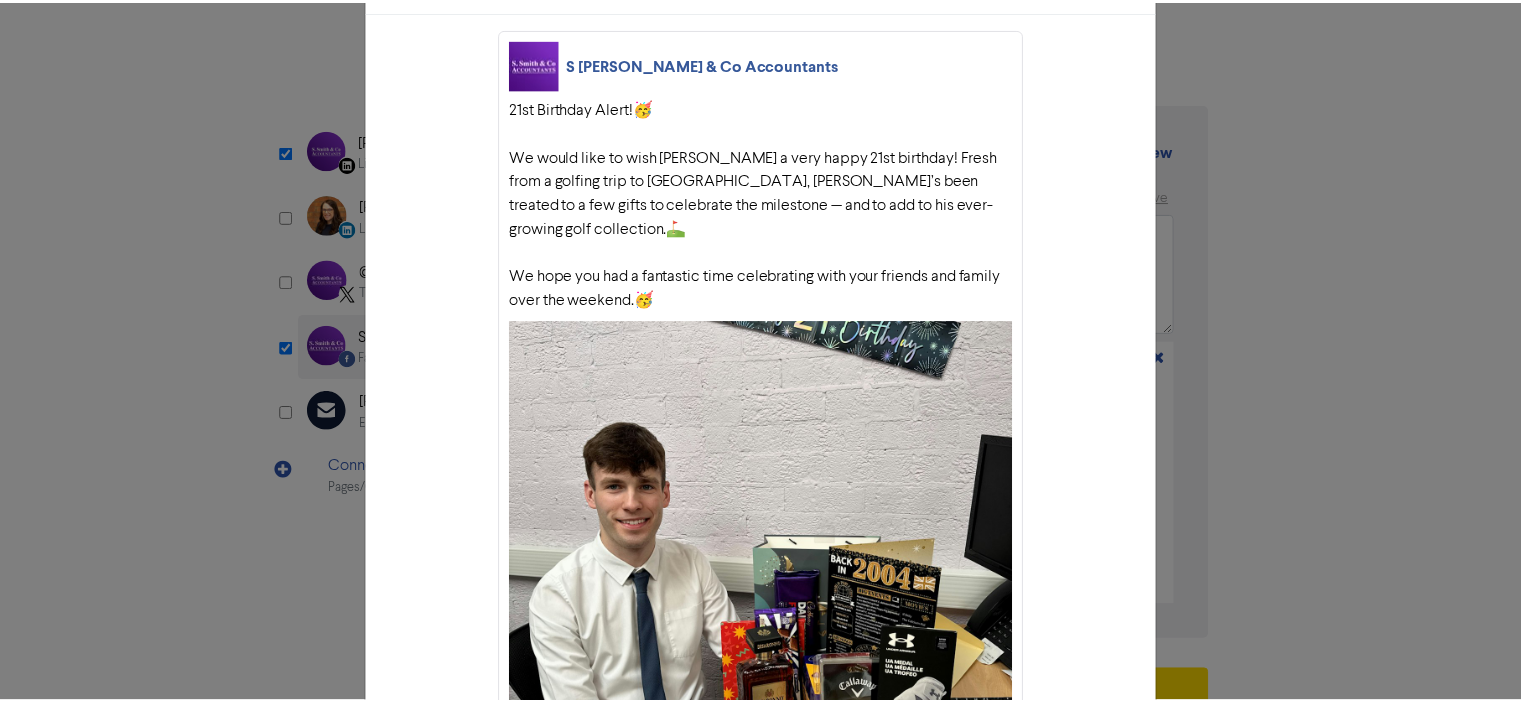 scroll, scrollTop: 0, scrollLeft: 0, axis: both 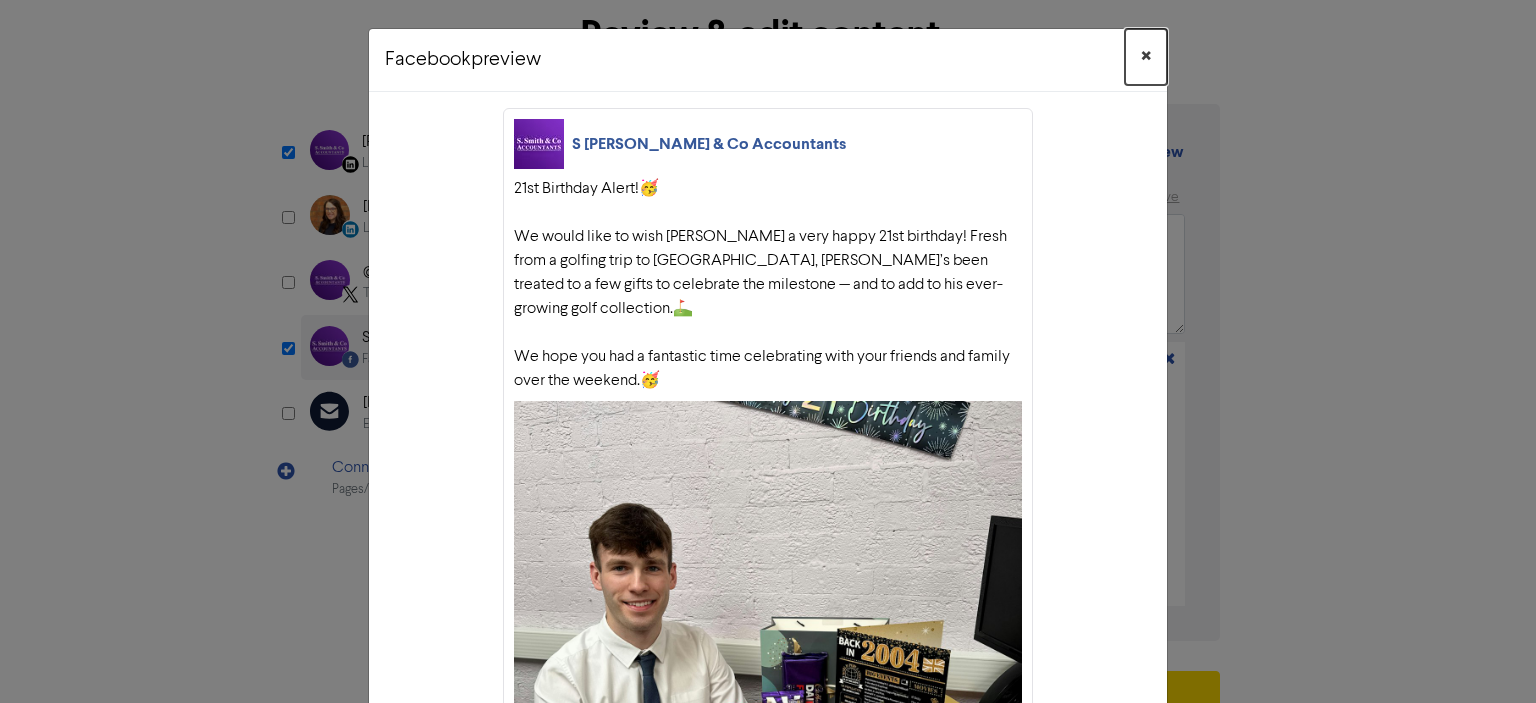 click on "×" at bounding box center (1146, 57) 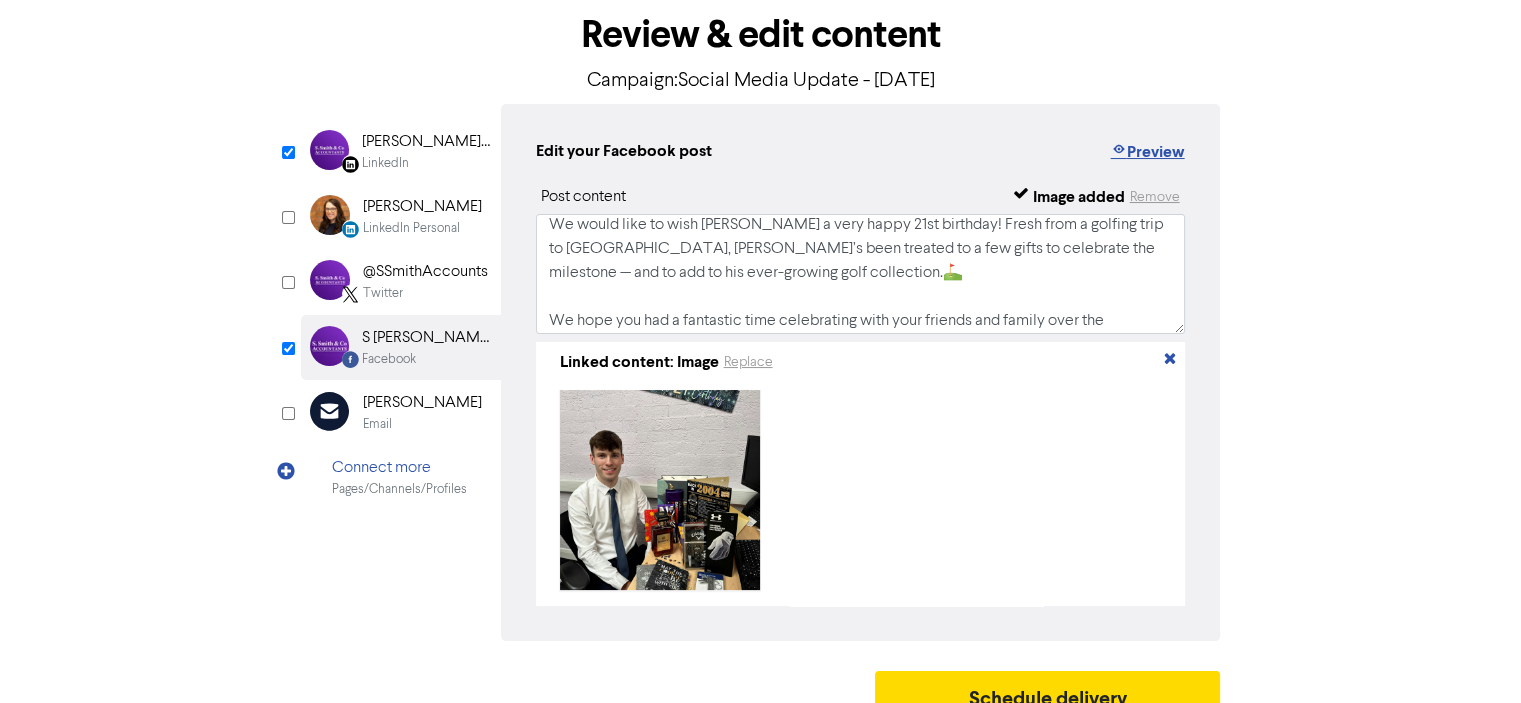 scroll, scrollTop: 85, scrollLeft: 0, axis: vertical 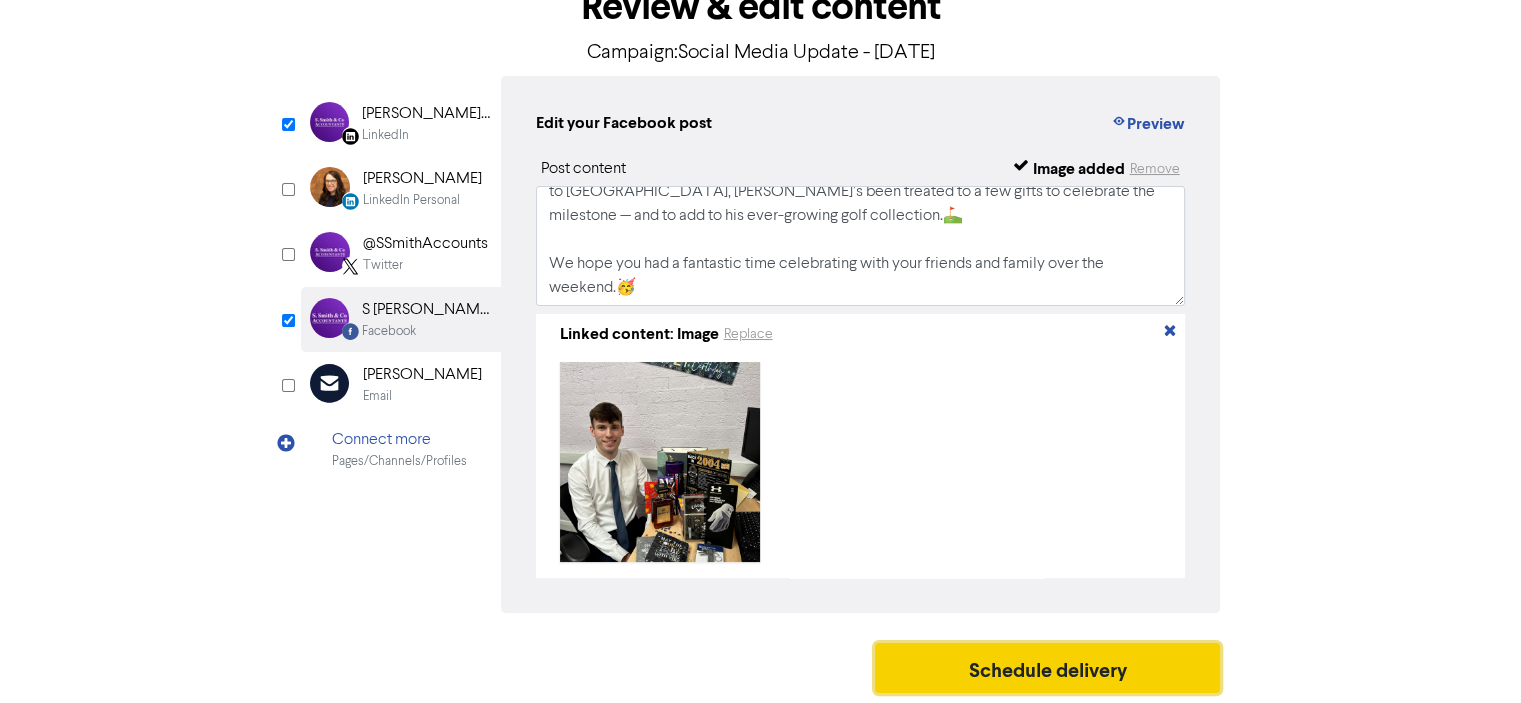 click on "Schedule delivery" at bounding box center [1048, 668] 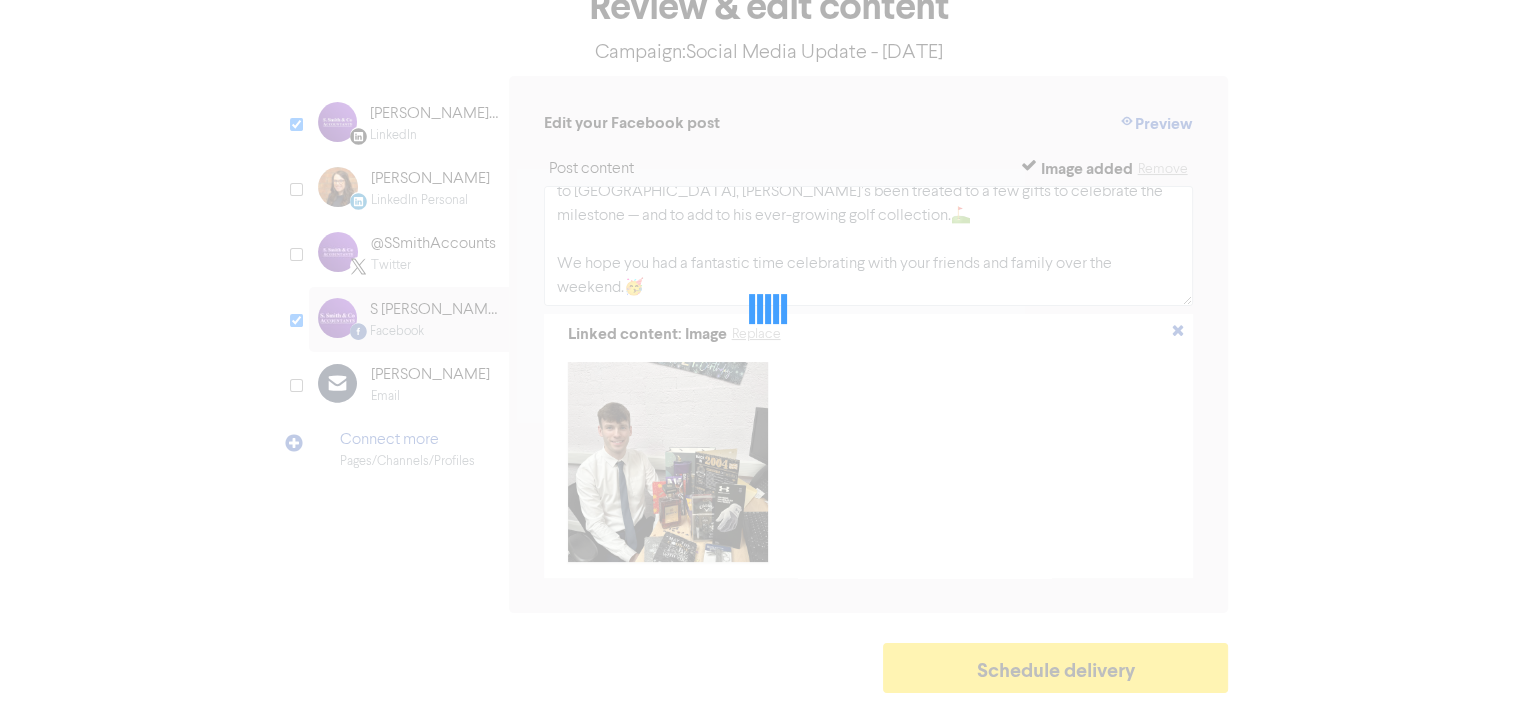 scroll, scrollTop: 0, scrollLeft: 0, axis: both 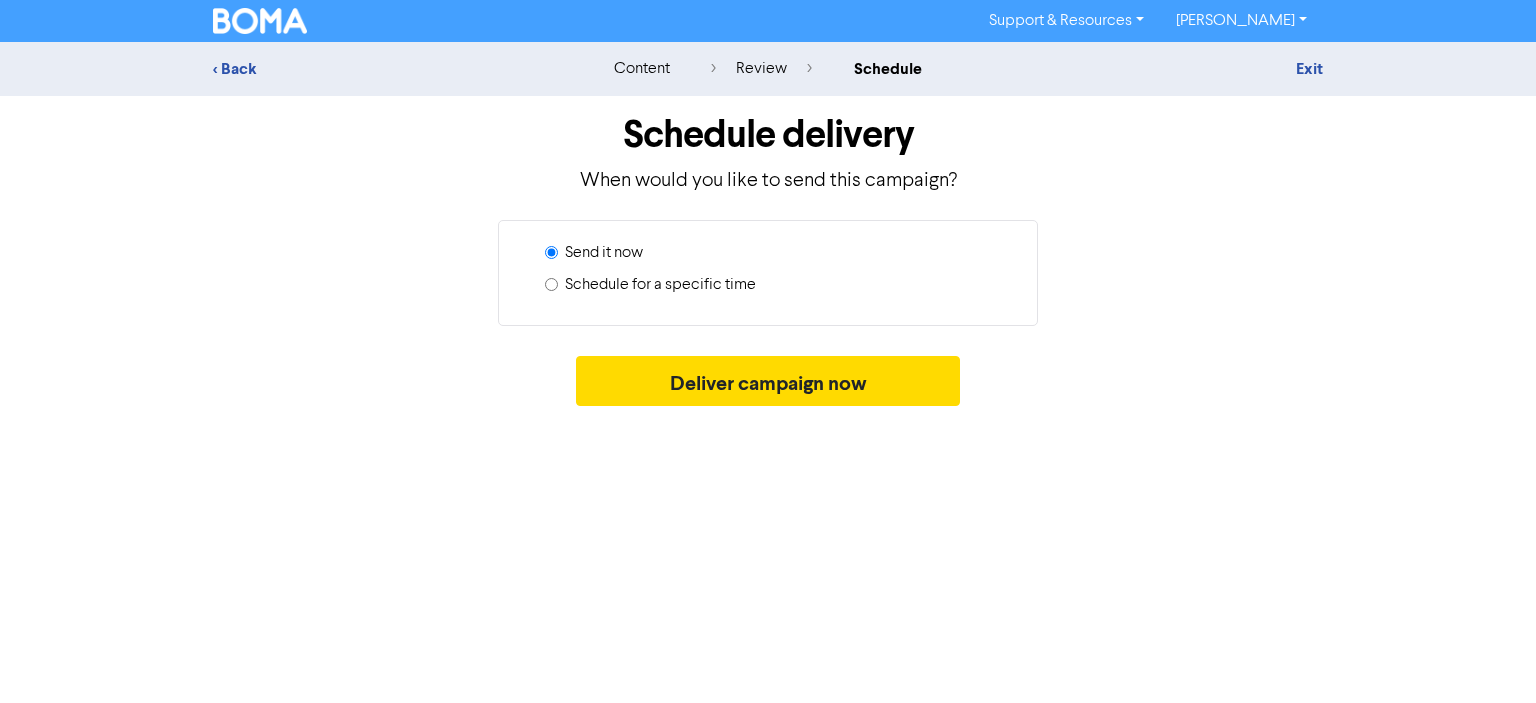 click on "Schedule for a specific time" at bounding box center [551, 284] 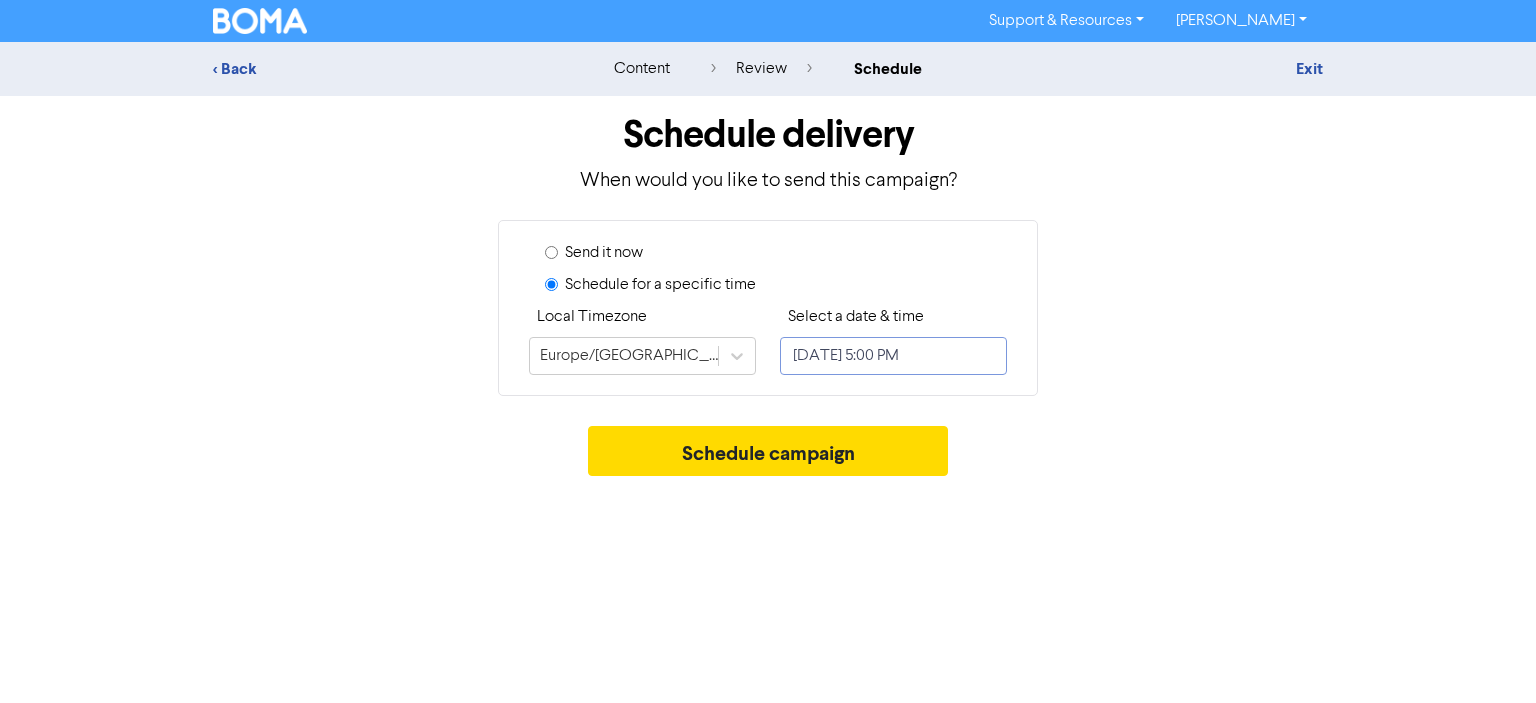 click on "[DATE] 5:00 PM" at bounding box center (893, 356) 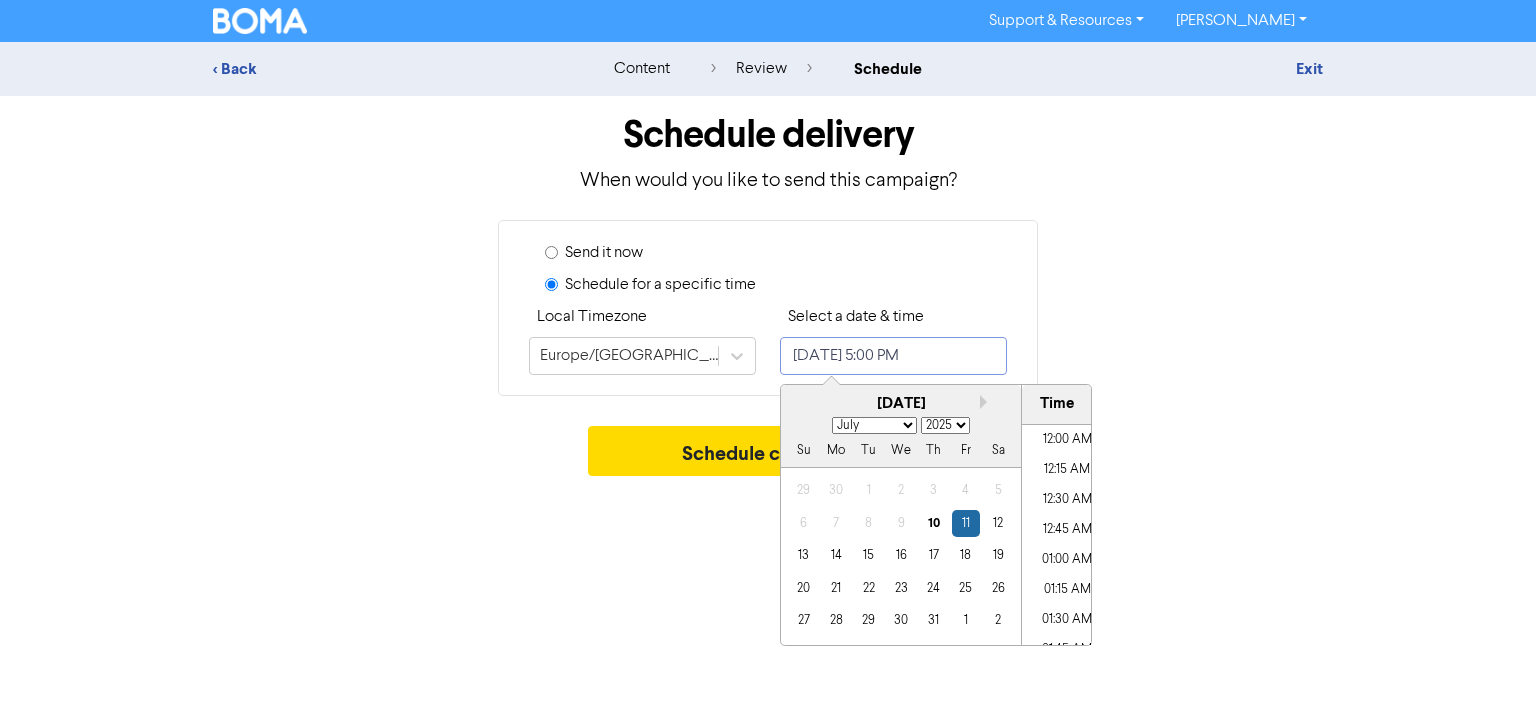 scroll, scrollTop: 1944, scrollLeft: 0, axis: vertical 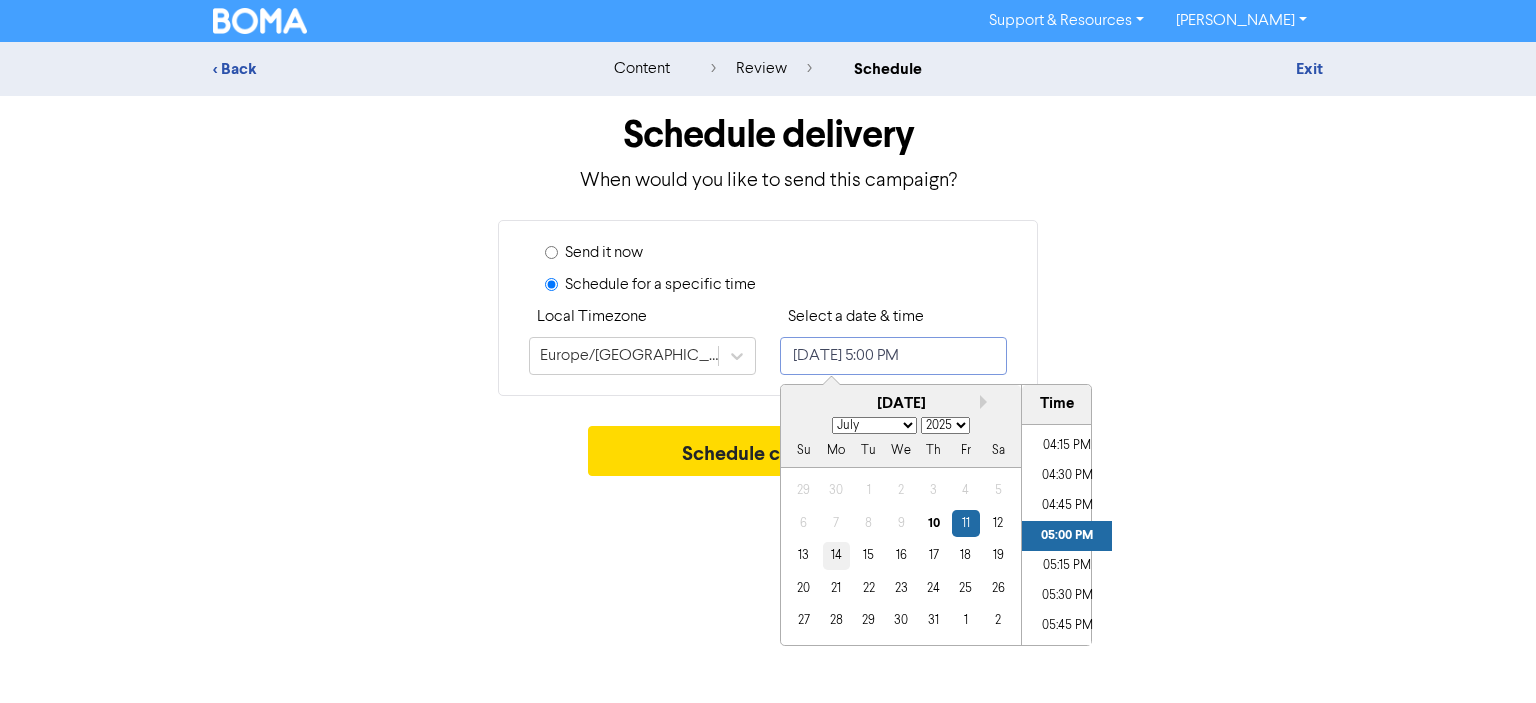 click on "14" at bounding box center [836, 555] 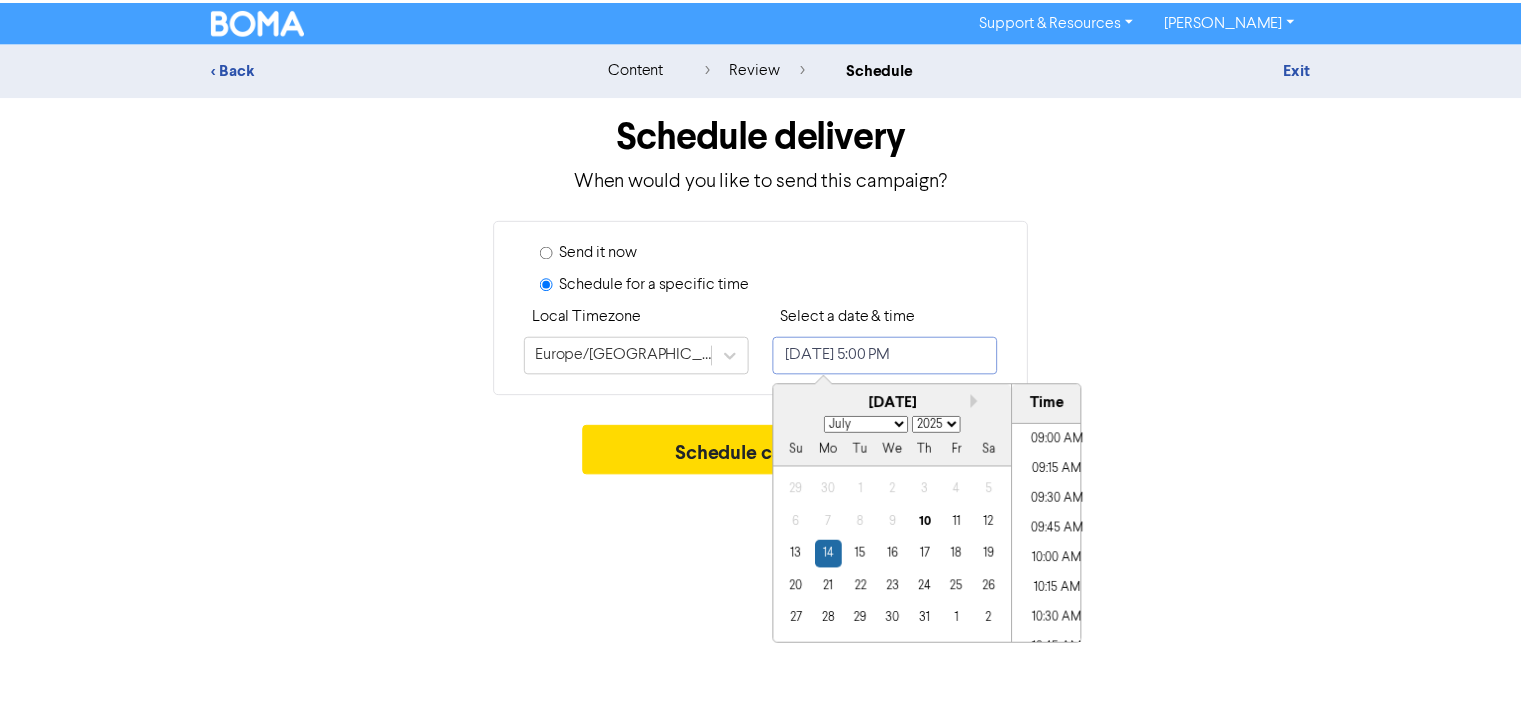 scroll, scrollTop: 1044, scrollLeft: 0, axis: vertical 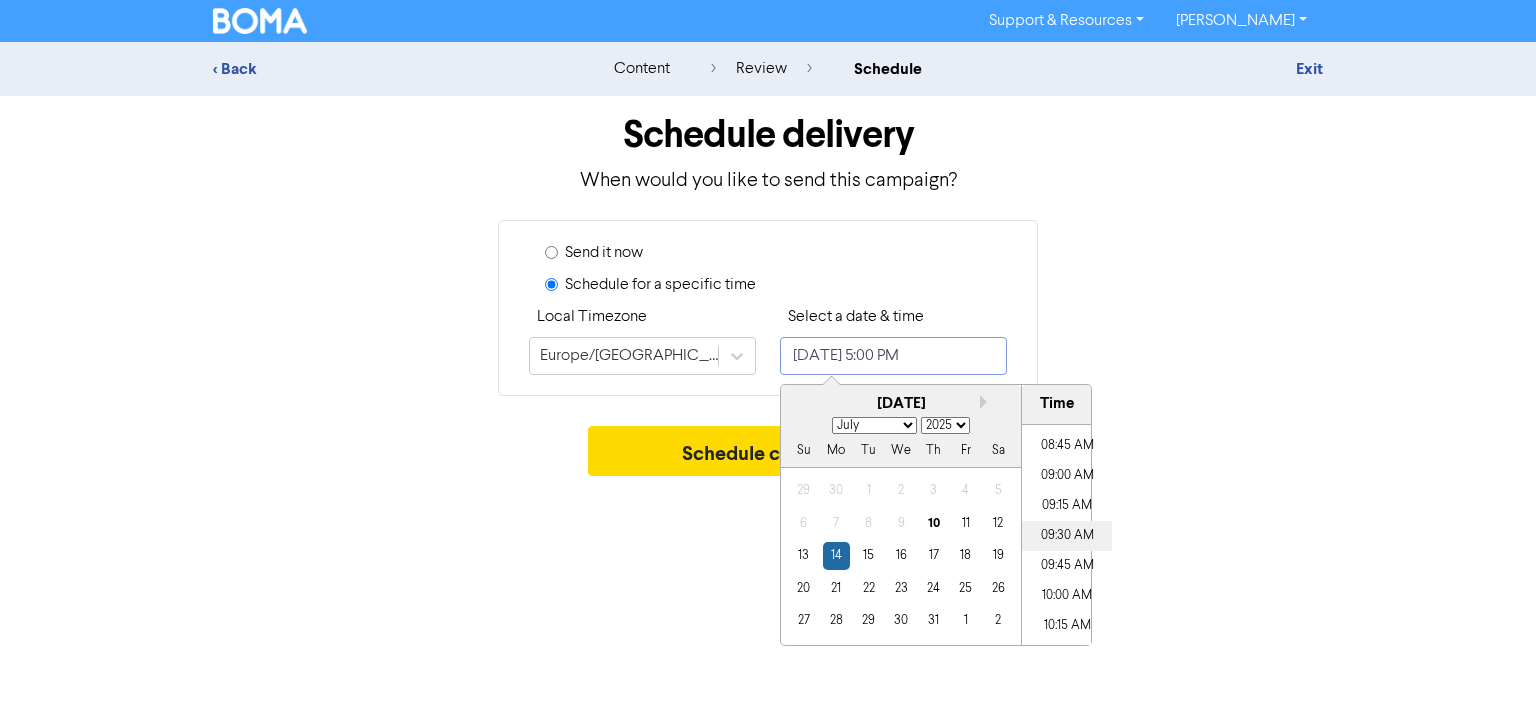 click on "09:30 AM" at bounding box center (1067, 536) 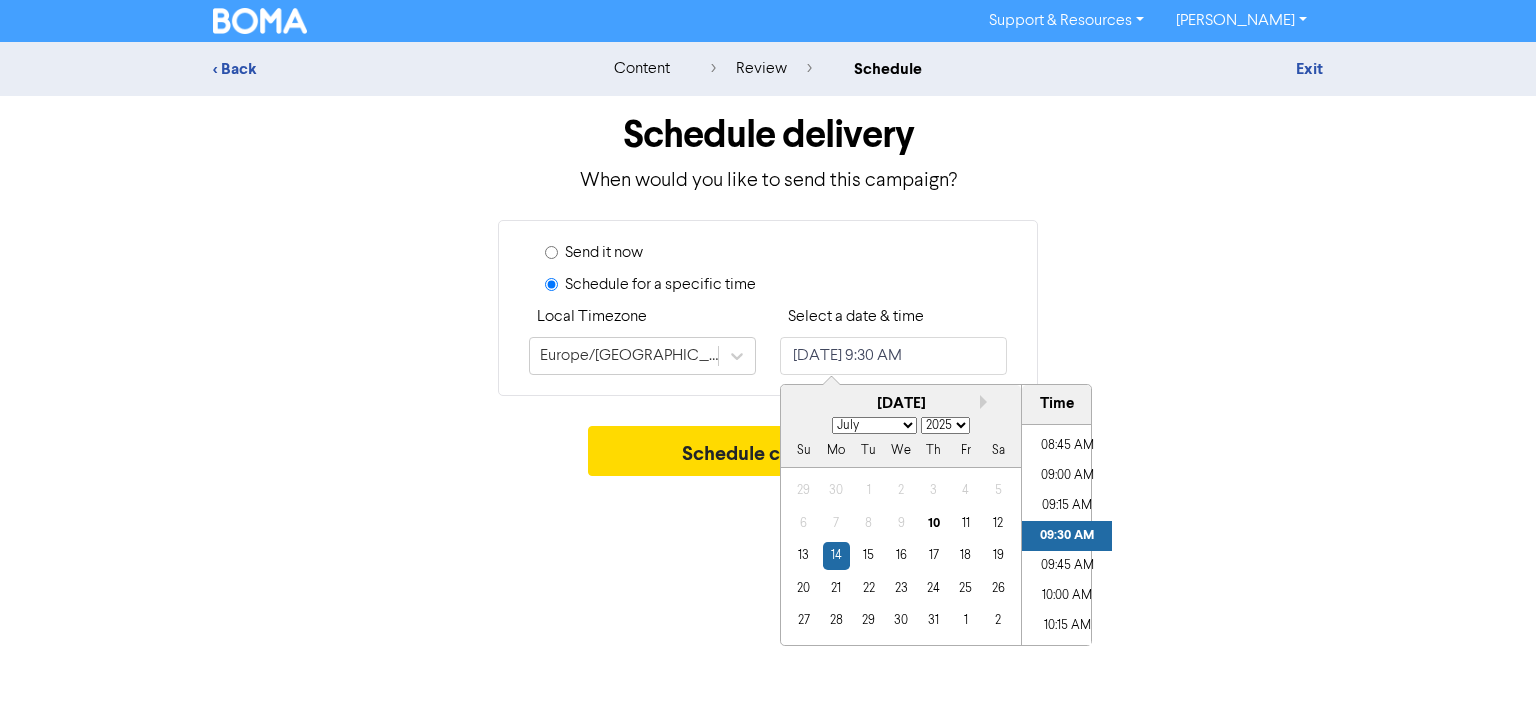 click on "Send it now   Schedule for a specific time Local Timezone [GEOGRAPHIC_DATA]/[GEOGRAPHIC_DATA] Select a date & time [DATE] 9:30 AM Next month July [DATE] February March April May June July August September October November [DATE] 2026 2027 2028 2029 2030 2031 2032 2033 2034 2035 2036 2037 2038 2039 2040 2041 2042 2043 2044 2045 2046 2047 2048 2049 2050 2051 2052 2053 2054 2055 2056 2057 2058 2059 2060 2061 2062 2063 2064 2065 2066 2067 2068 2069 2070 2071 2072 2073 2074 2075 2076 2077 2078 2079 2080 2081 2082 2083 2084 2085 2086 2087 2088 2089 2090 2091 2092 2093 2094 2095 2096 2097 2098 2099 2100 Su Mo Tu We Th Fr Sa 29 30 1 2 3 4 5 6 7 8 9 10 11 12 13 14 15 16 17 18 19 20 21 22 23 24 25 26 27 28 29 30 31 1 2 Time 12:00 AM 12:15 AM 12:30 AM 12:45 AM 01:00 AM 01:15 AM 01:30 AM 01:45 AM 02:00 AM 02:15 AM 02:30 AM 02:45 AM 03:00 AM 03:15 AM 03:30 AM 03:45 AM 04:00 AM 04:15 AM 04:30 AM 04:45 AM 05:00 AM 05:15 AM 05:30 AM 05:45 AM 06:00 AM 06:15 AM 06:30 AM 06:45 AM 07:00 AM 07:15 AM 07:30 AM 07:45 AM 08:00 AM" at bounding box center (768, 308) 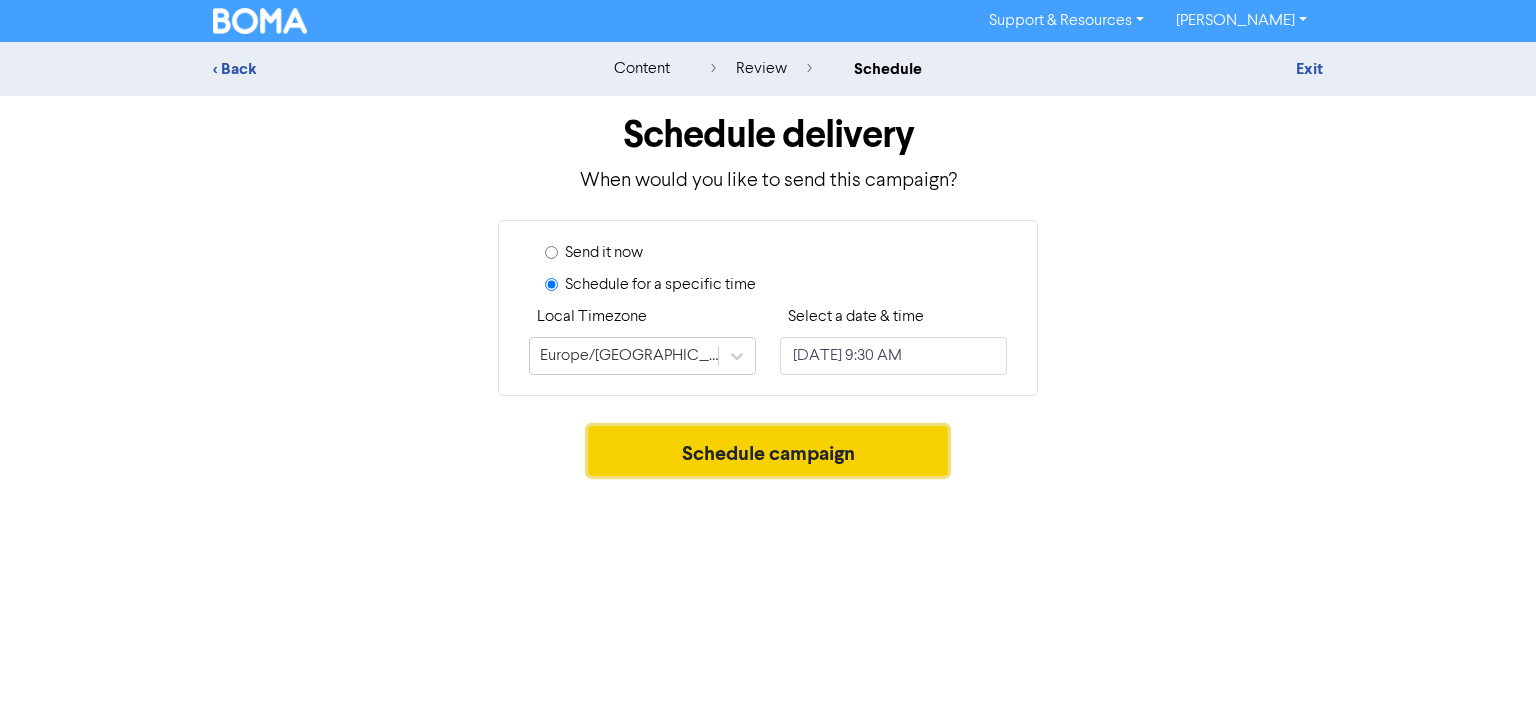 click on "Schedule campaign" at bounding box center (768, 451) 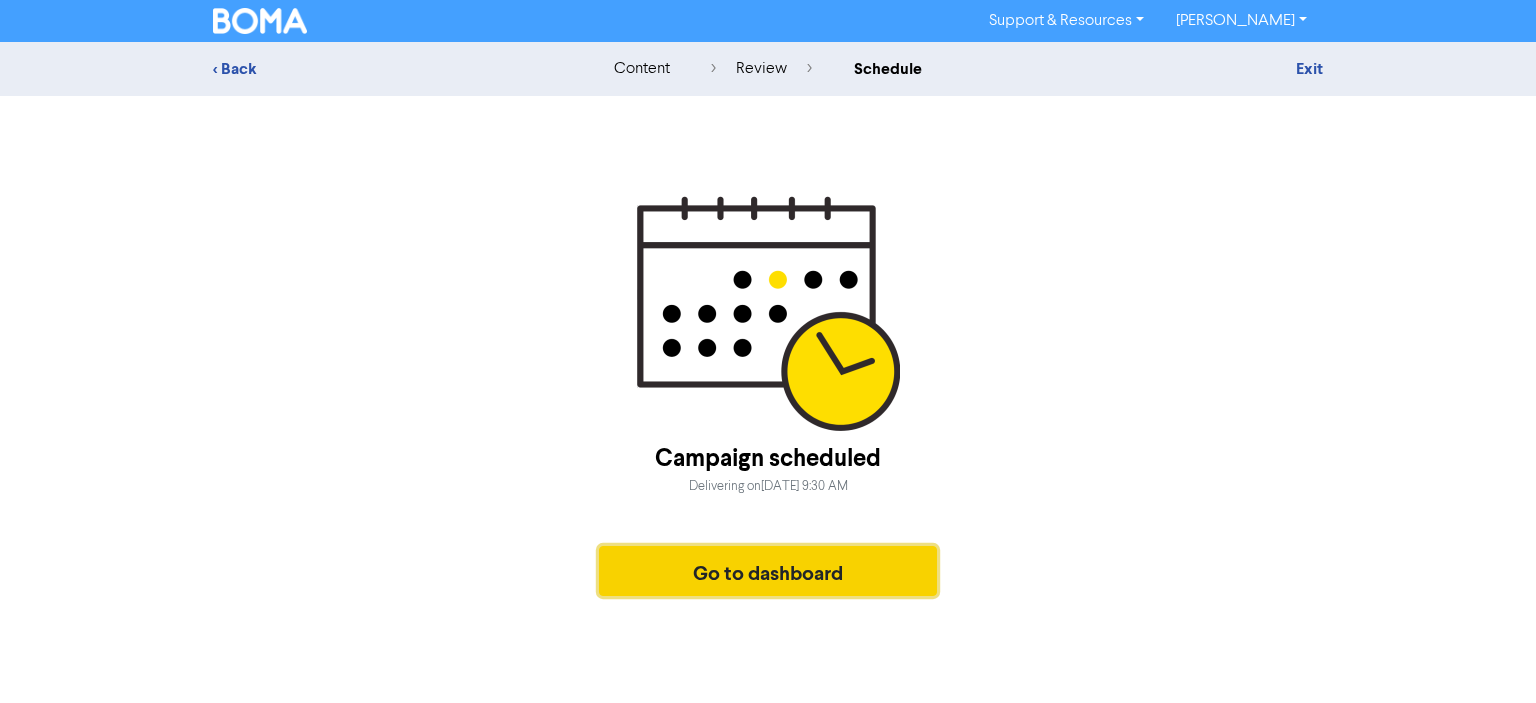 click on "Go to dashboard" at bounding box center [768, 571] 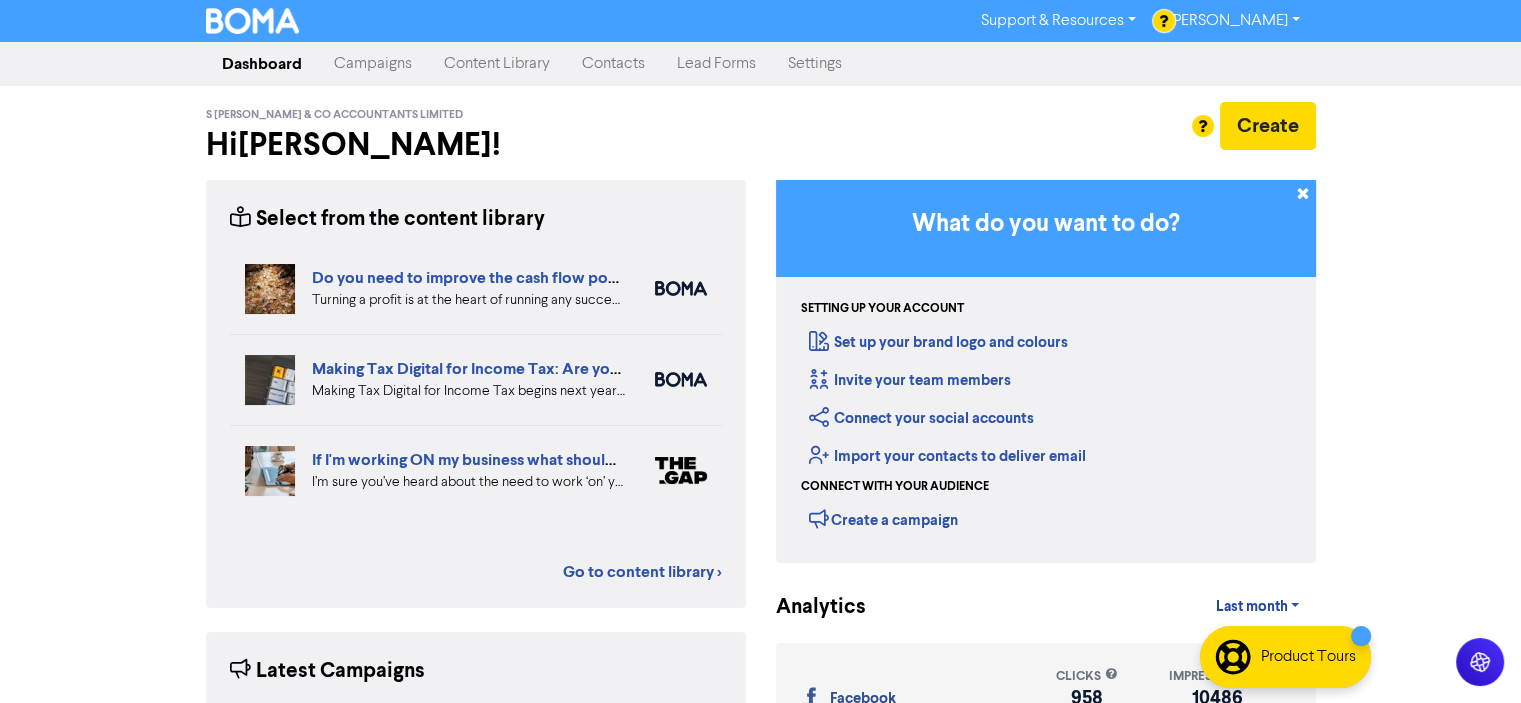 click on "Campaigns" at bounding box center (373, 64) 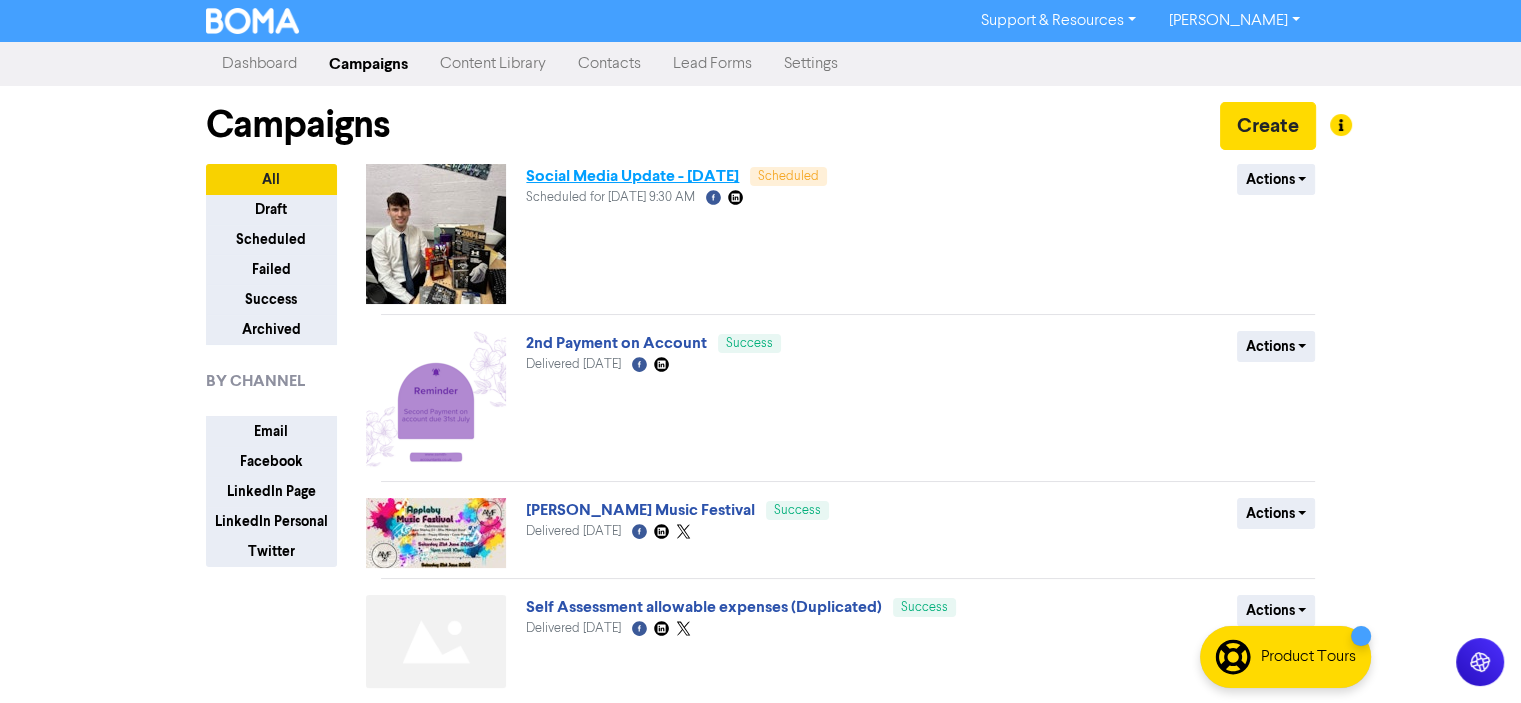 click on "Social Media Update - [DATE]" at bounding box center [632, 176] 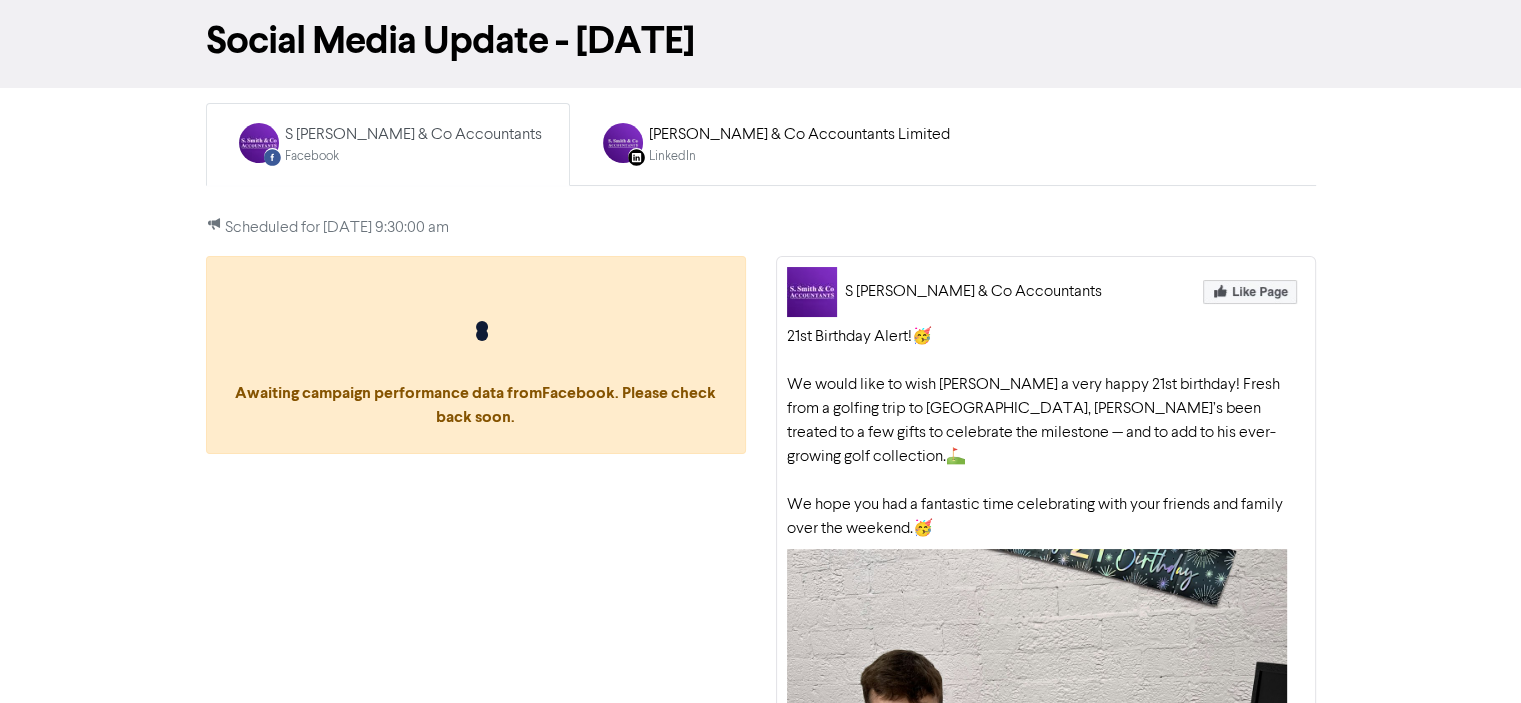 scroll, scrollTop: 200, scrollLeft: 0, axis: vertical 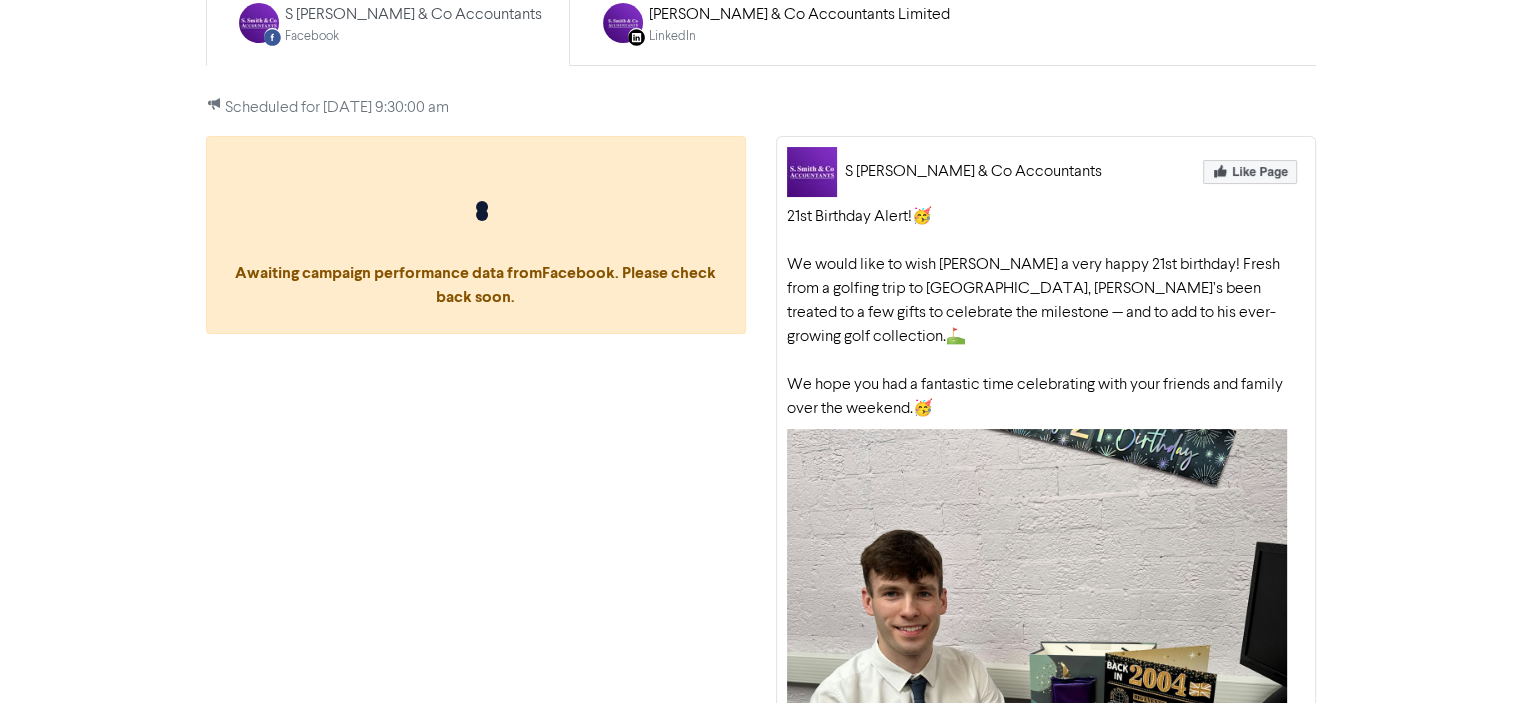 drag, startPoint x: 965, startPoint y: 388, endPoint x: 785, endPoint y: 215, distance: 249.65776 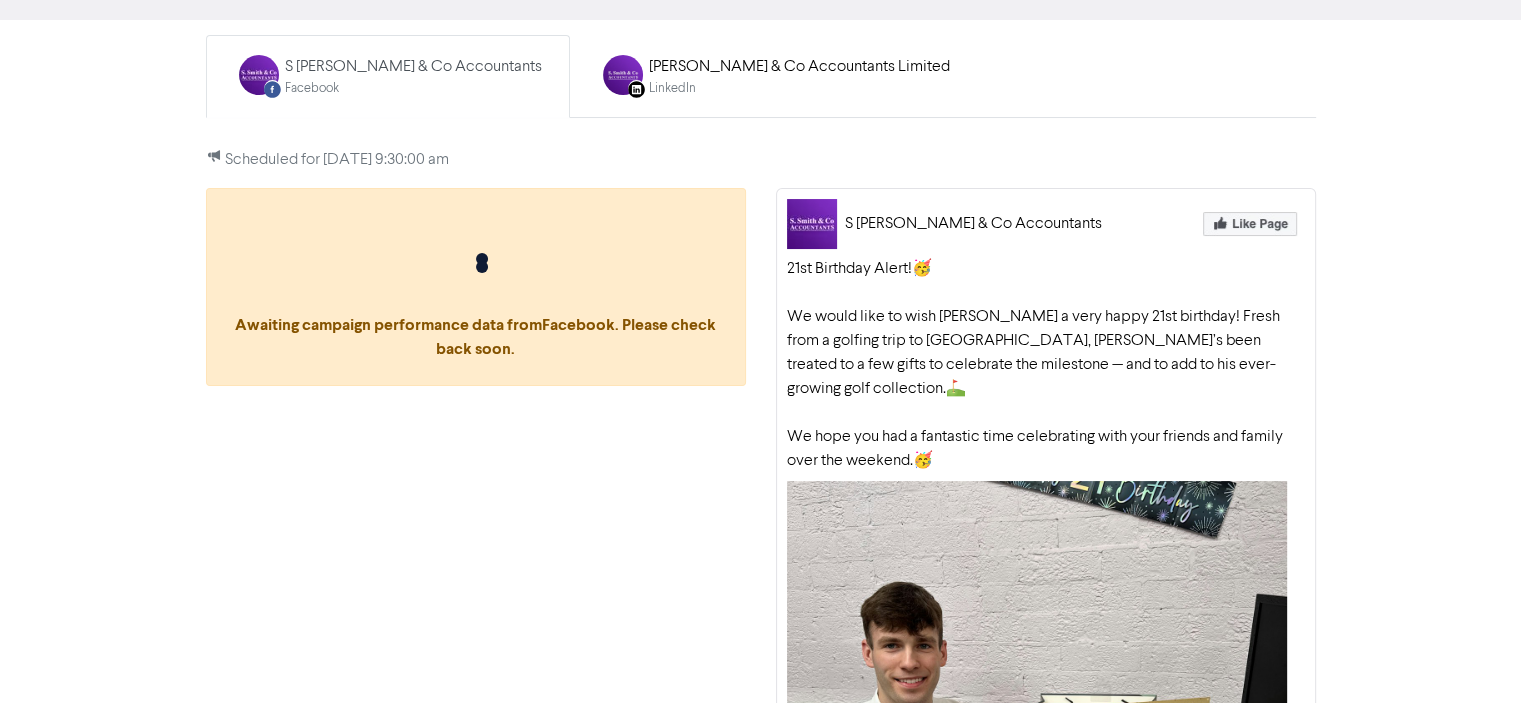 scroll, scrollTop: 0, scrollLeft: 0, axis: both 